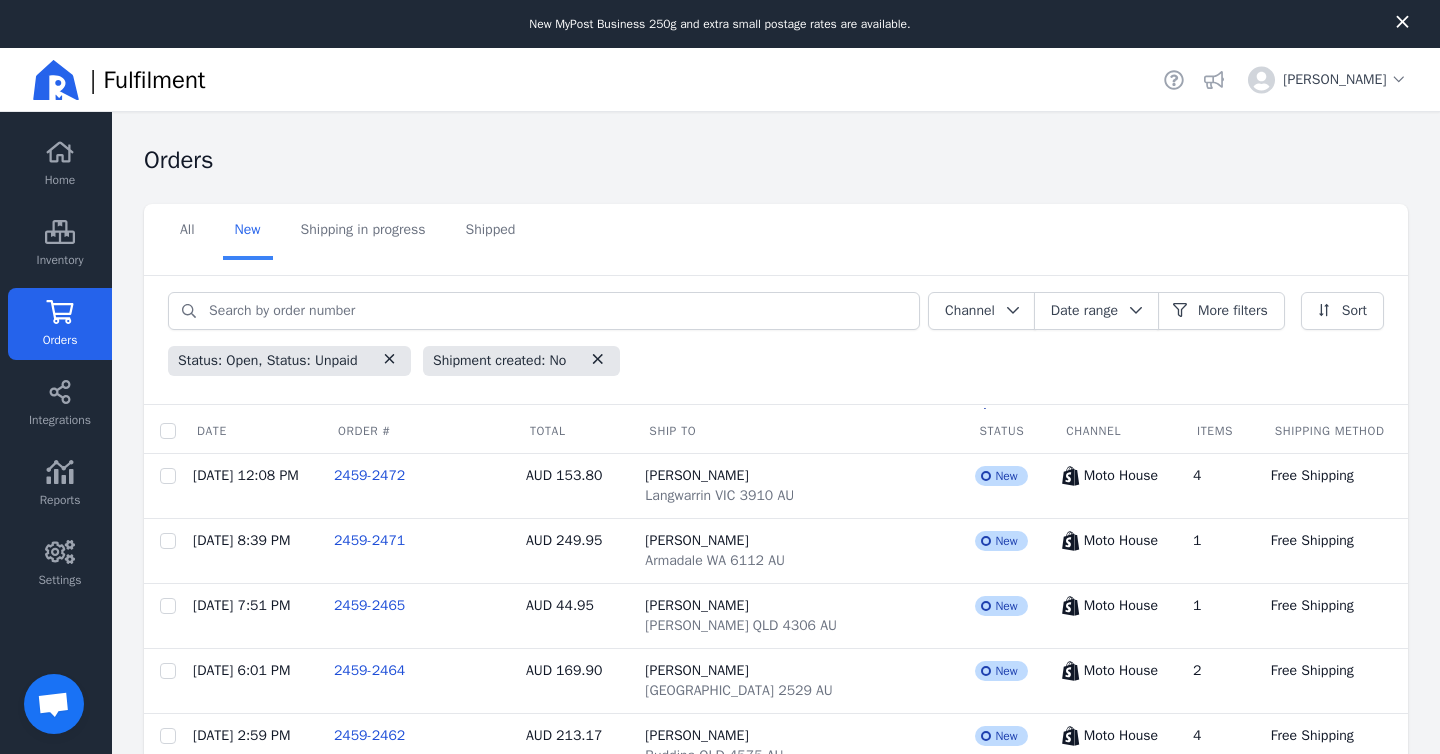 scroll, scrollTop: 48, scrollLeft: 0, axis: vertical 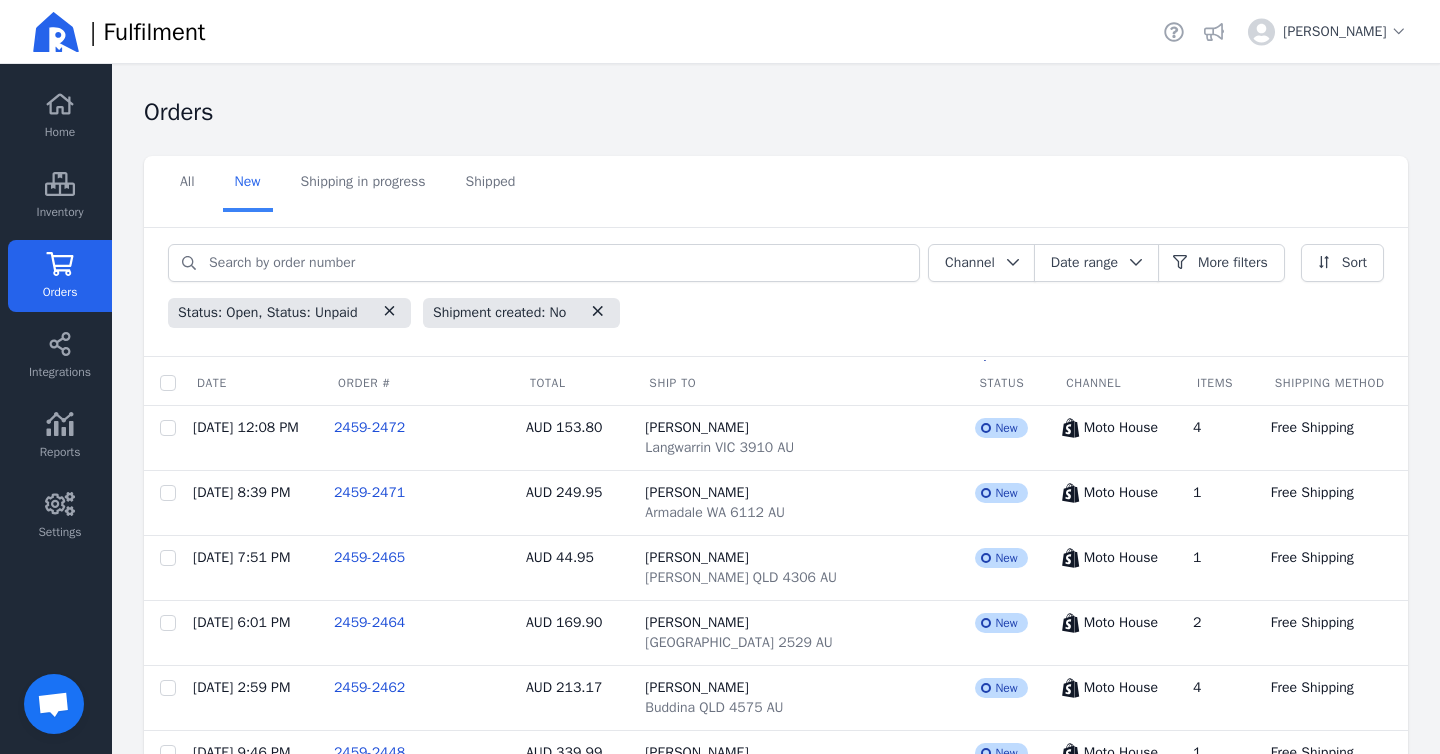 click on "Integrations" 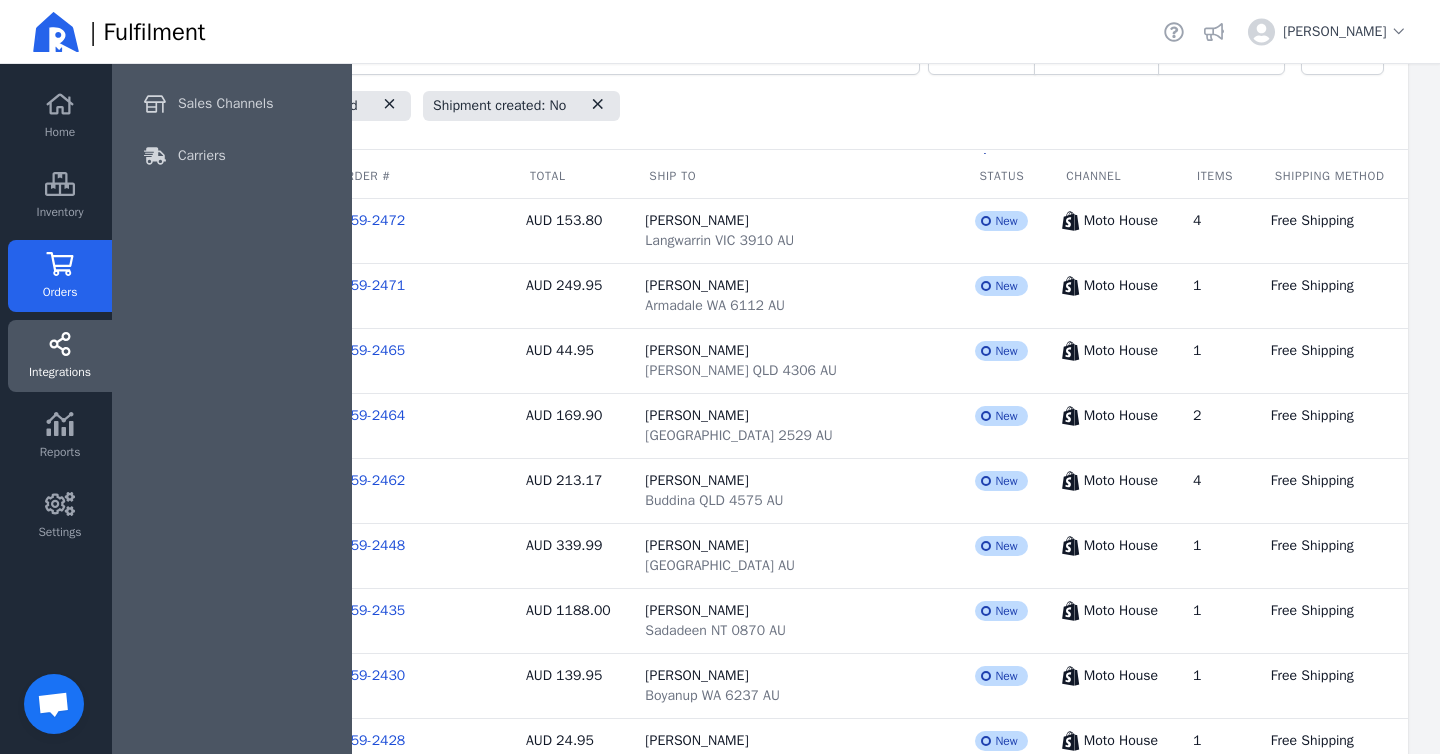 click on "Orders" 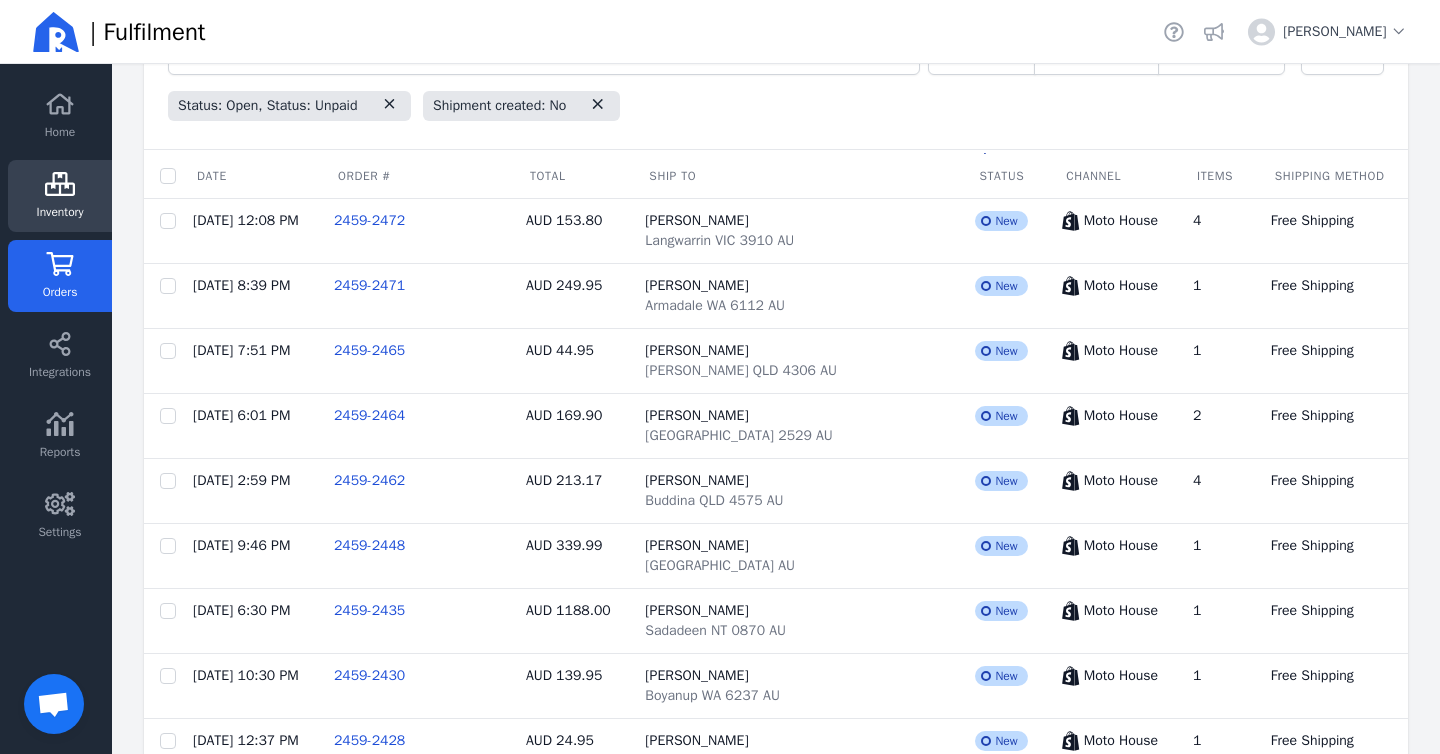 click on "Inventory" at bounding box center [60, 212] 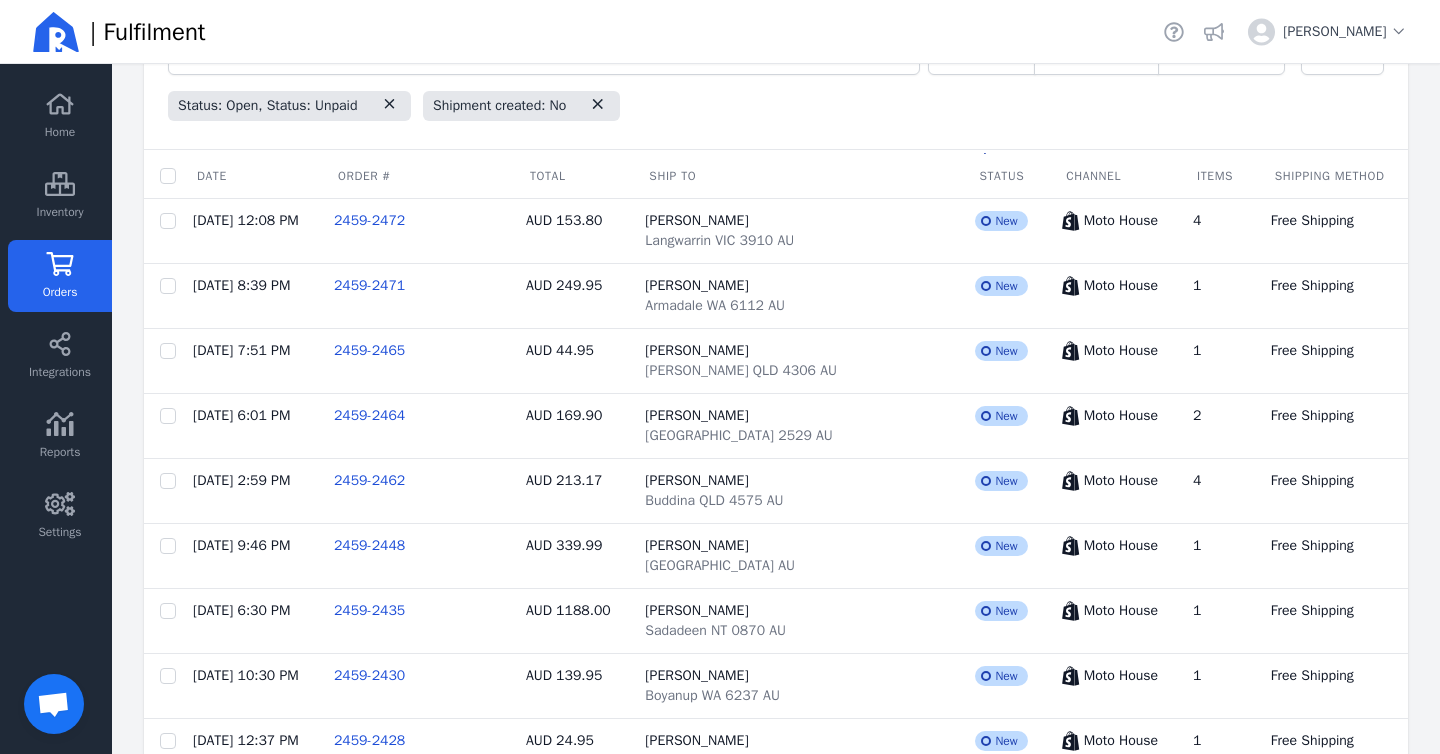scroll, scrollTop: 0, scrollLeft: 0, axis: both 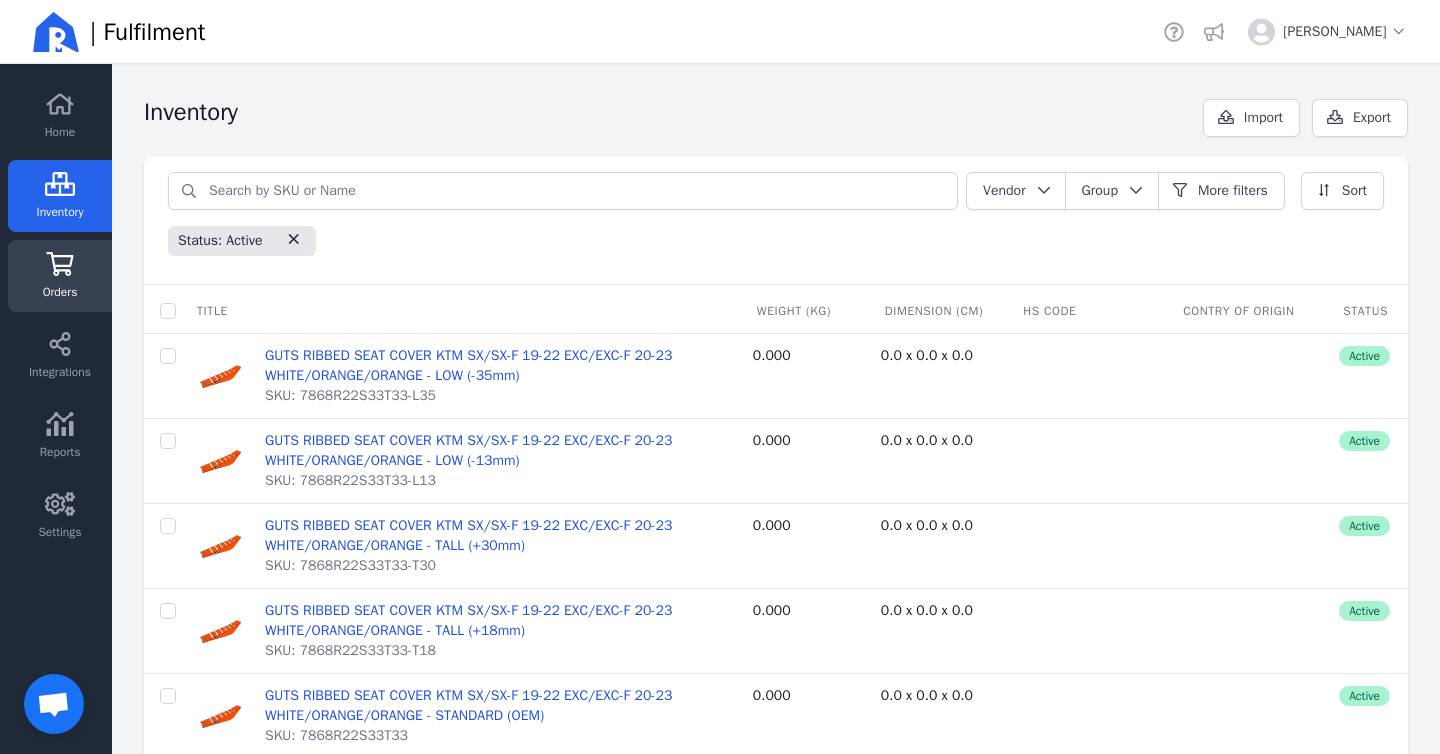 click on "Orders" 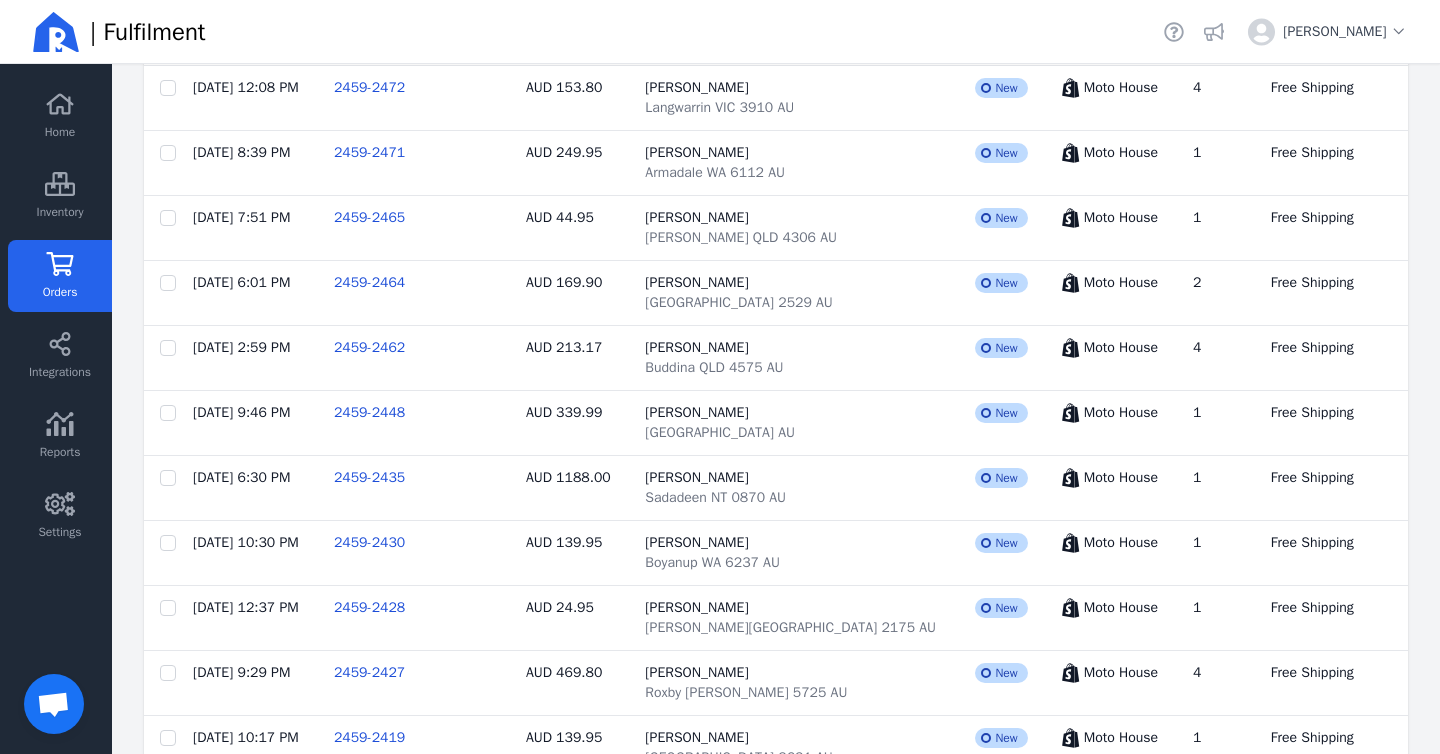 scroll, scrollTop: 619, scrollLeft: 0, axis: vertical 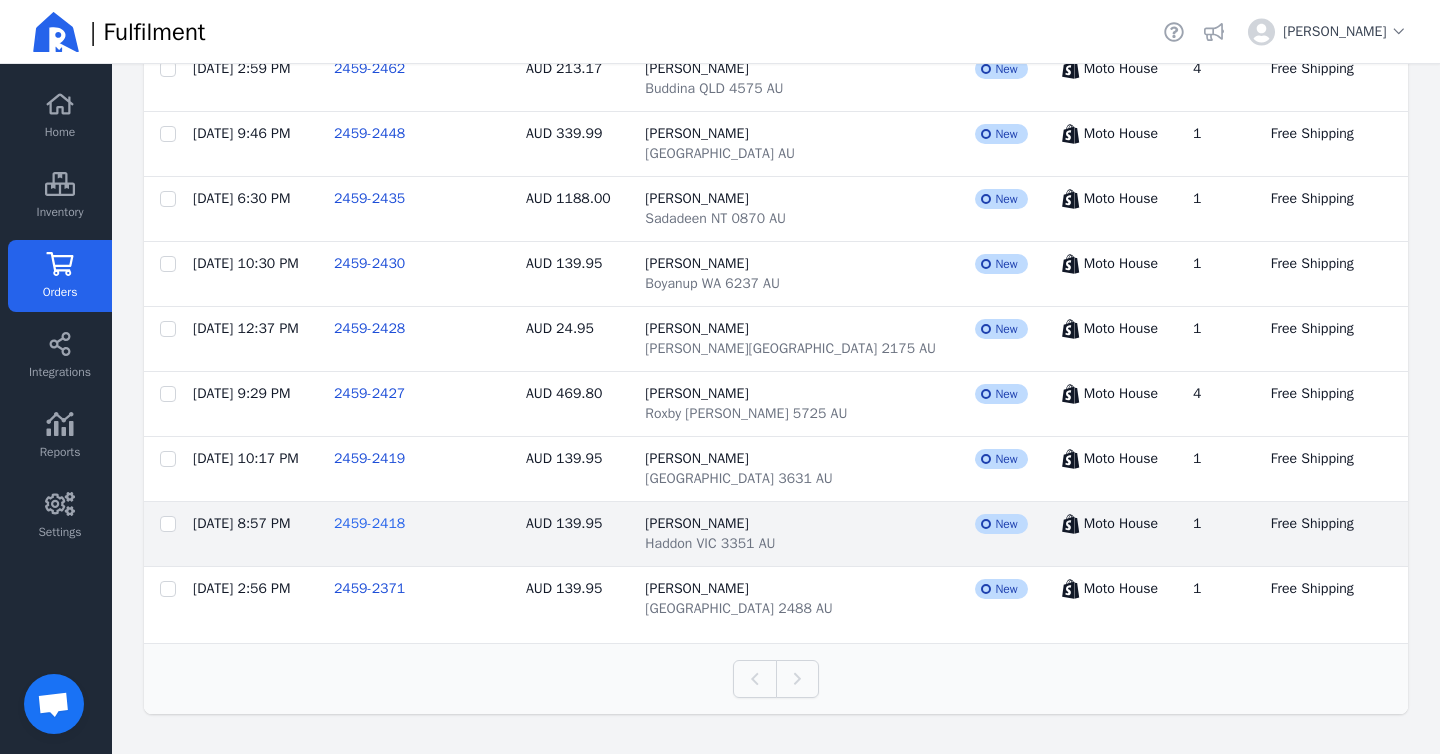 click on "2459-2418" 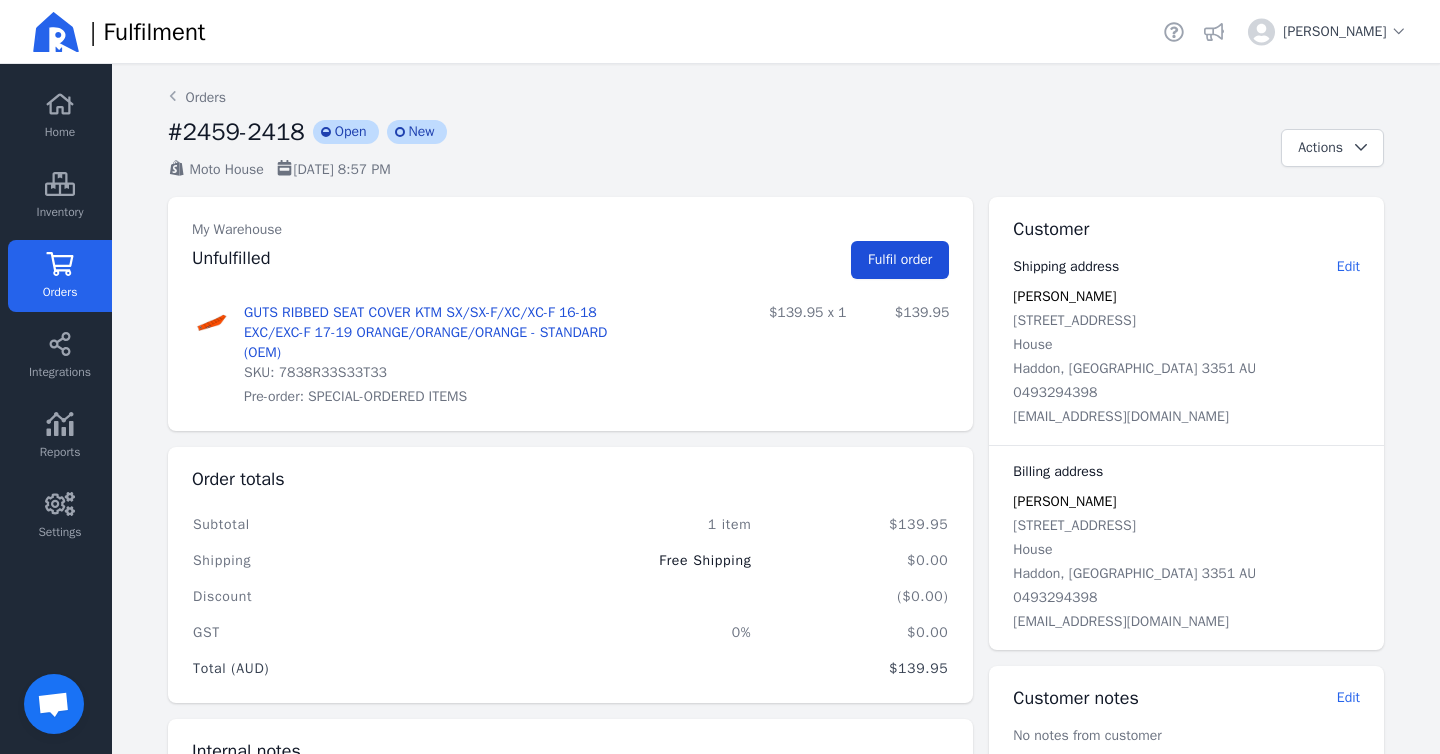 click on "Fulfil order" at bounding box center [900, 259] 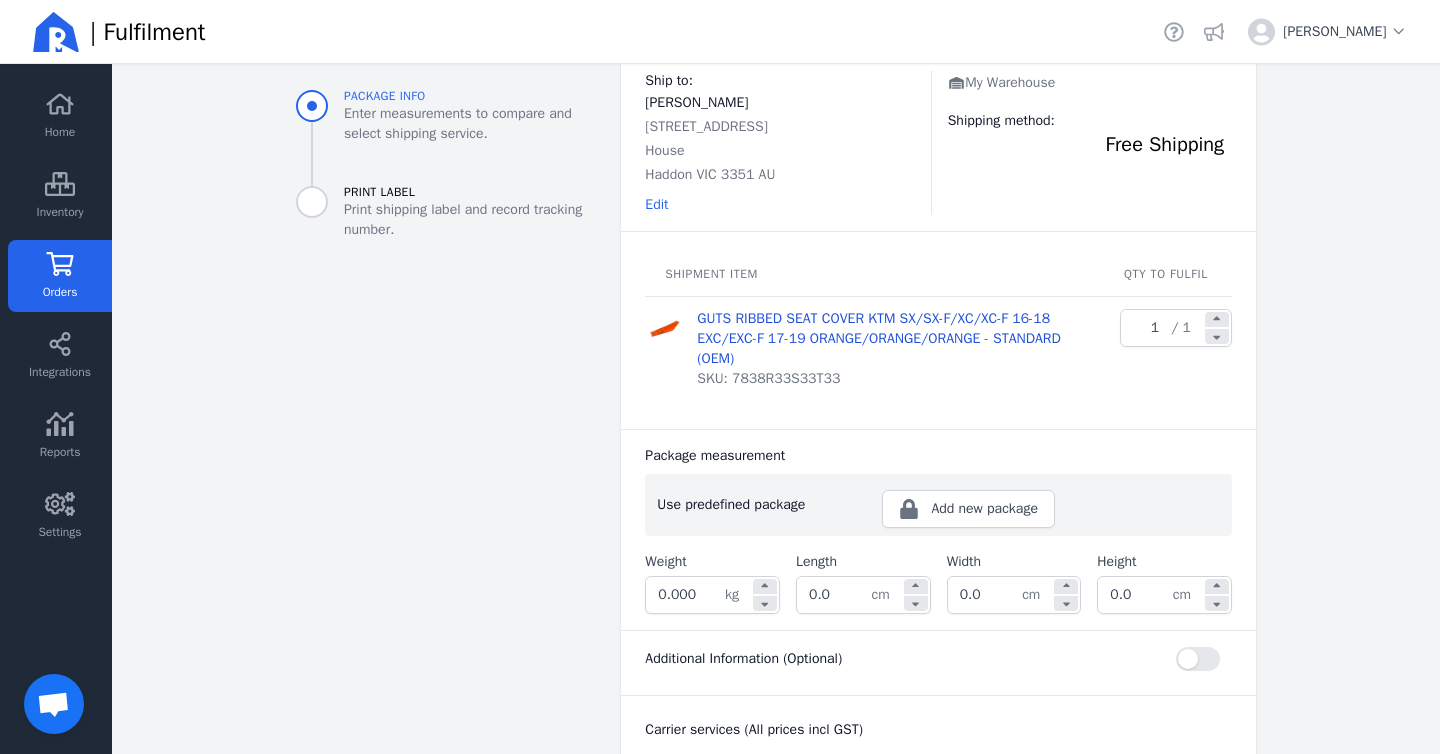 scroll, scrollTop: 122, scrollLeft: 0, axis: vertical 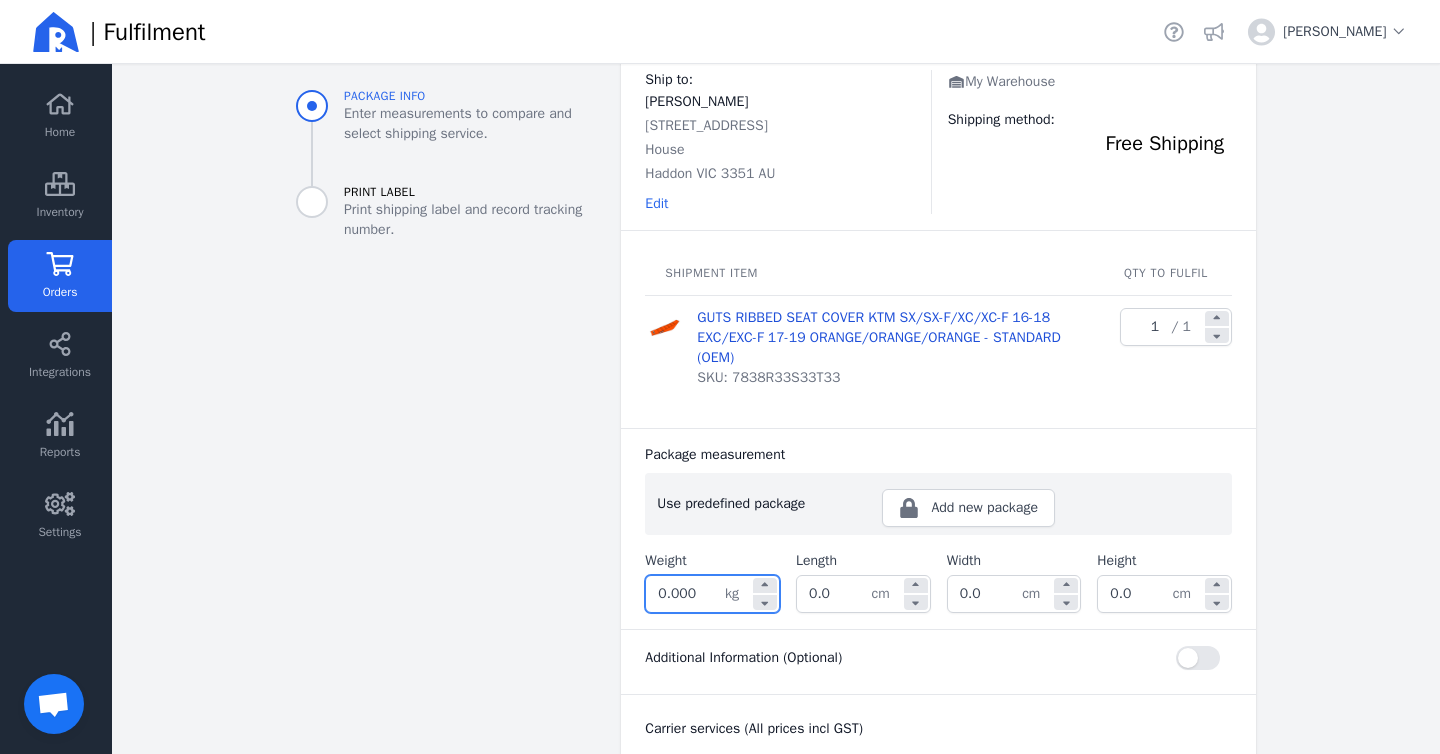 drag, startPoint x: 701, startPoint y: 588, endPoint x: 674, endPoint y: 589, distance: 27.018513 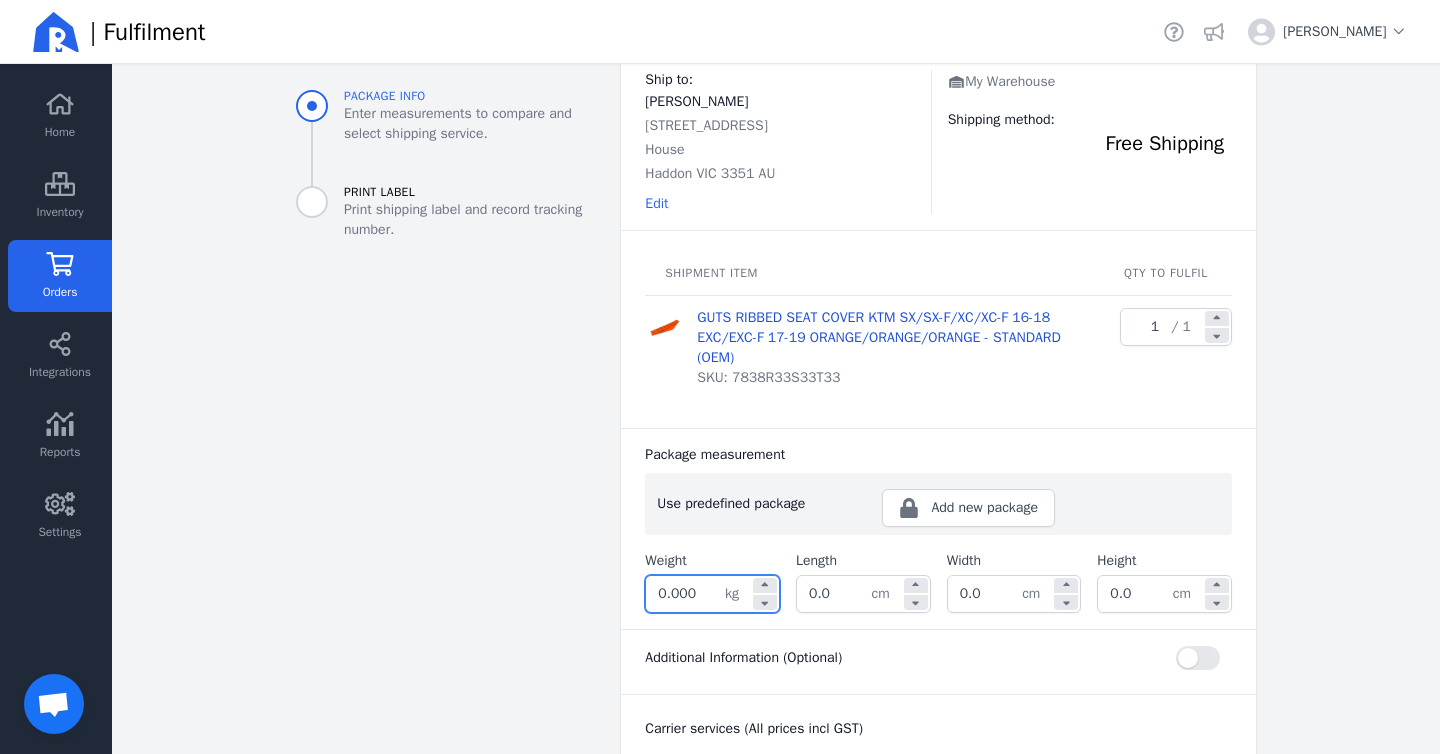 click on "0.000" 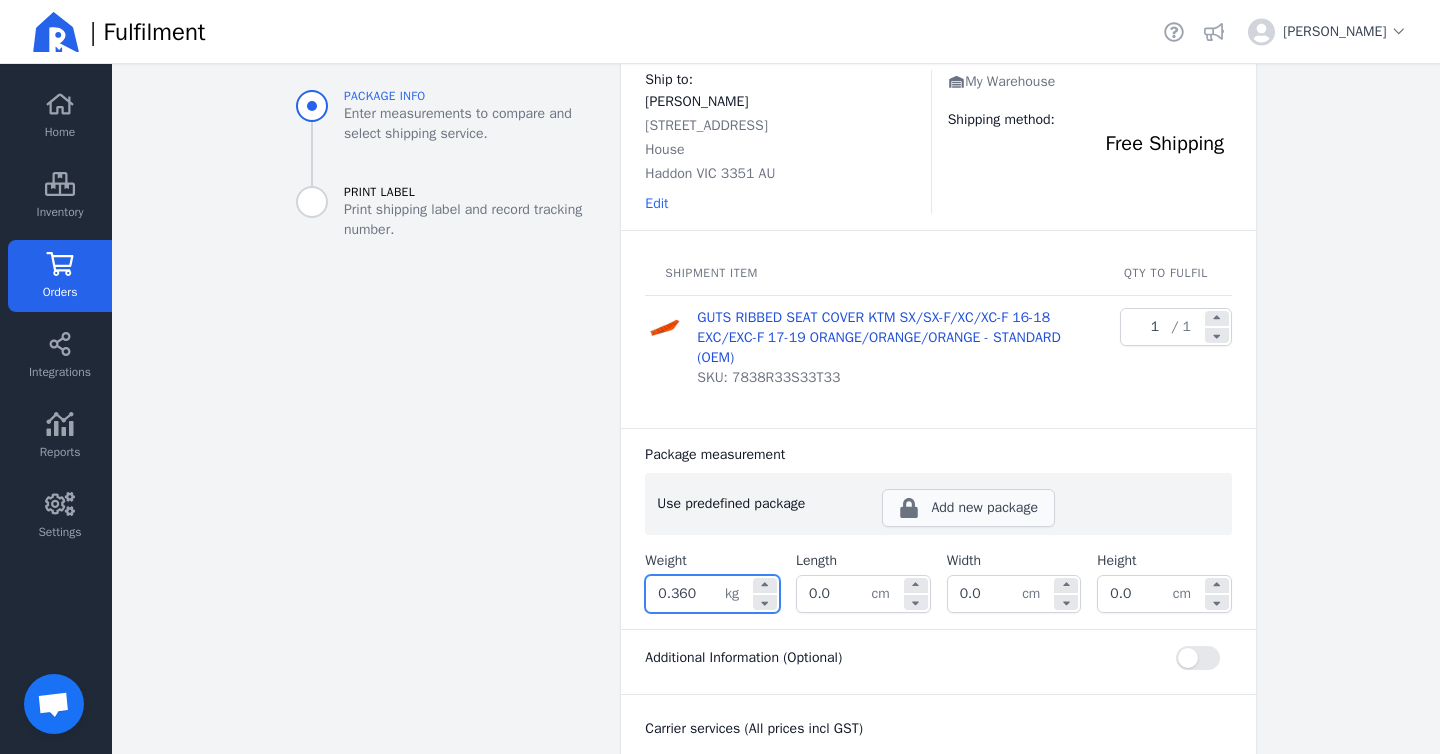 type on "0.360" 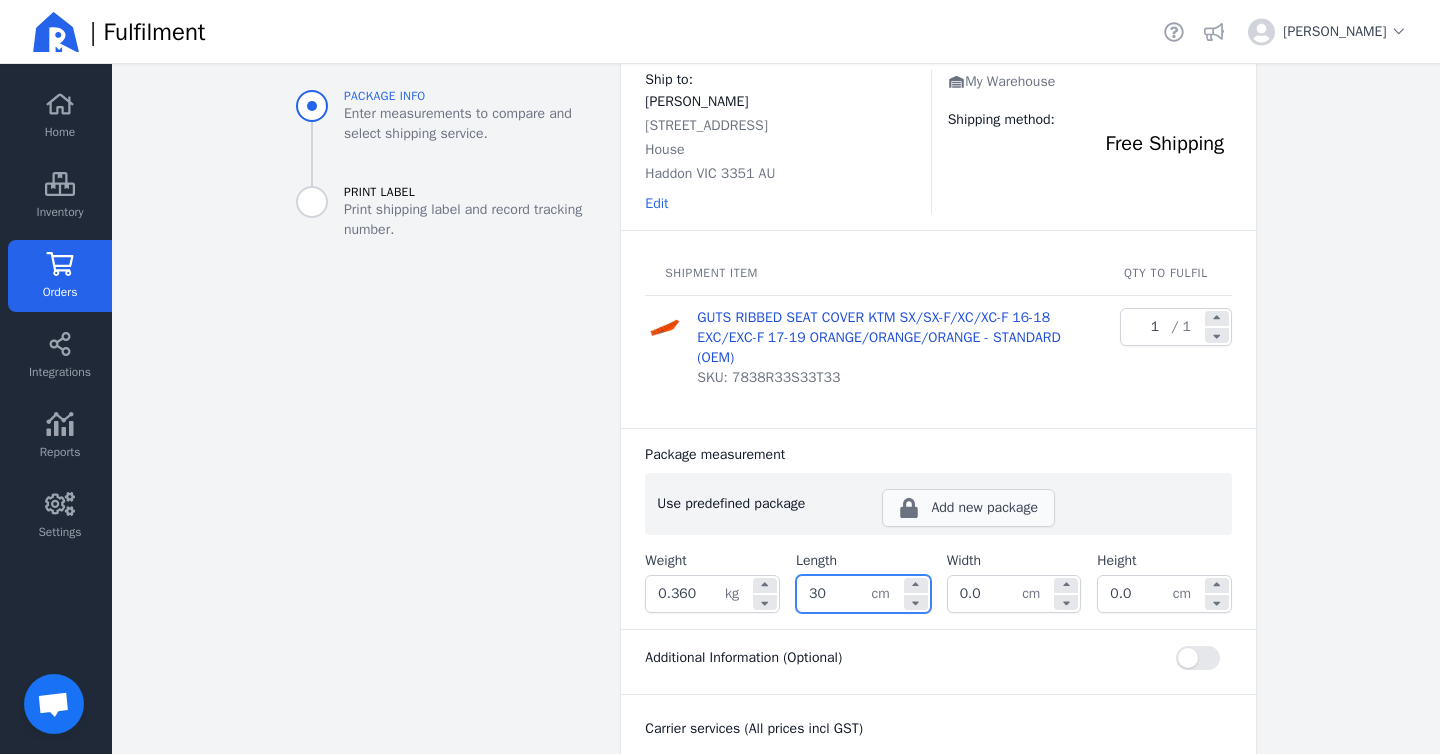 type on "30.0" 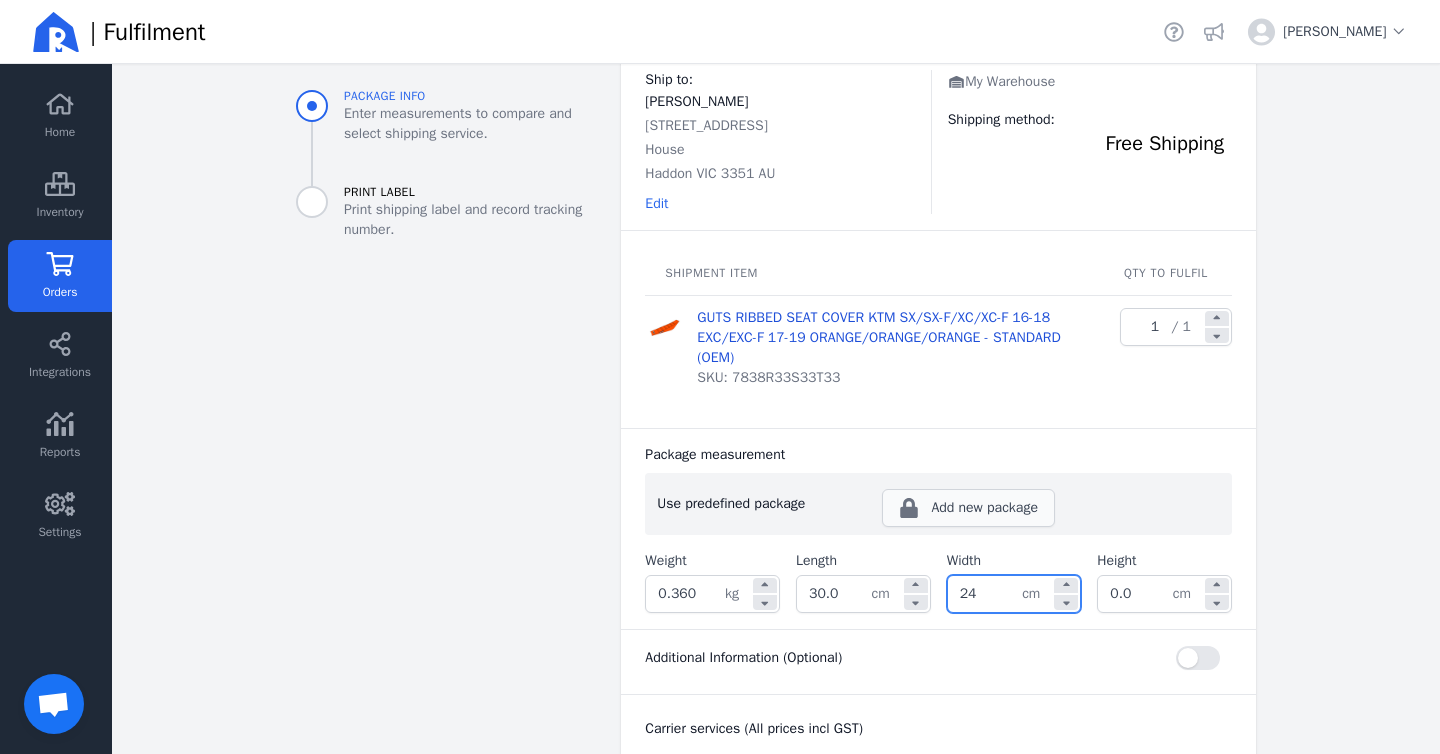 type on "24.0" 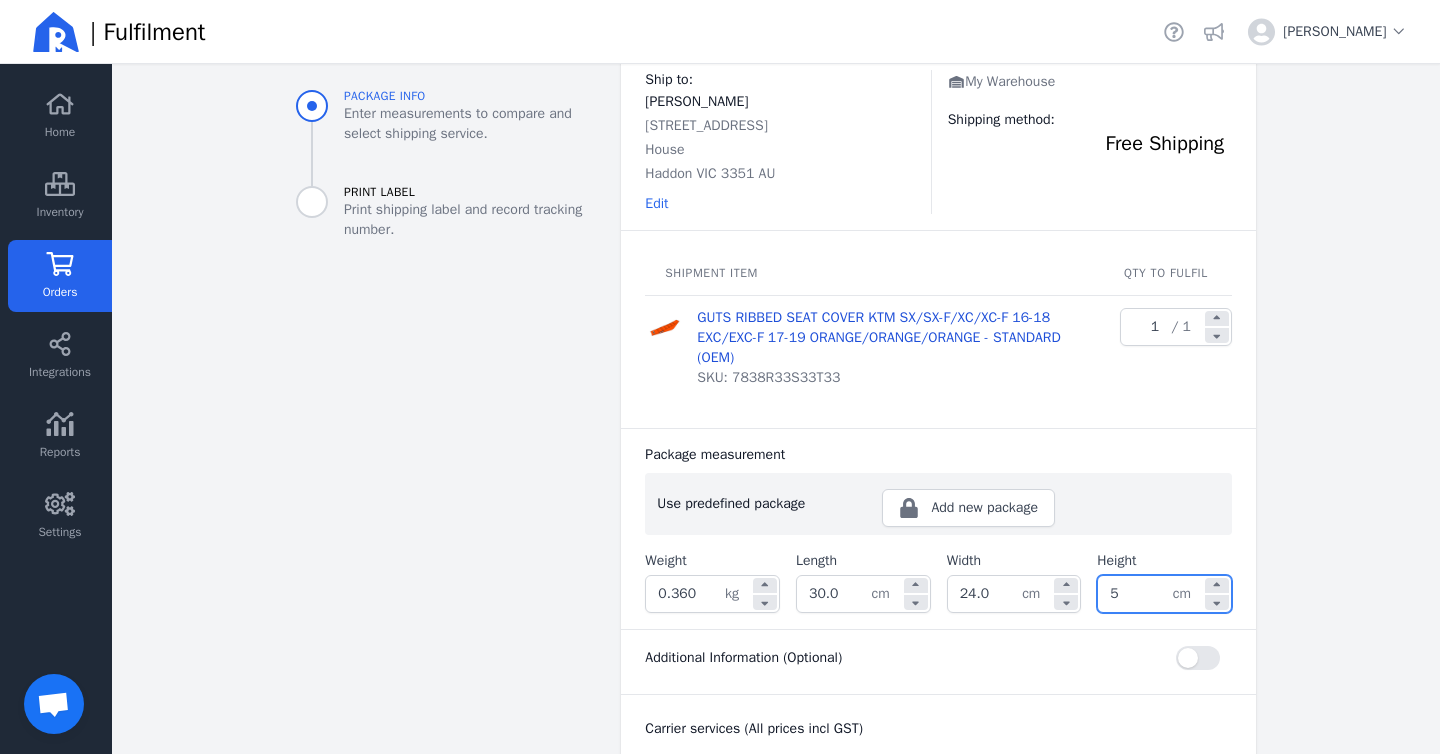 type on "5.0" 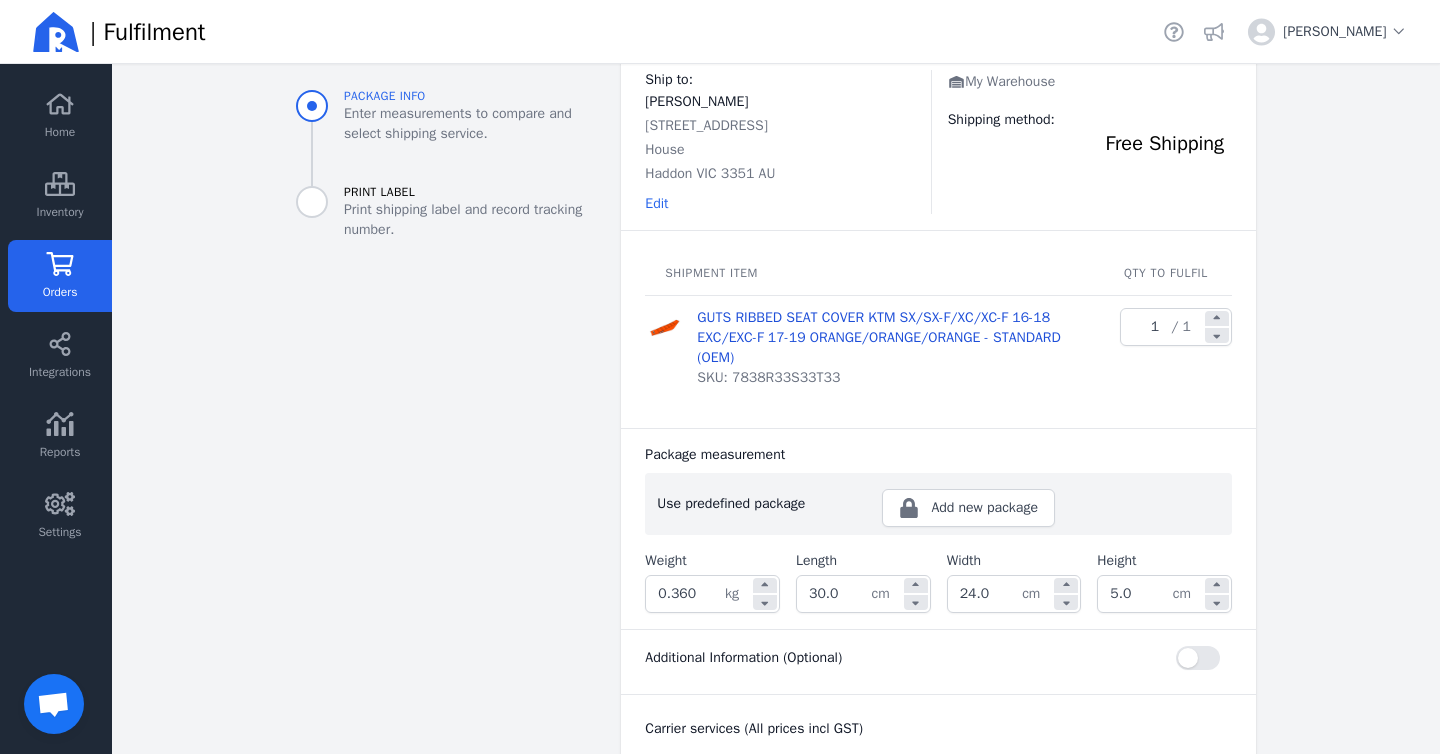 click on "Package info Enter measurements to compare and select shipping service. Print Label Print shipping label and record tracking number." 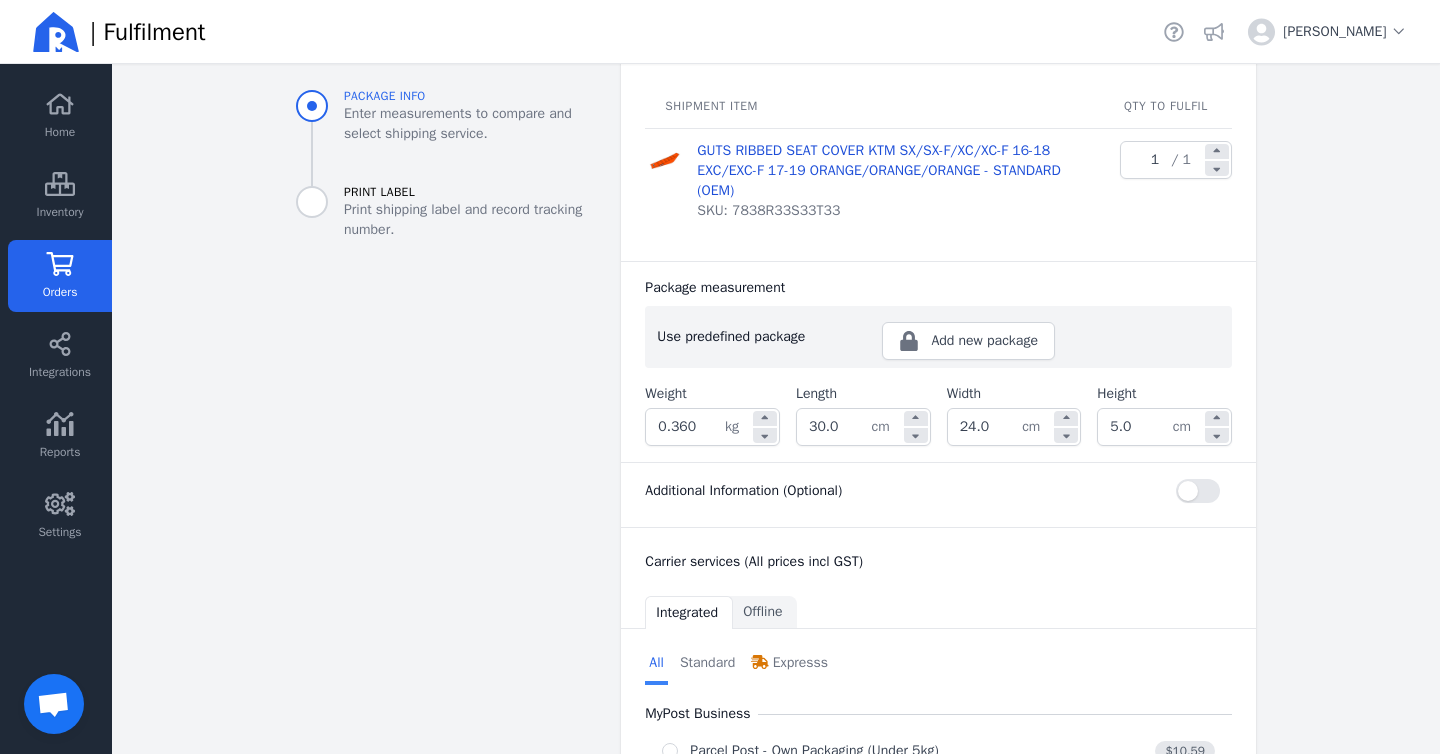 scroll, scrollTop: 458, scrollLeft: 0, axis: vertical 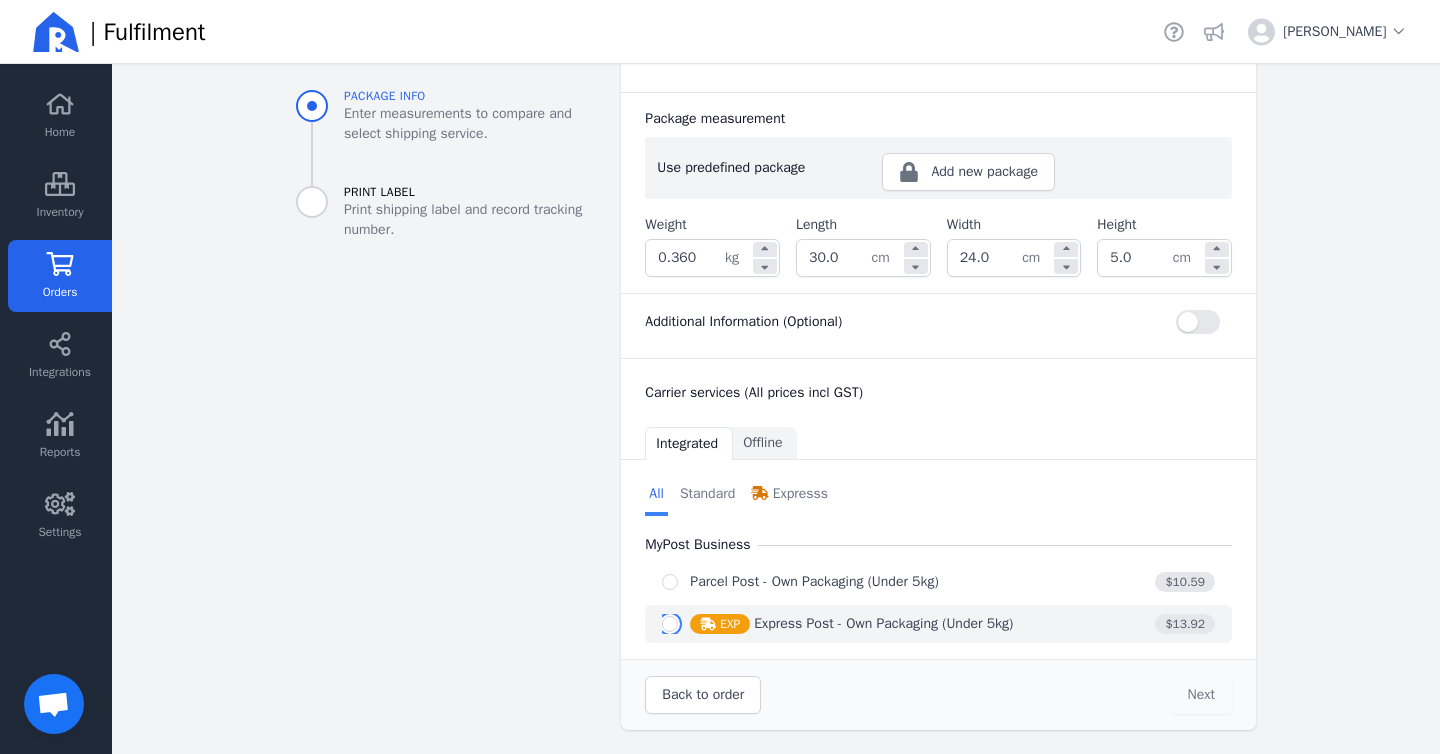 click at bounding box center (670, 624) 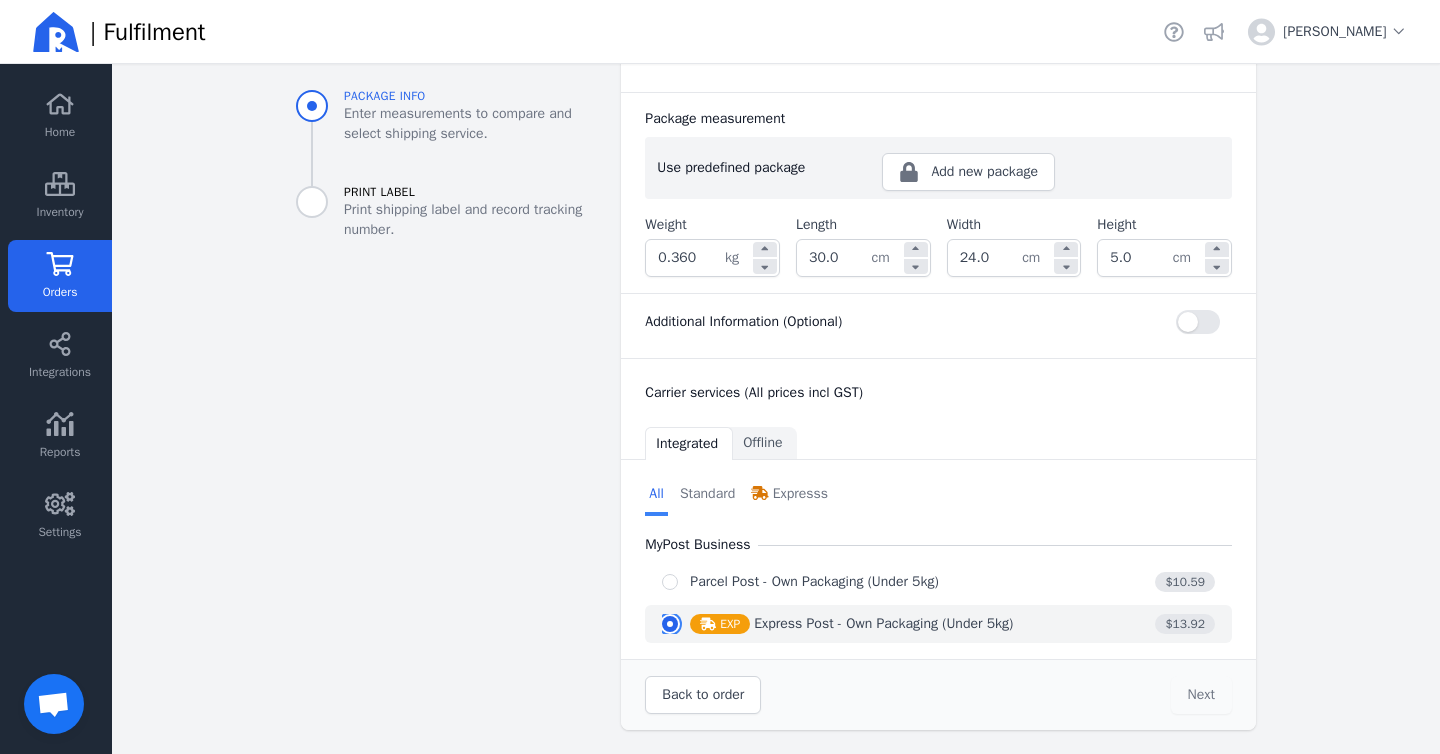 radio on "true" 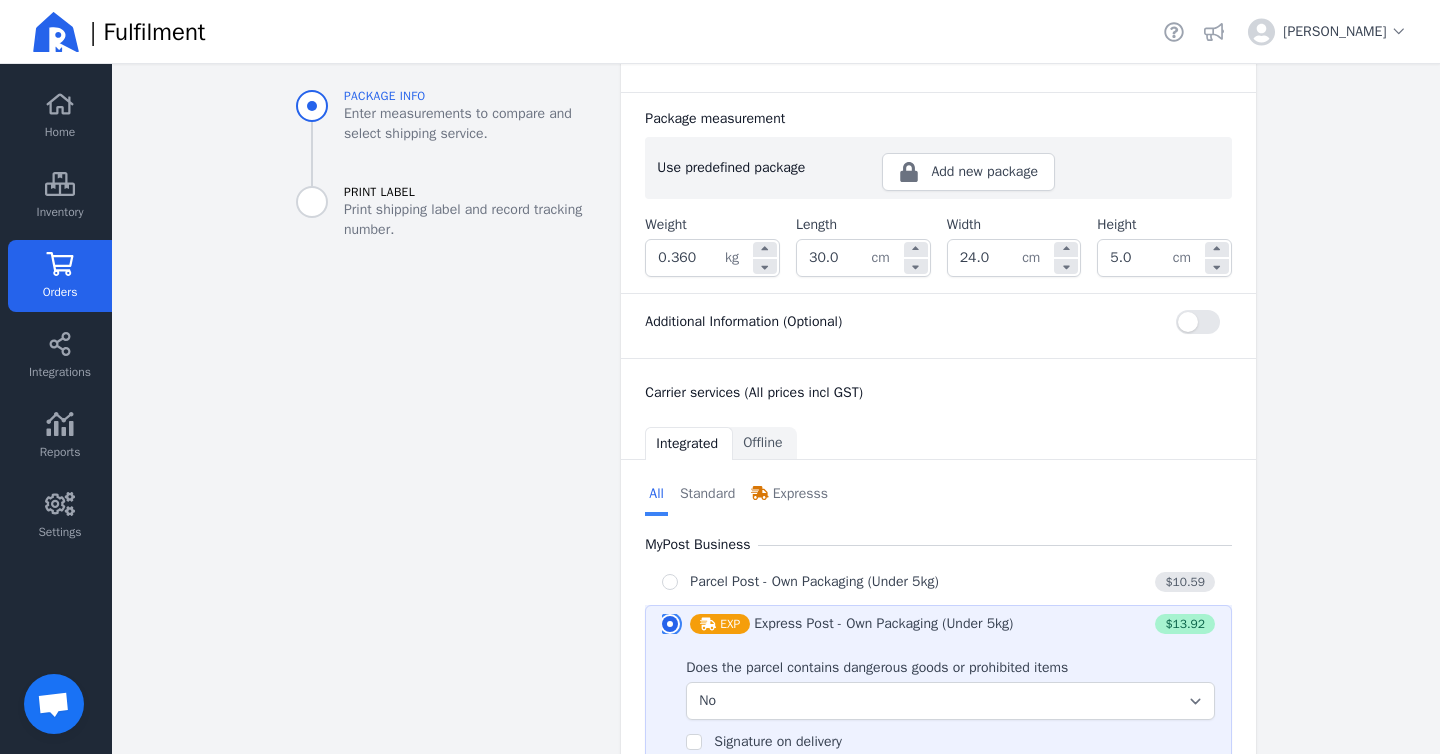 scroll, scrollTop: 678, scrollLeft: 0, axis: vertical 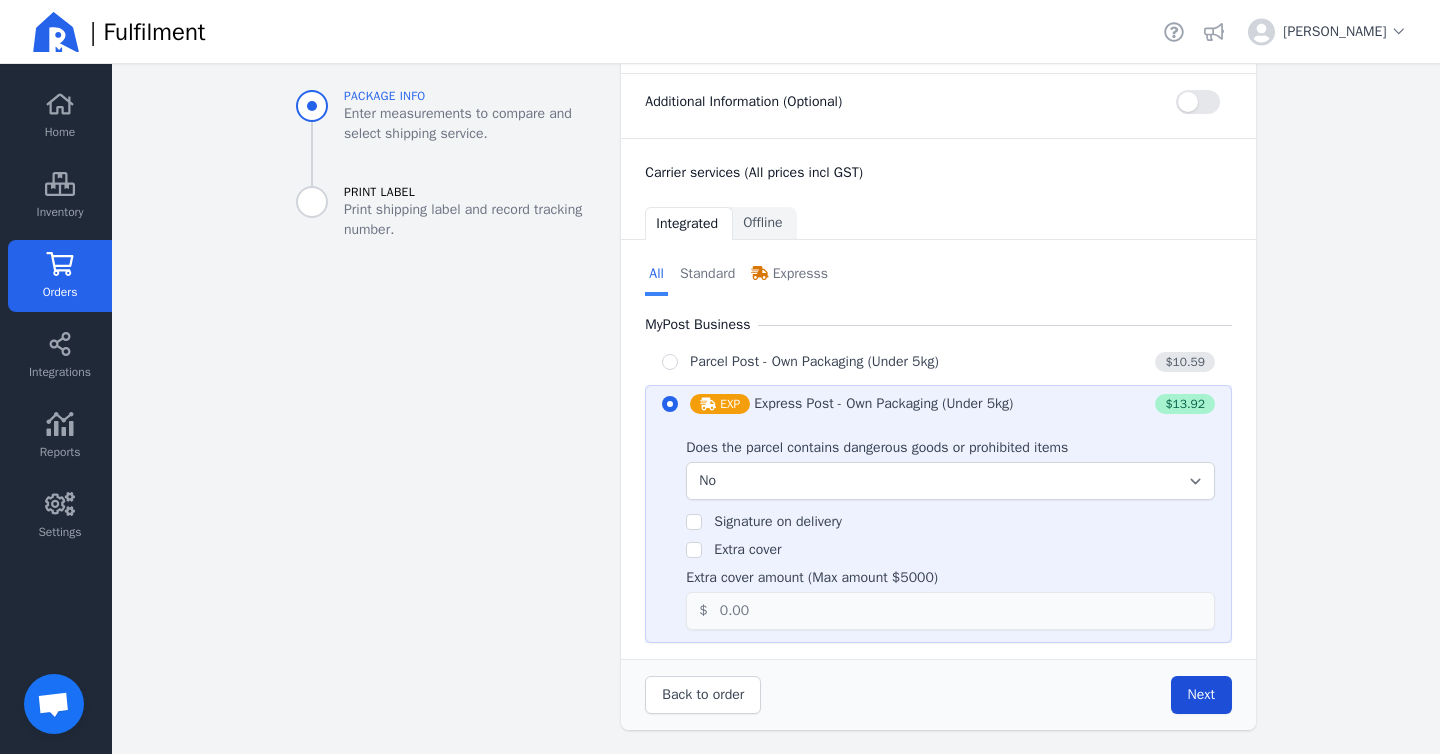 click on "Next" at bounding box center [1201, 694] 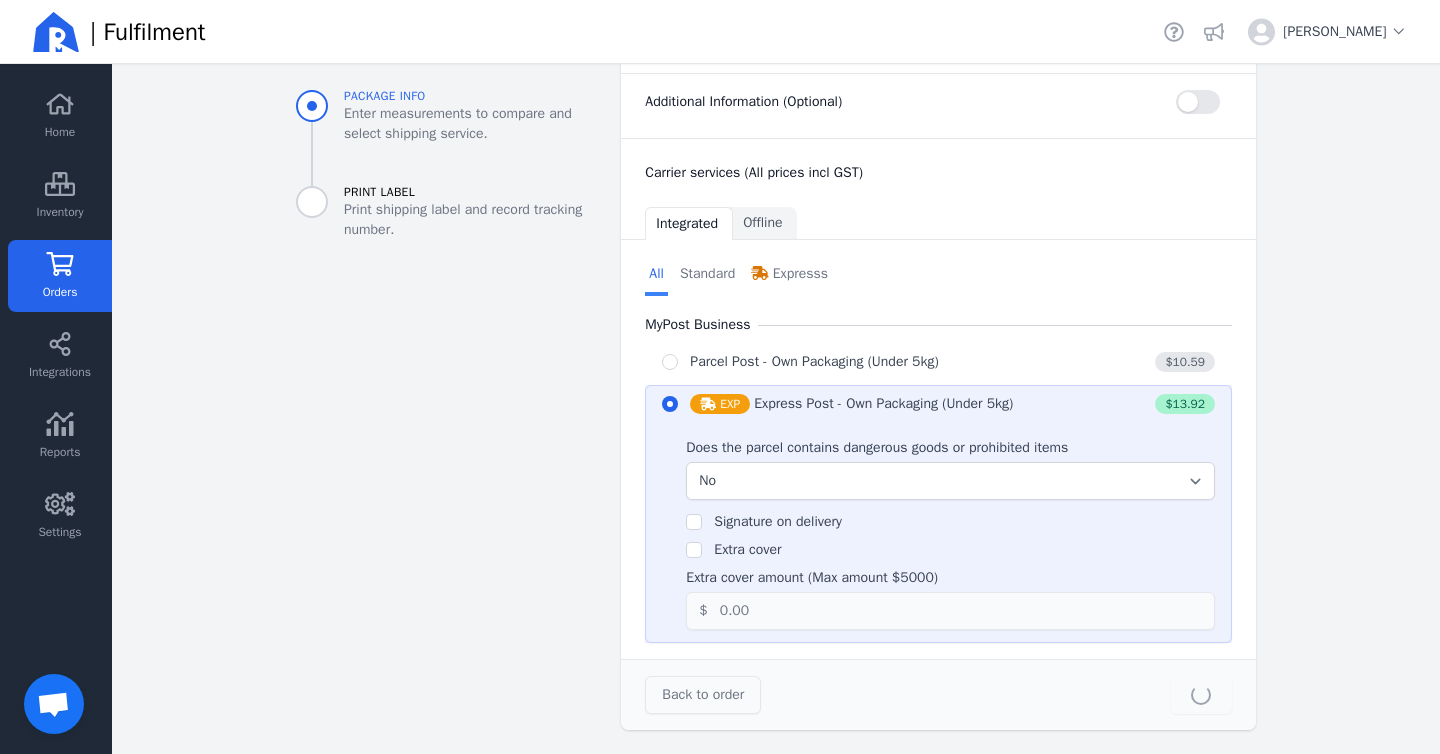 type on "30.0" 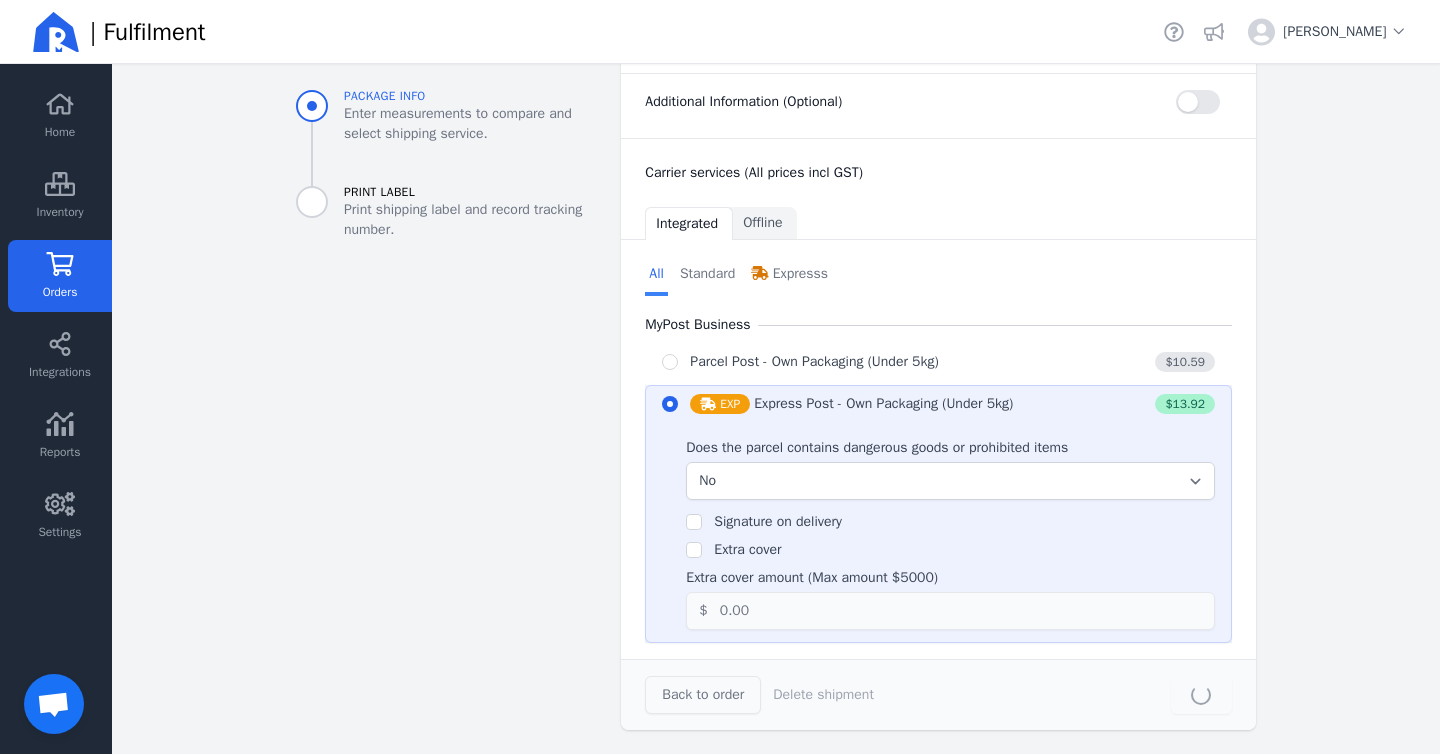 scroll, scrollTop: 0, scrollLeft: 0, axis: both 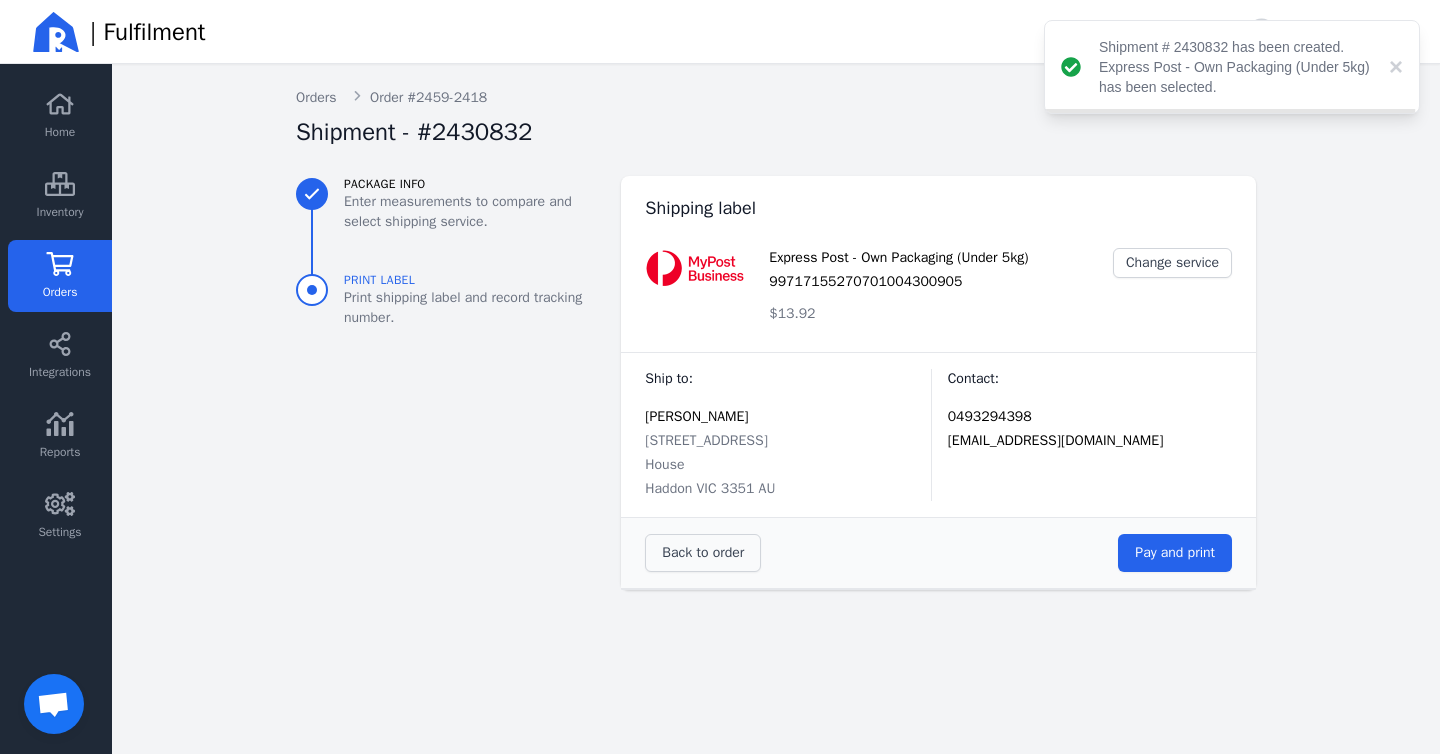 click on "Back to order" at bounding box center [703, 552] 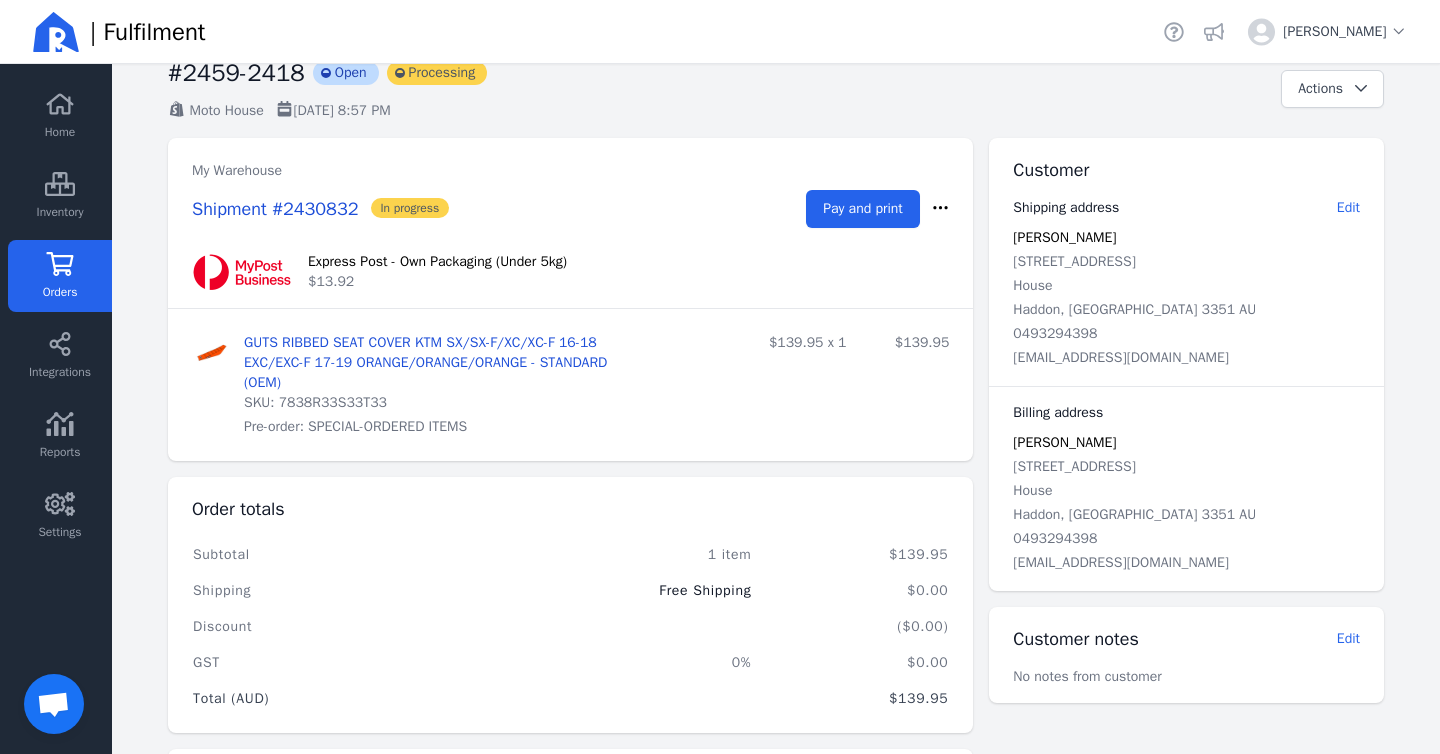 scroll, scrollTop: 73, scrollLeft: 0, axis: vertical 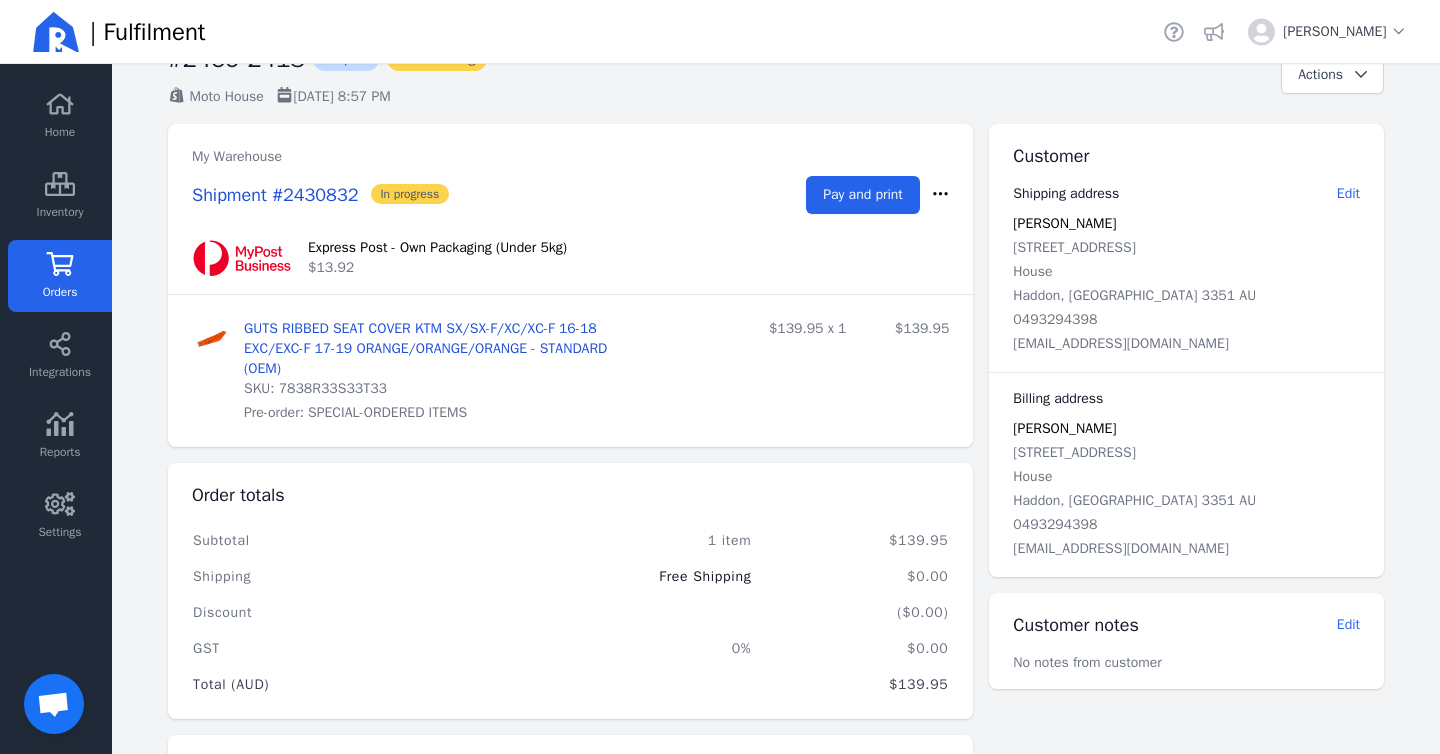 click on "My Warehouse Shipment #2430832 In progress  Pay and print" at bounding box center (570, 169) 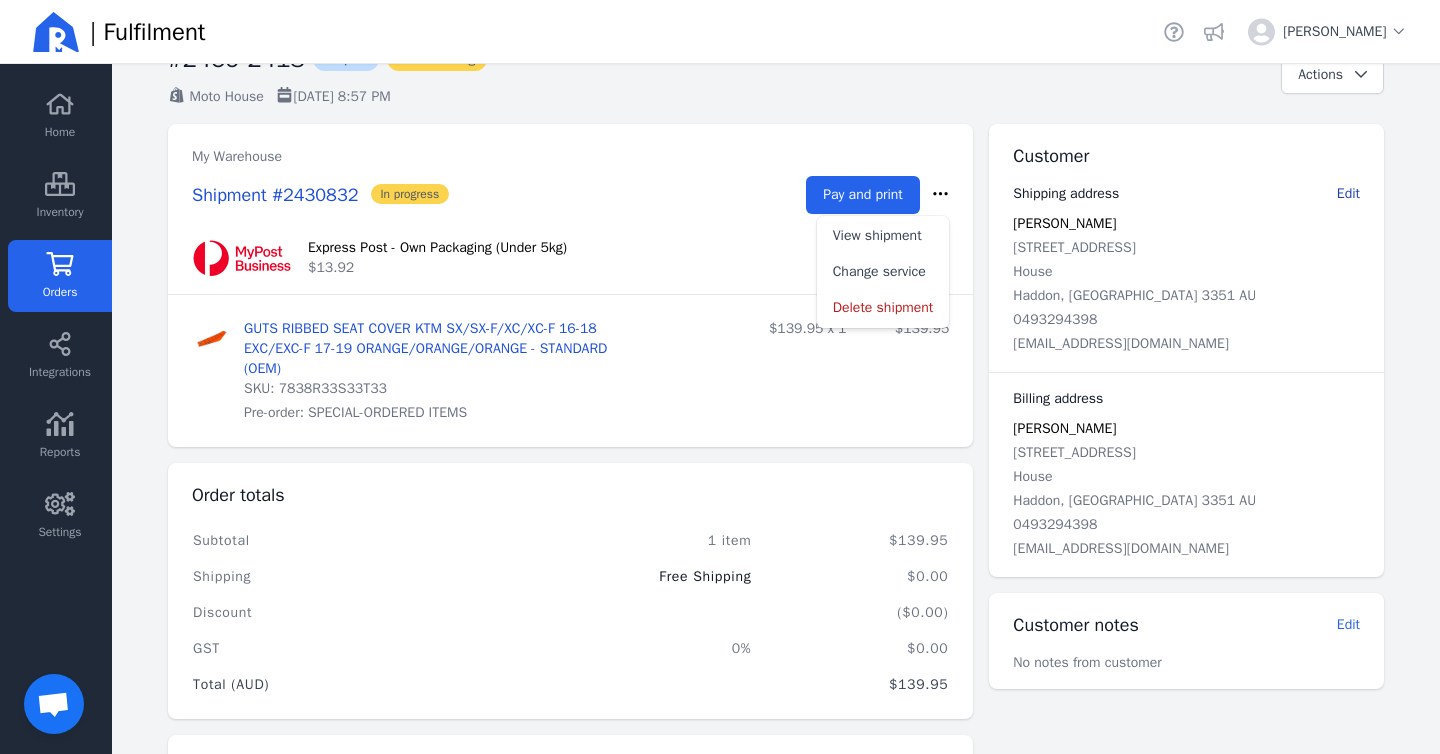 click on "Edit" at bounding box center (1348, 193) 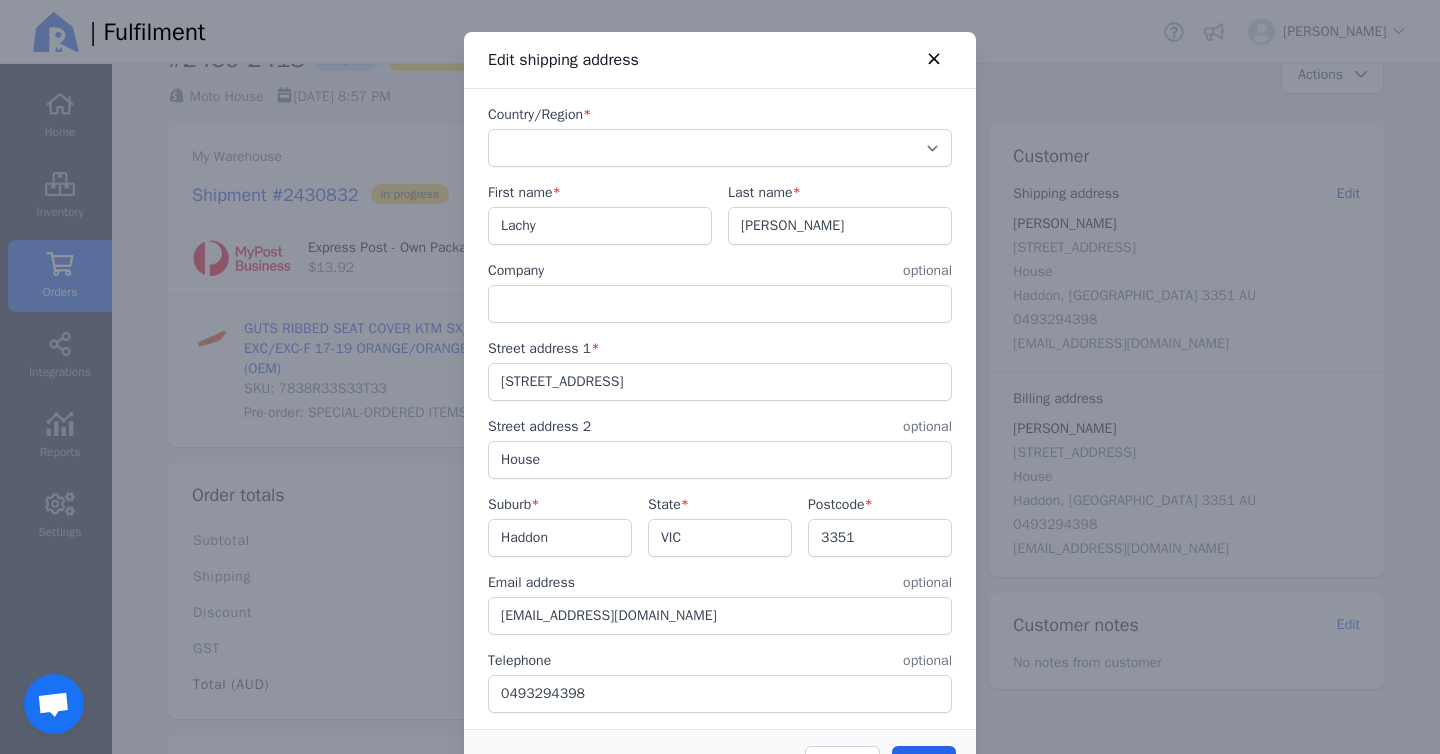 select on "AU" 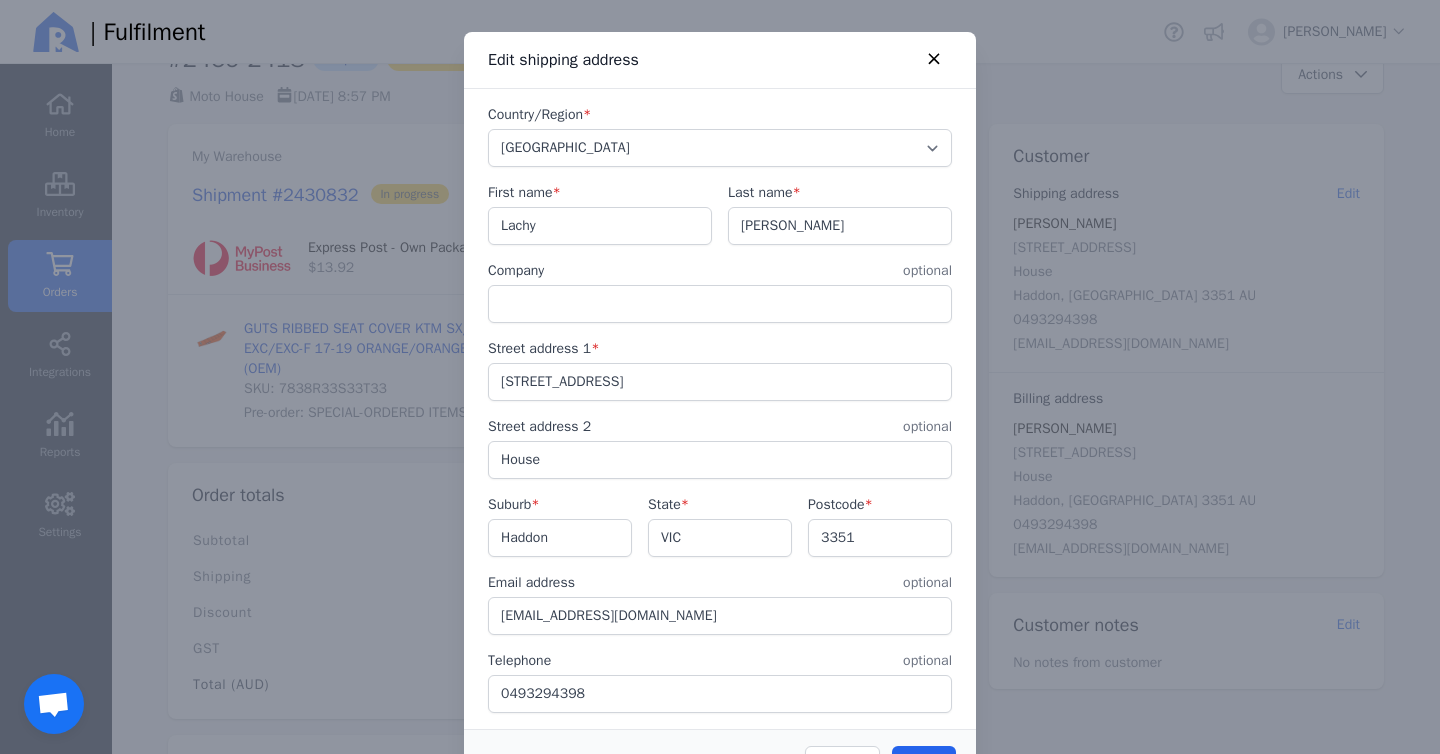 click on "House" at bounding box center (720, 460) 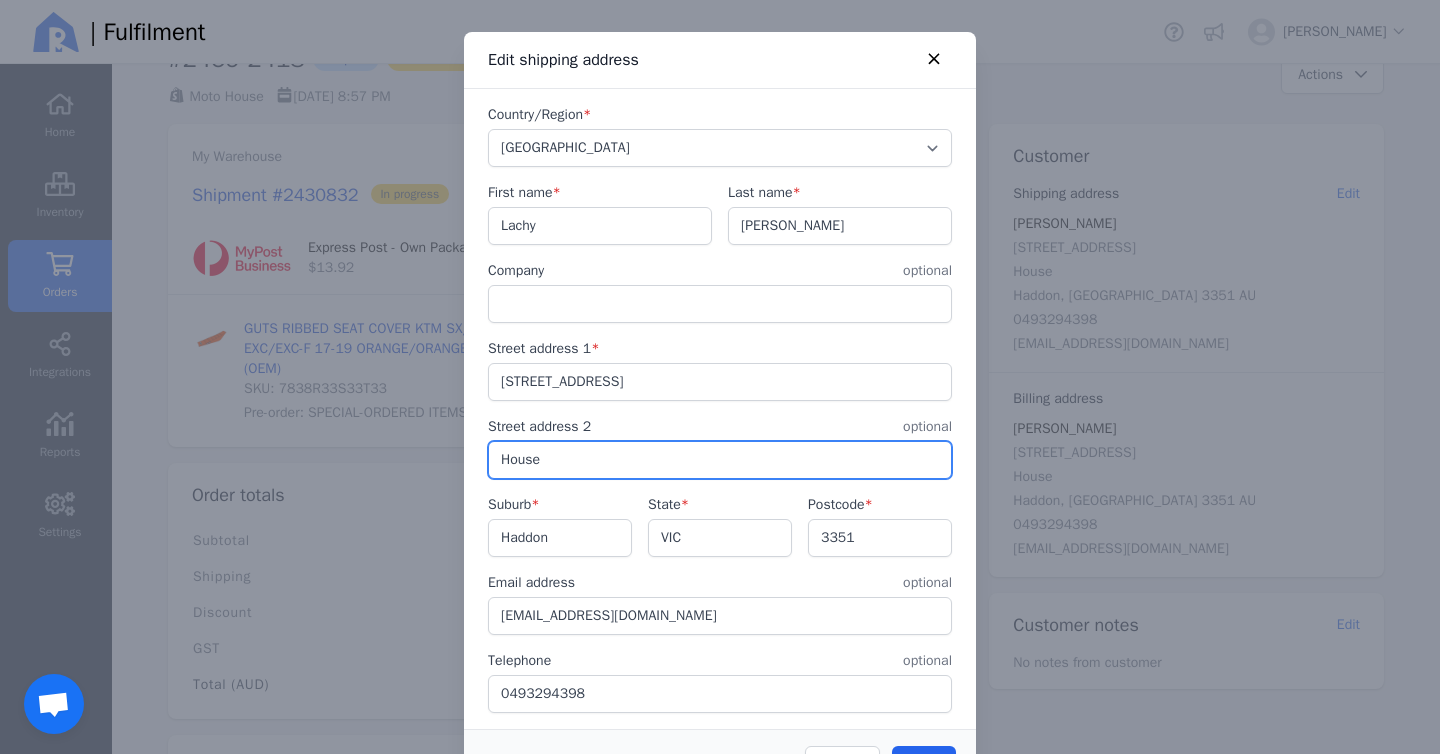 click on "House" at bounding box center [720, 460] 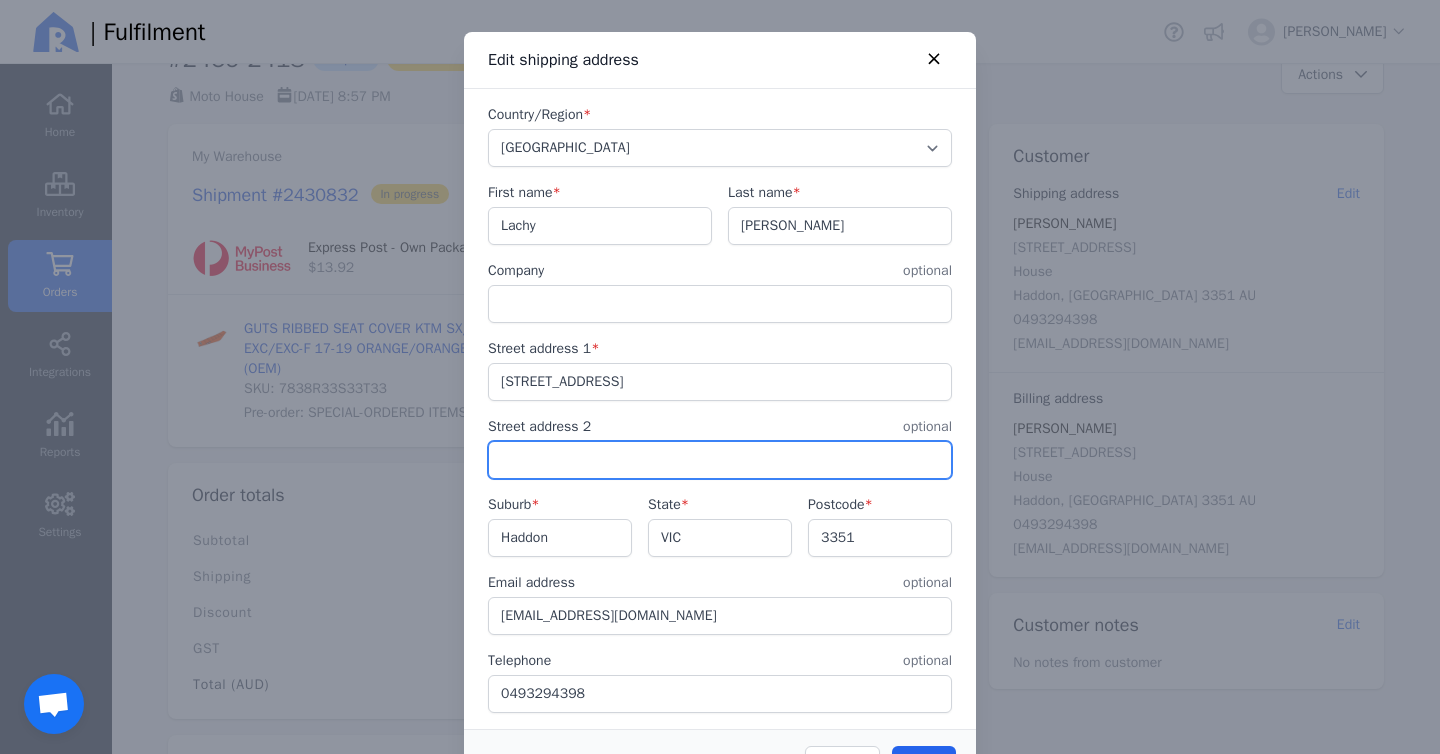 scroll, scrollTop: 78, scrollLeft: 0, axis: vertical 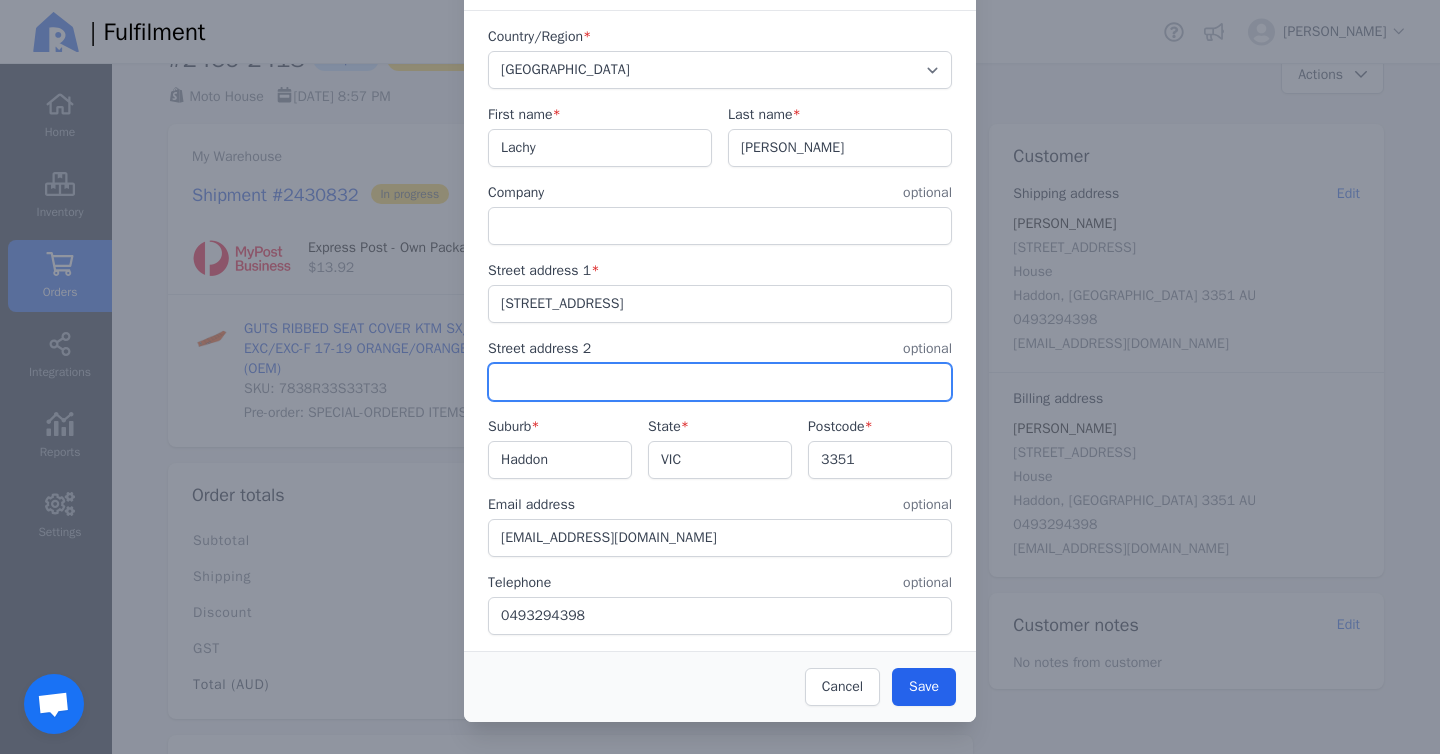 type 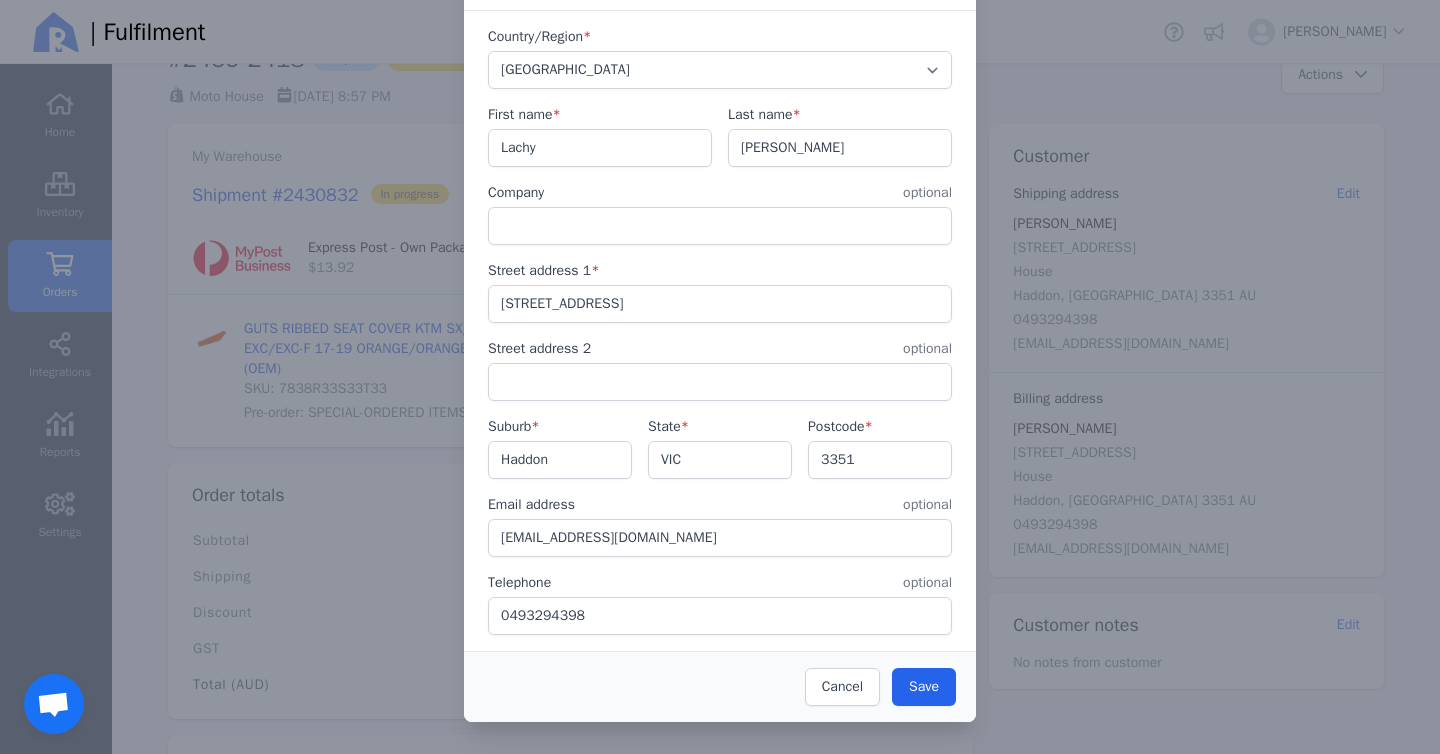 click at bounding box center [720, 377] 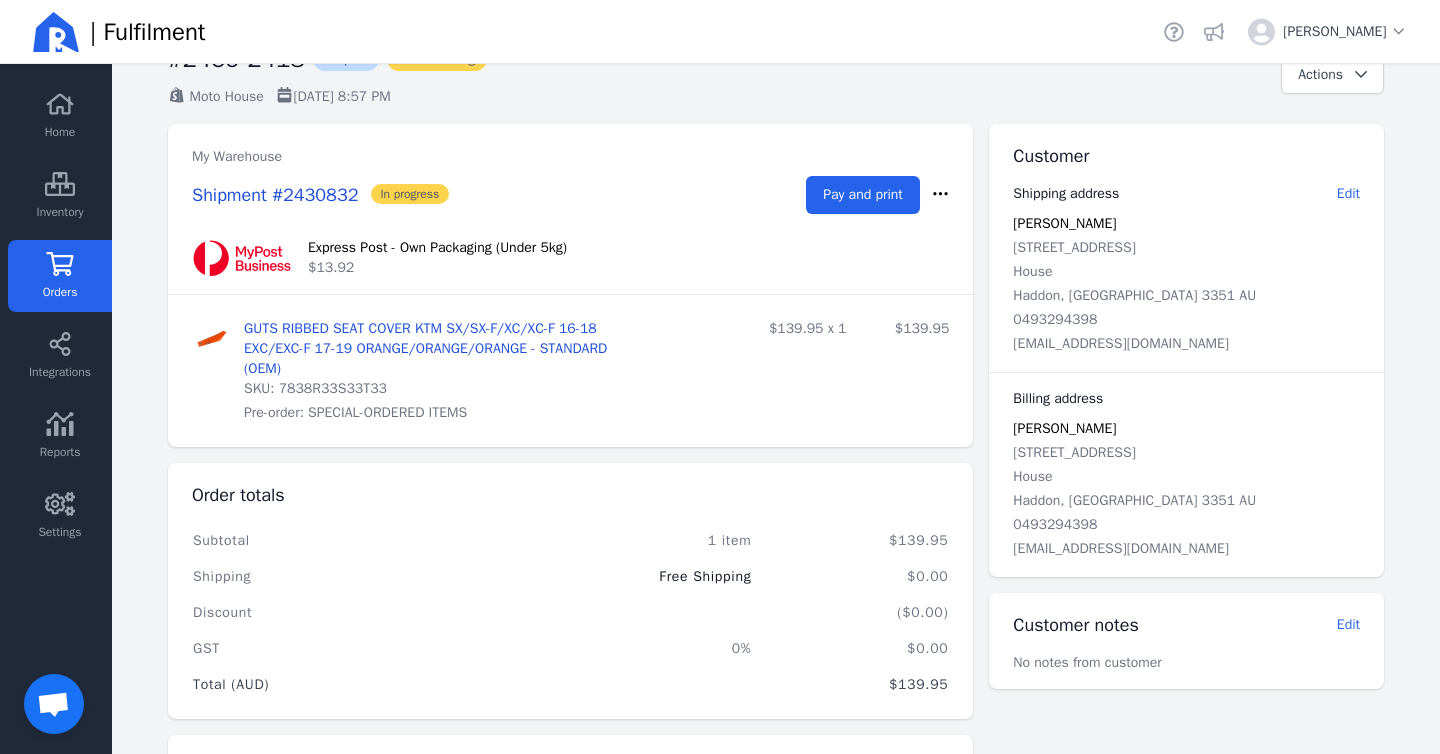 scroll, scrollTop: 0, scrollLeft: 0, axis: both 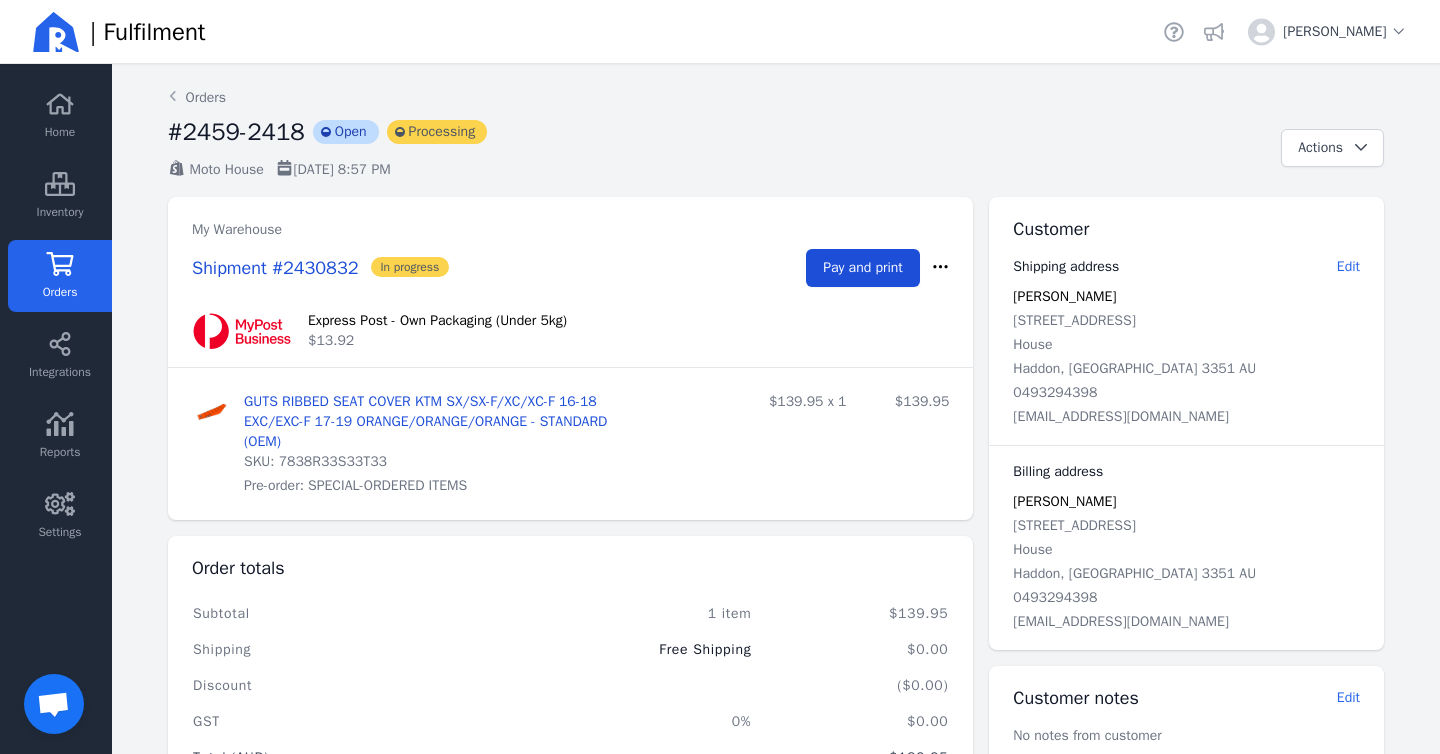 click on "Pay and print" at bounding box center [863, 267] 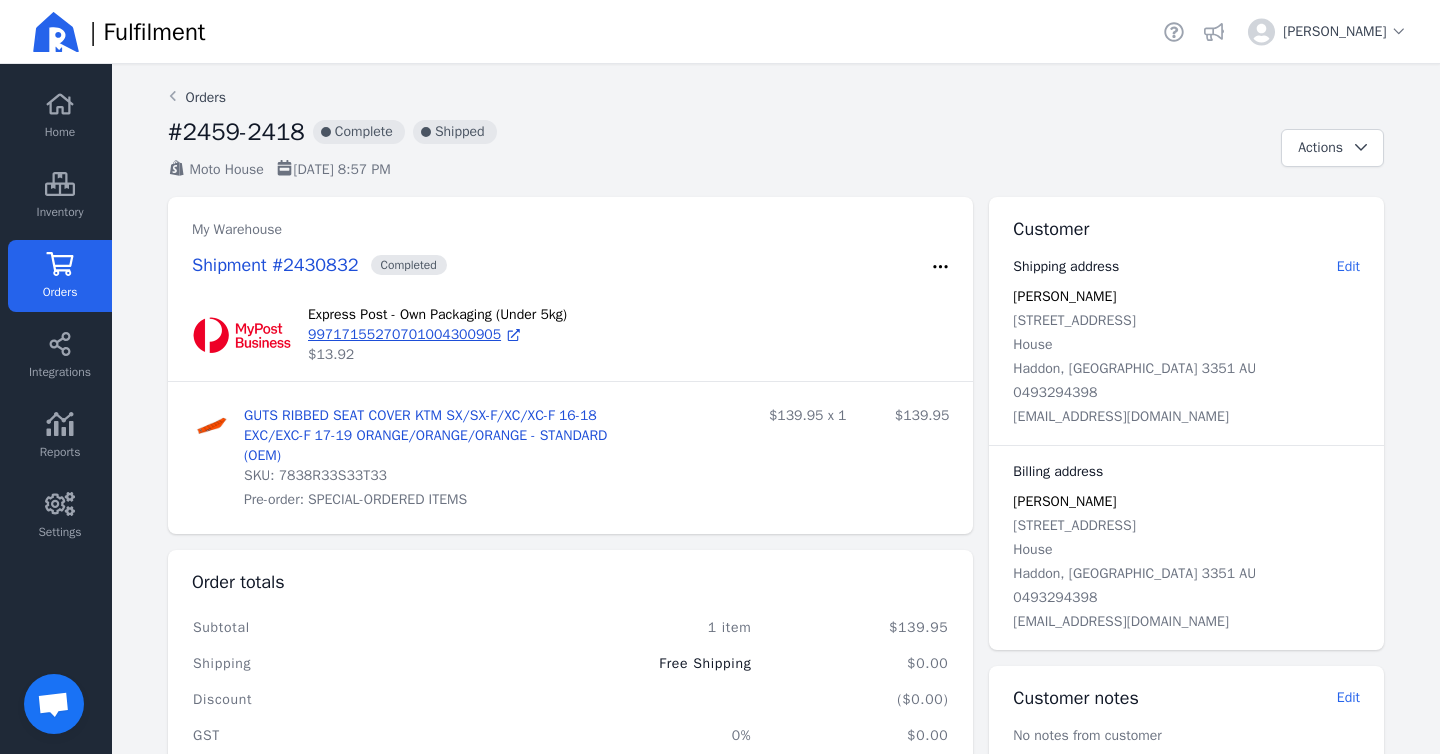 click on "Orders" at bounding box center [197, 98] 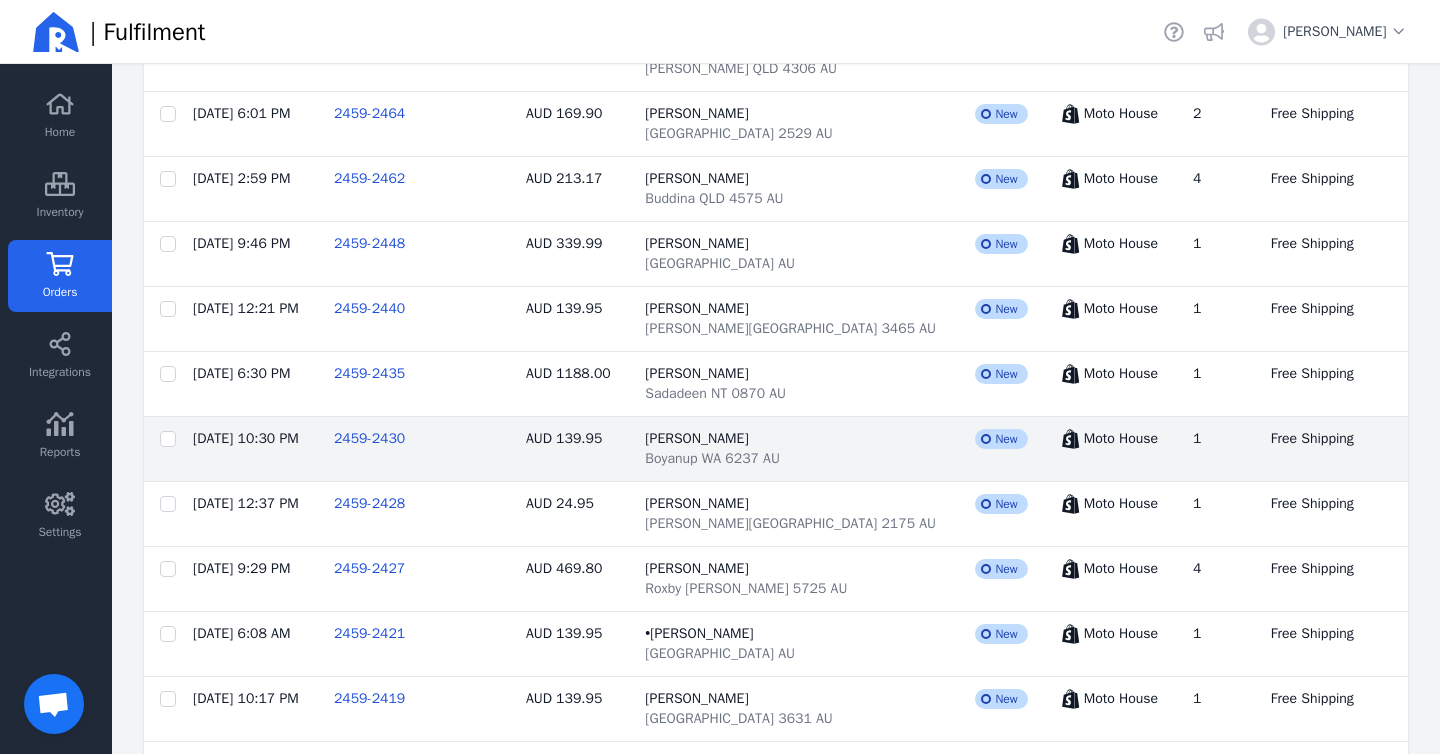 scroll, scrollTop: 533, scrollLeft: 0, axis: vertical 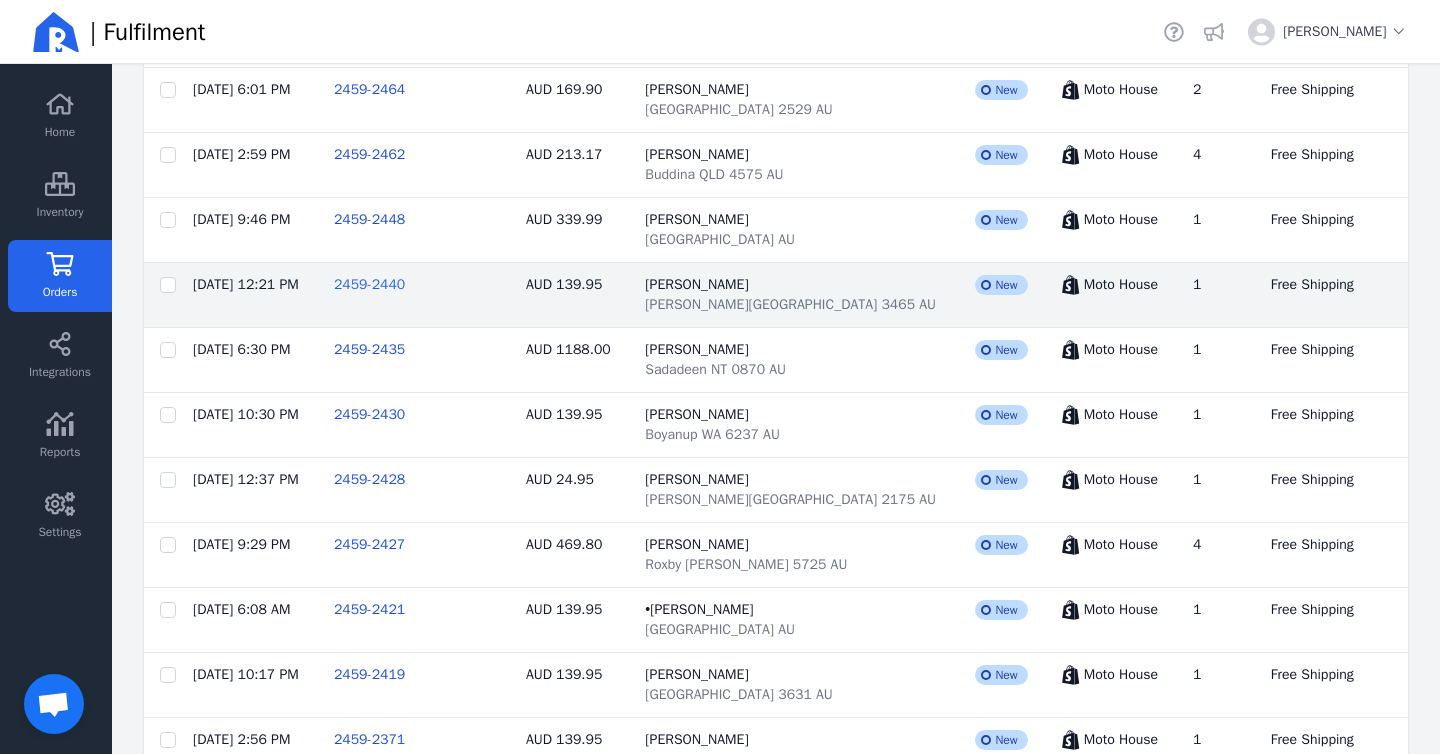 click on "2459-2440" 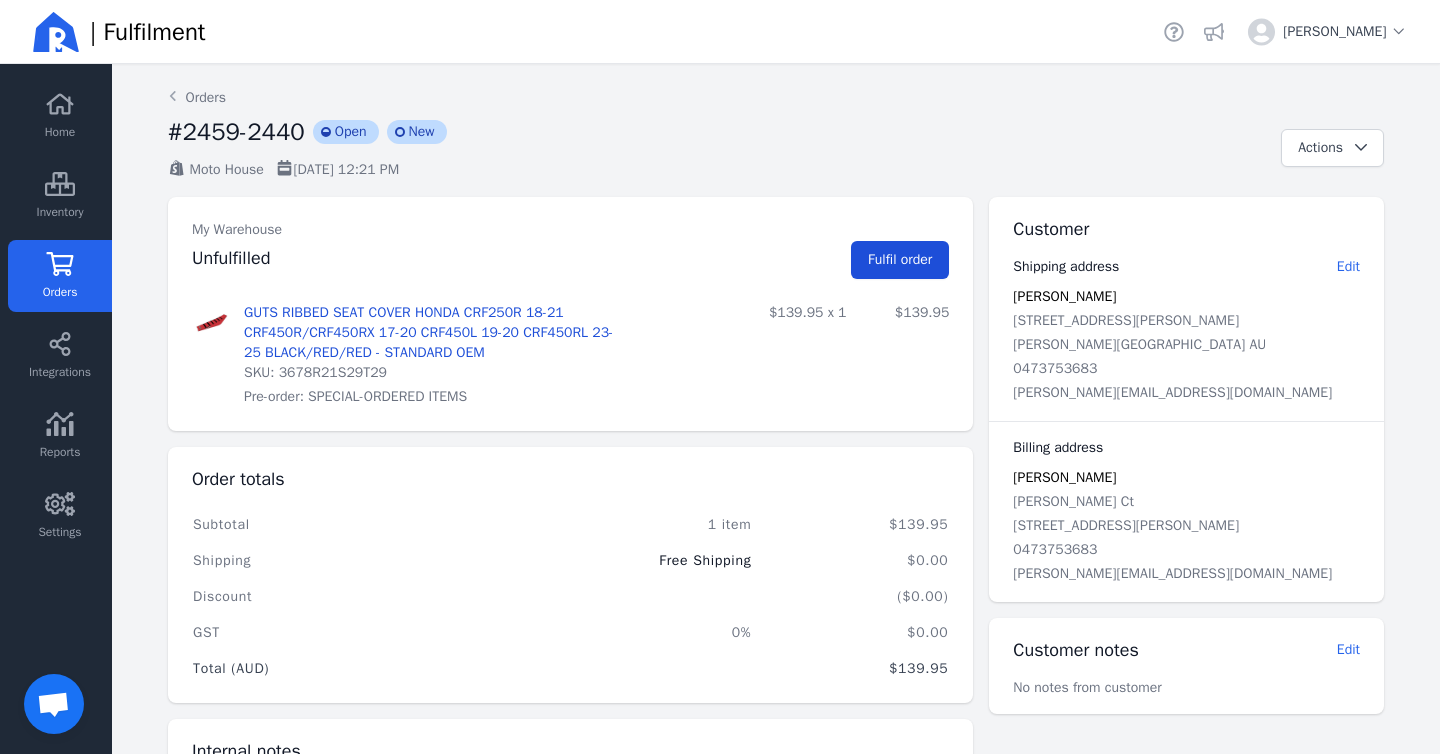 click on "Fulfil order" at bounding box center [900, 259] 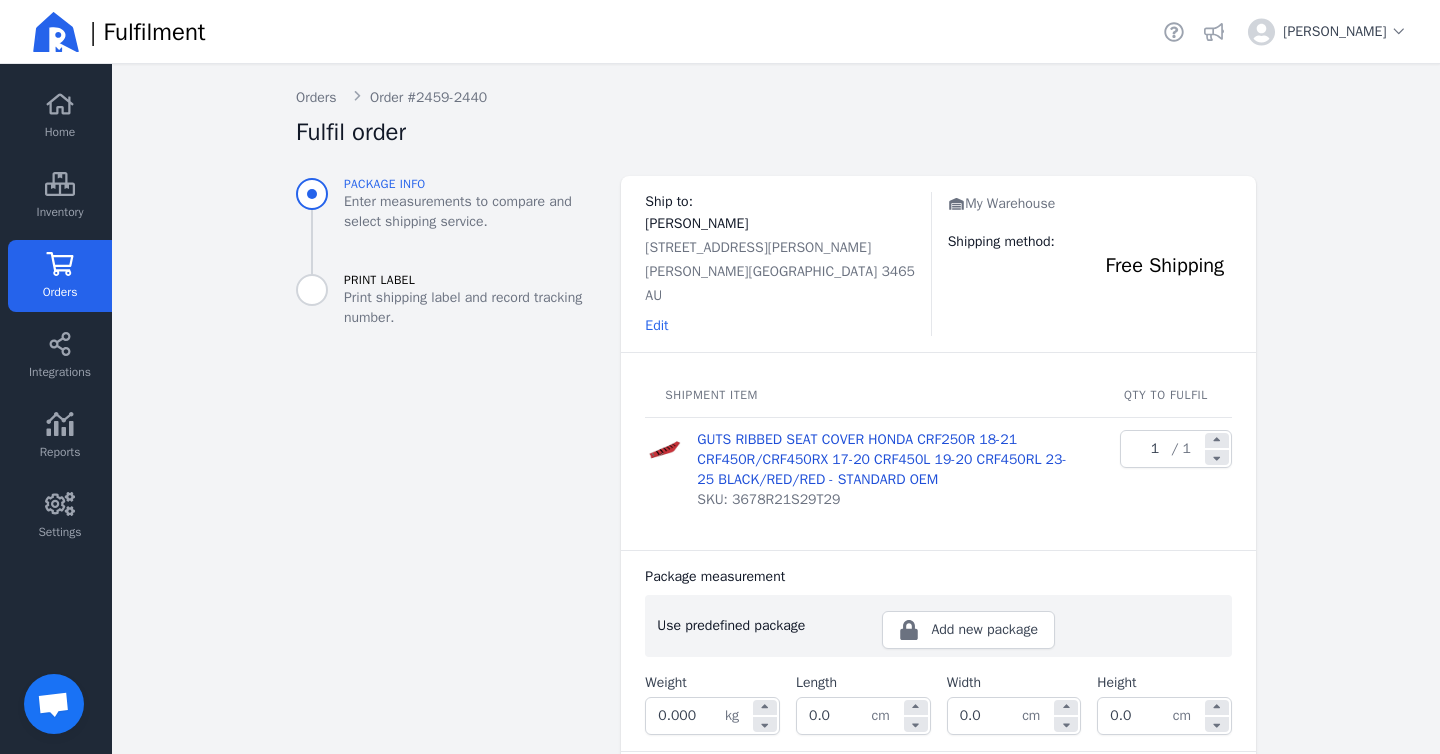 scroll, scrollTop: 342, scrollLeft: 0, axis: vertical 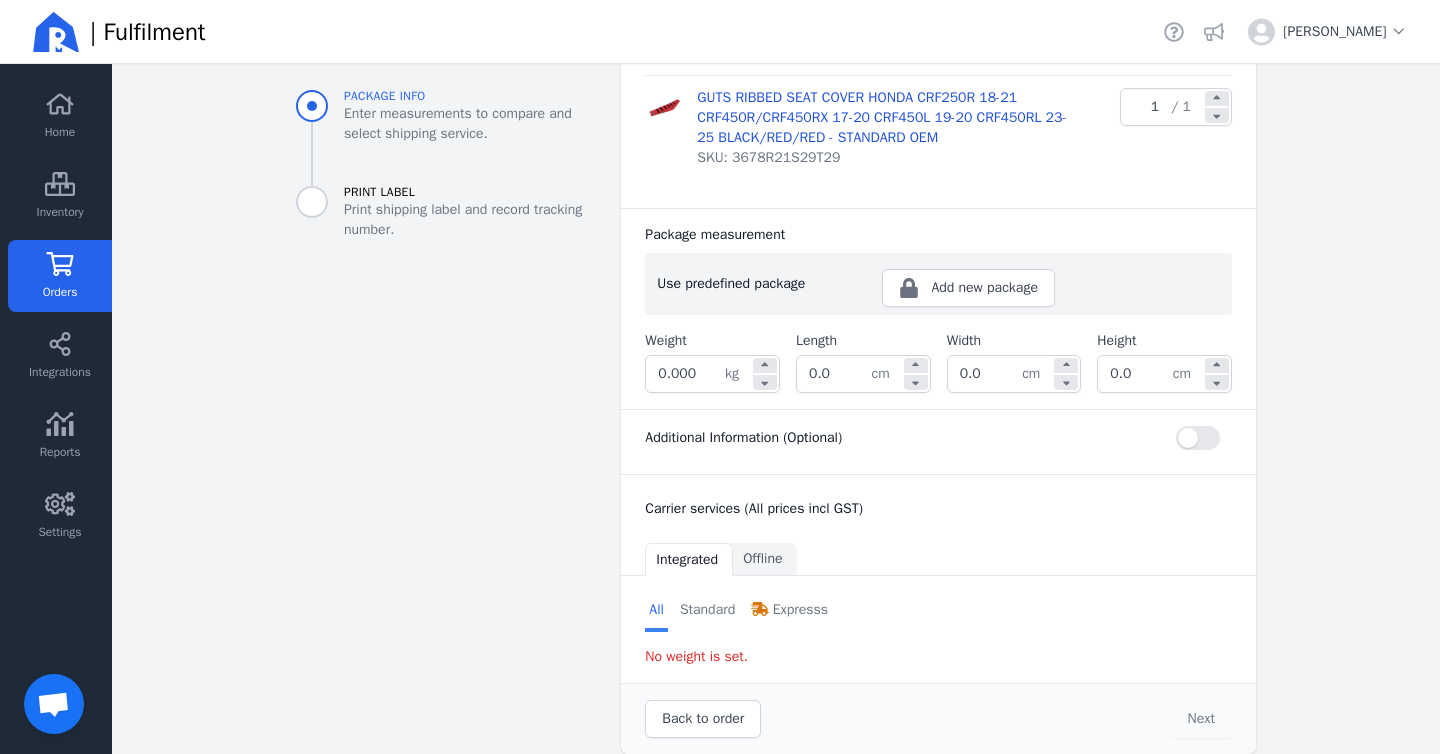 click on "0.000" 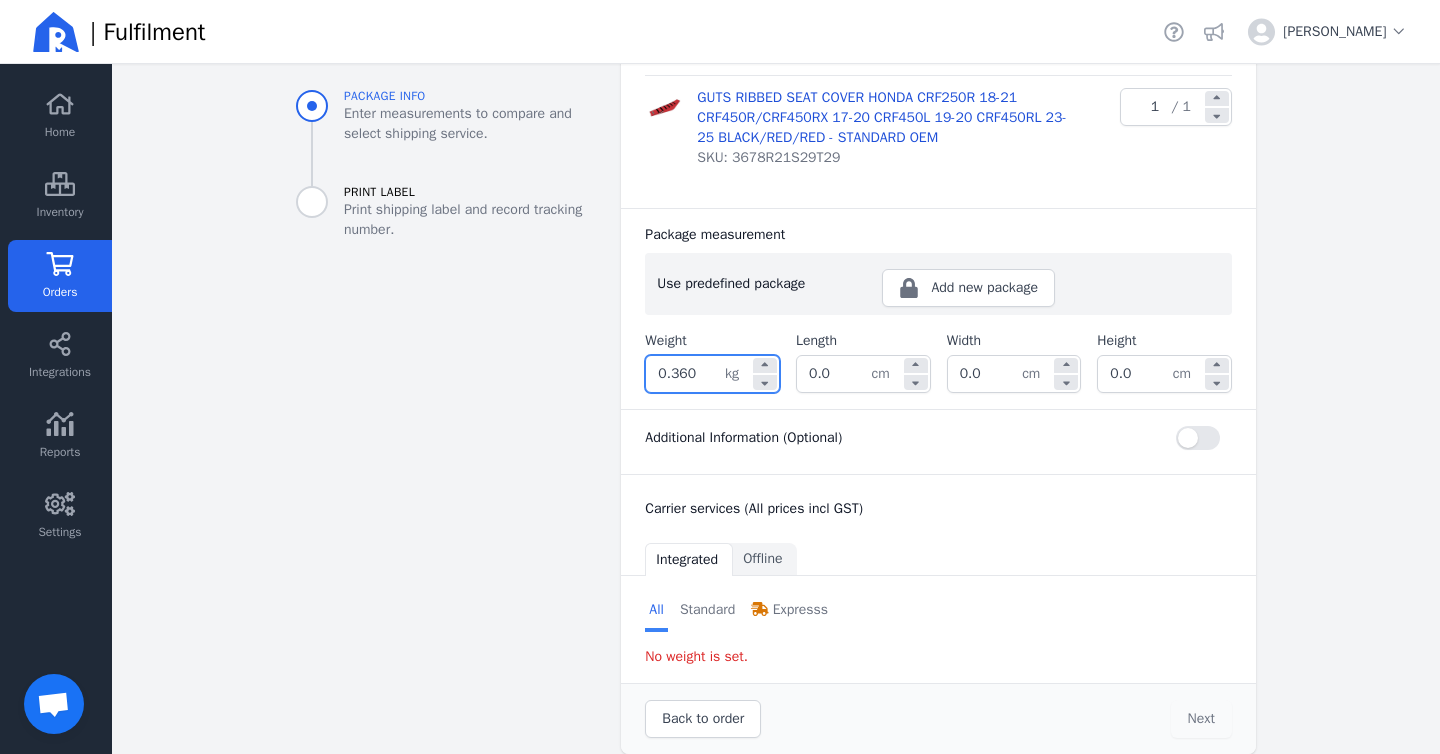 type on "0.360" 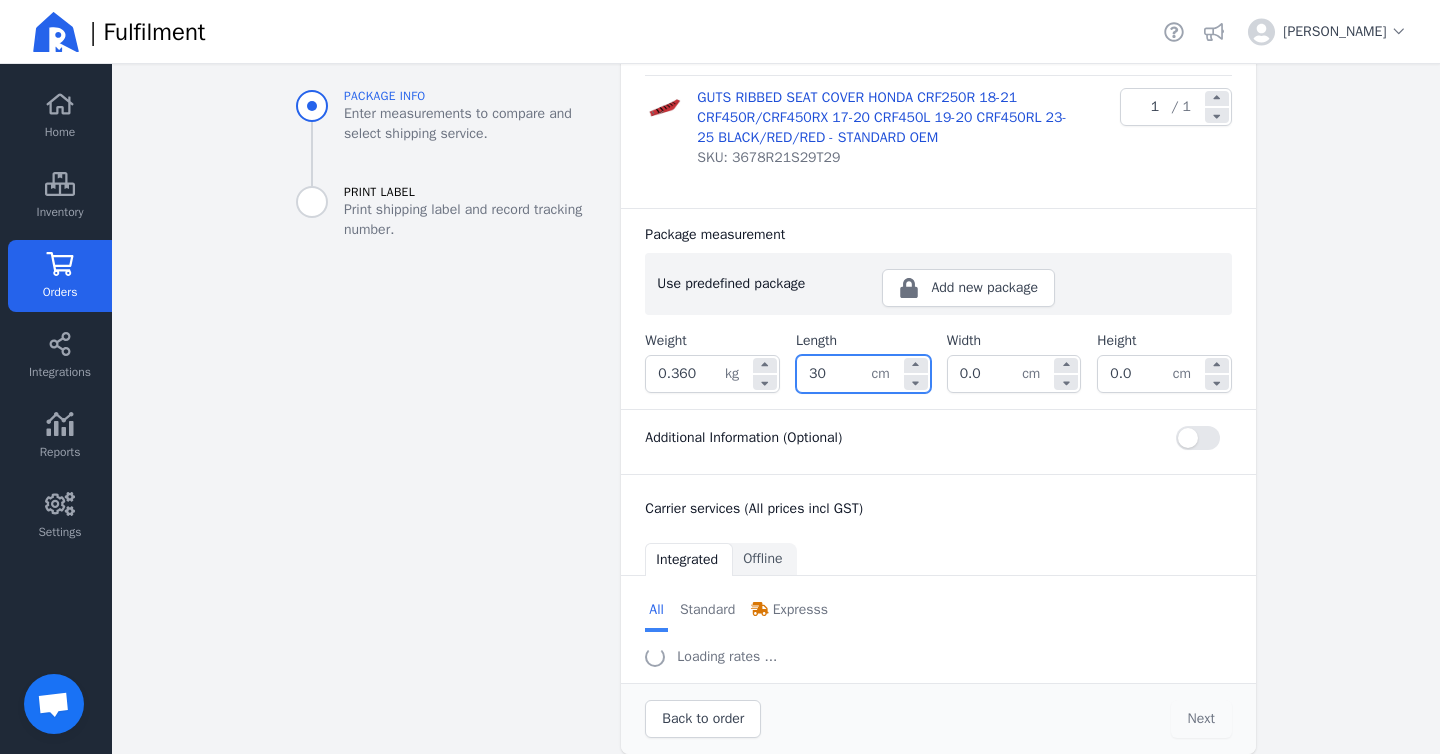 type on "30.0" 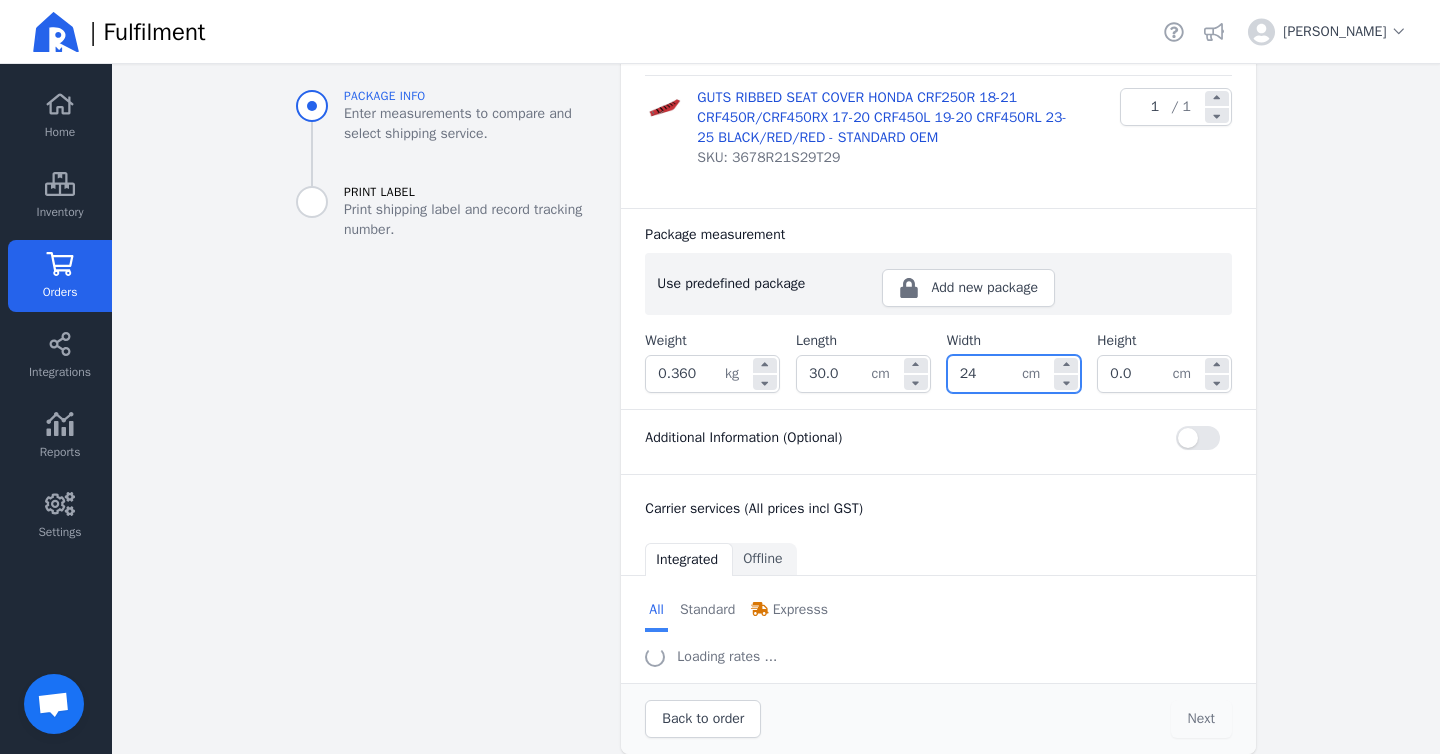 type on "24.0" 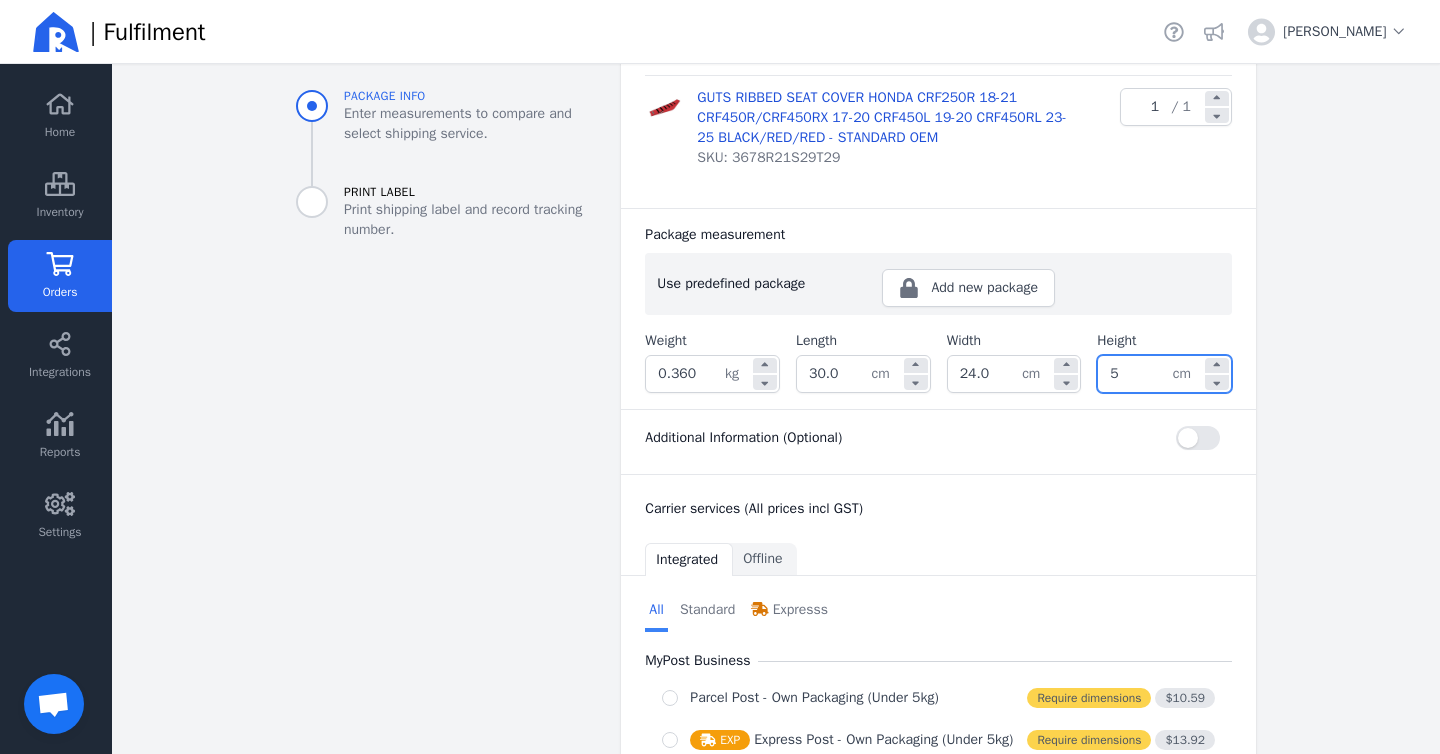 type on "5.0" 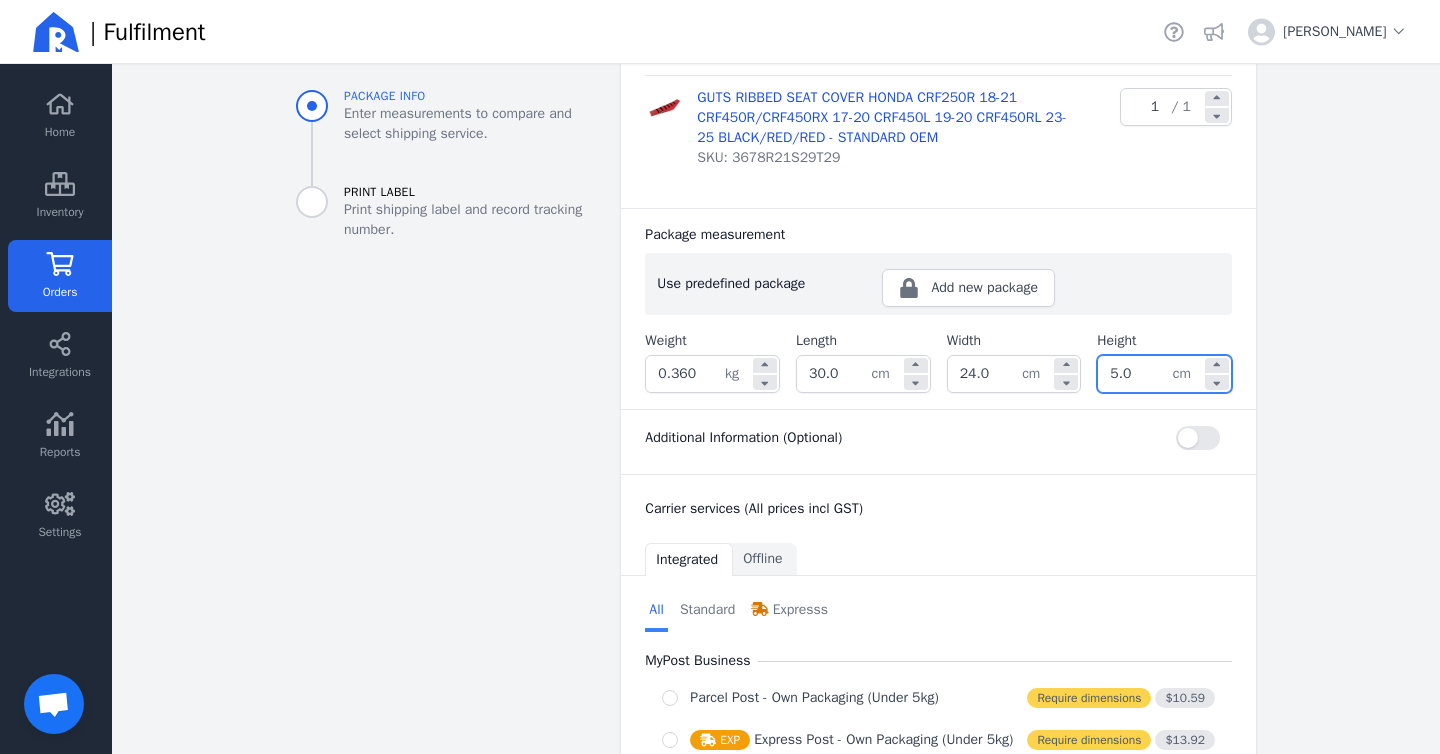 click on "Package info Enter measurements to compare and select shipping service. Print Label Print shipping label and record tracking number." 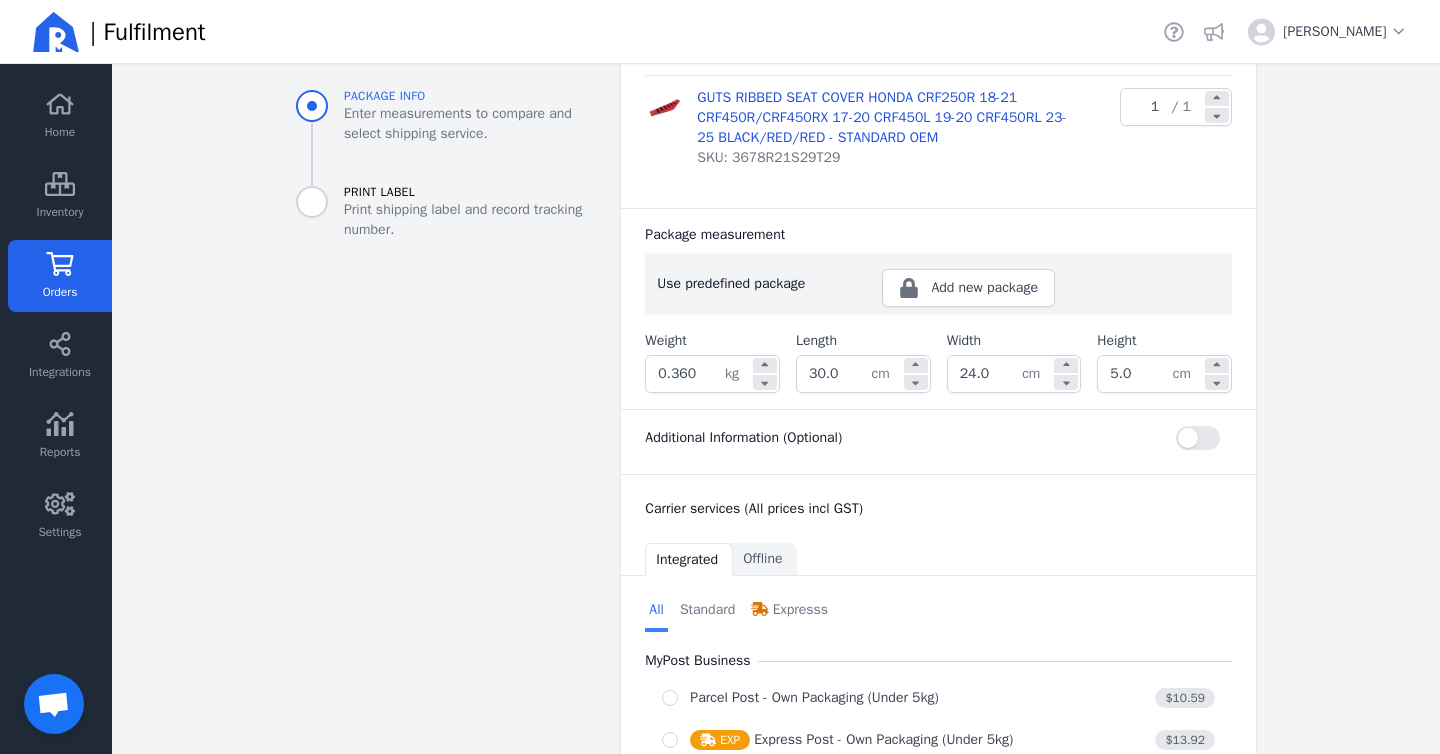 scroll, scrollTop: 434, scrollLeft: 0, axis: vertical 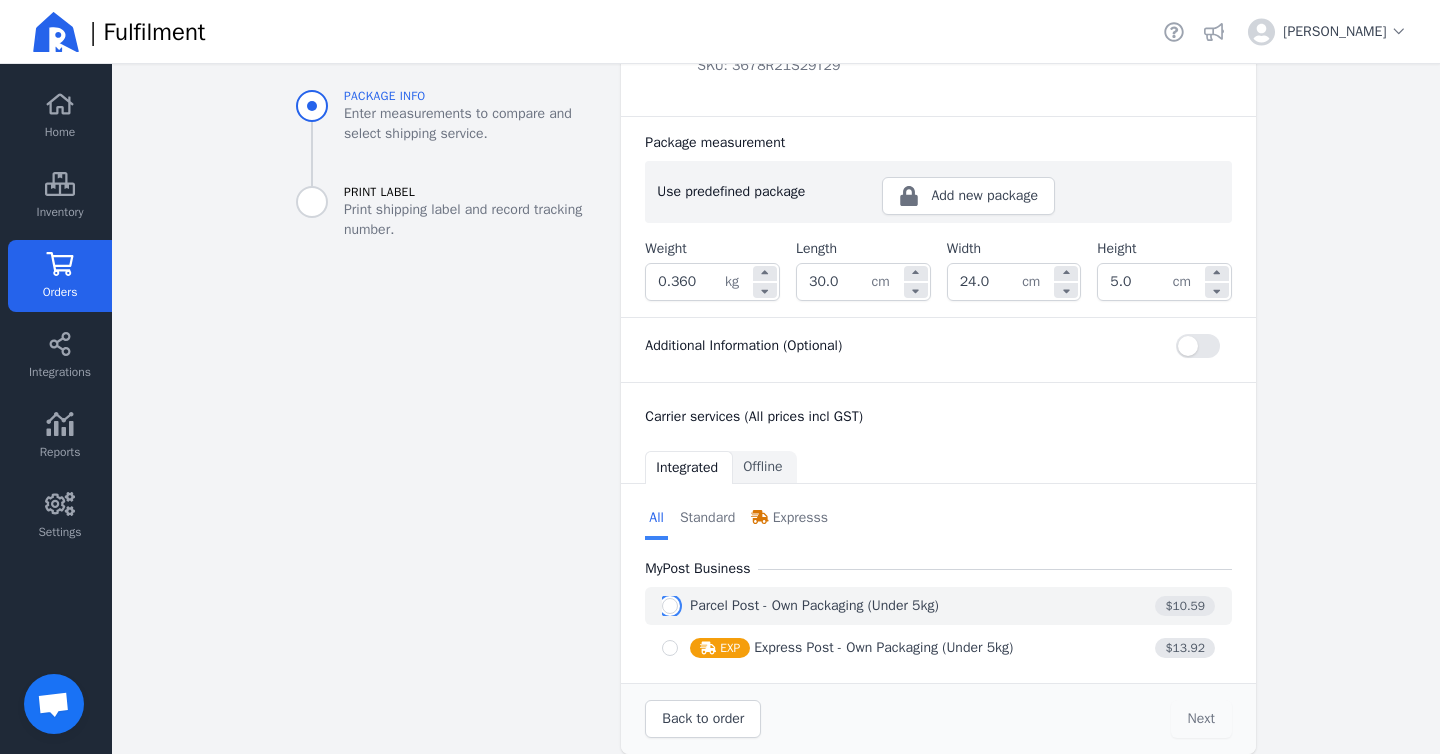 click at bounding box center [670, 606] 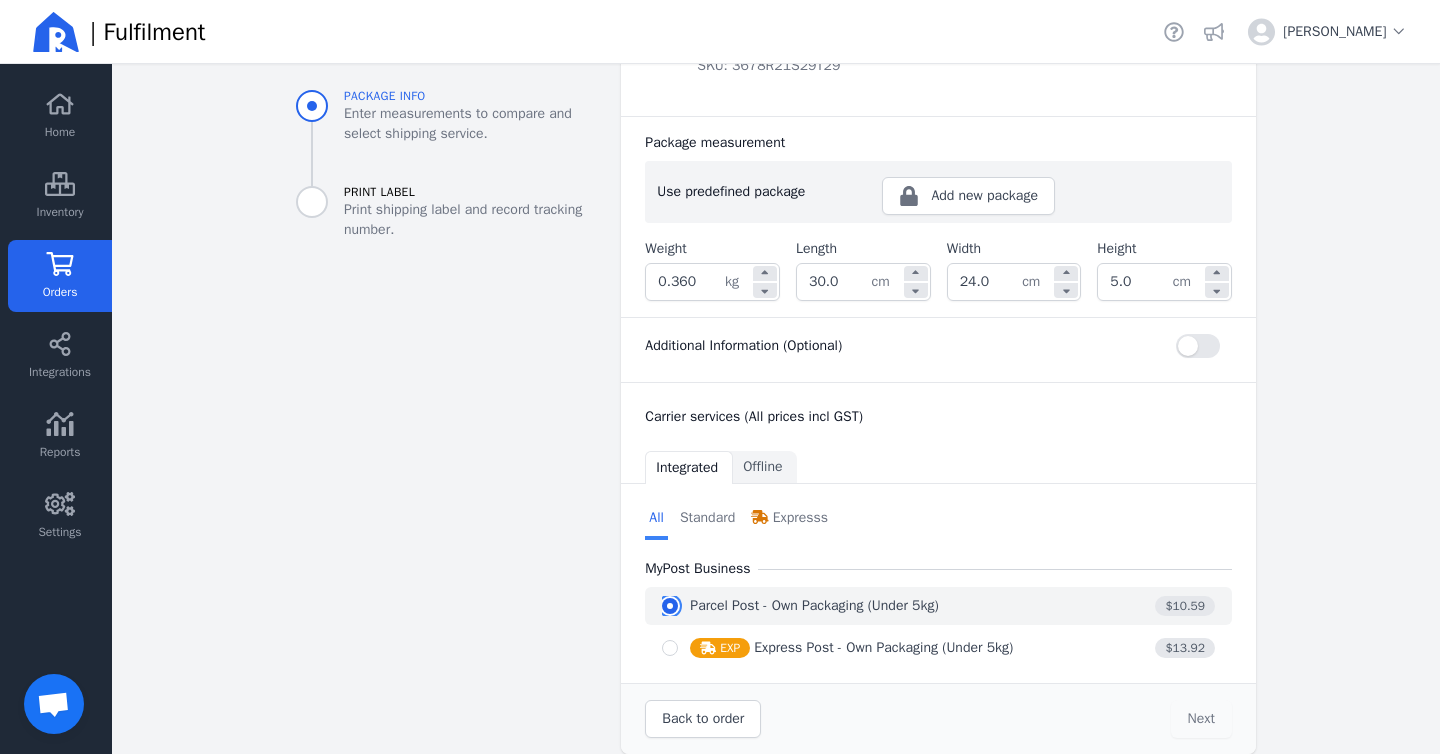 radio on "true" 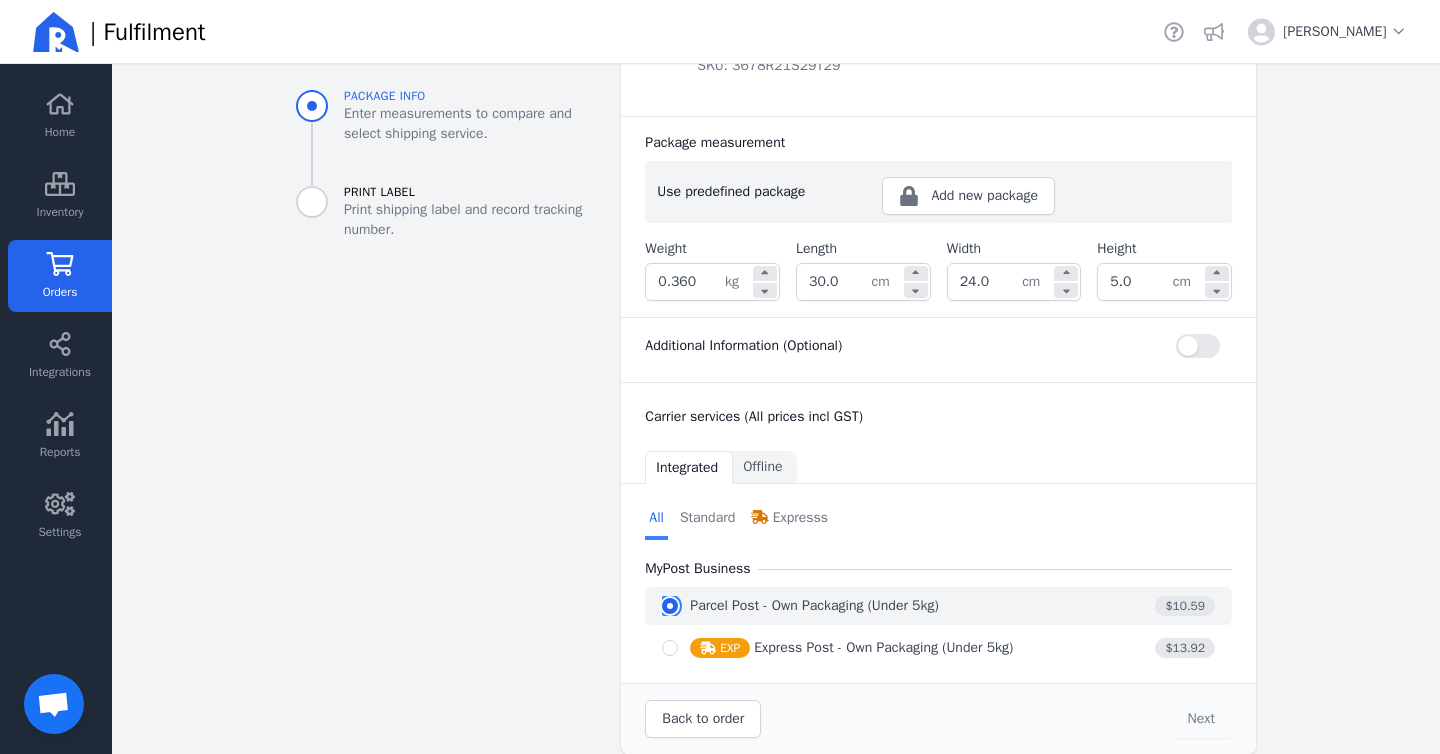 select on "0" 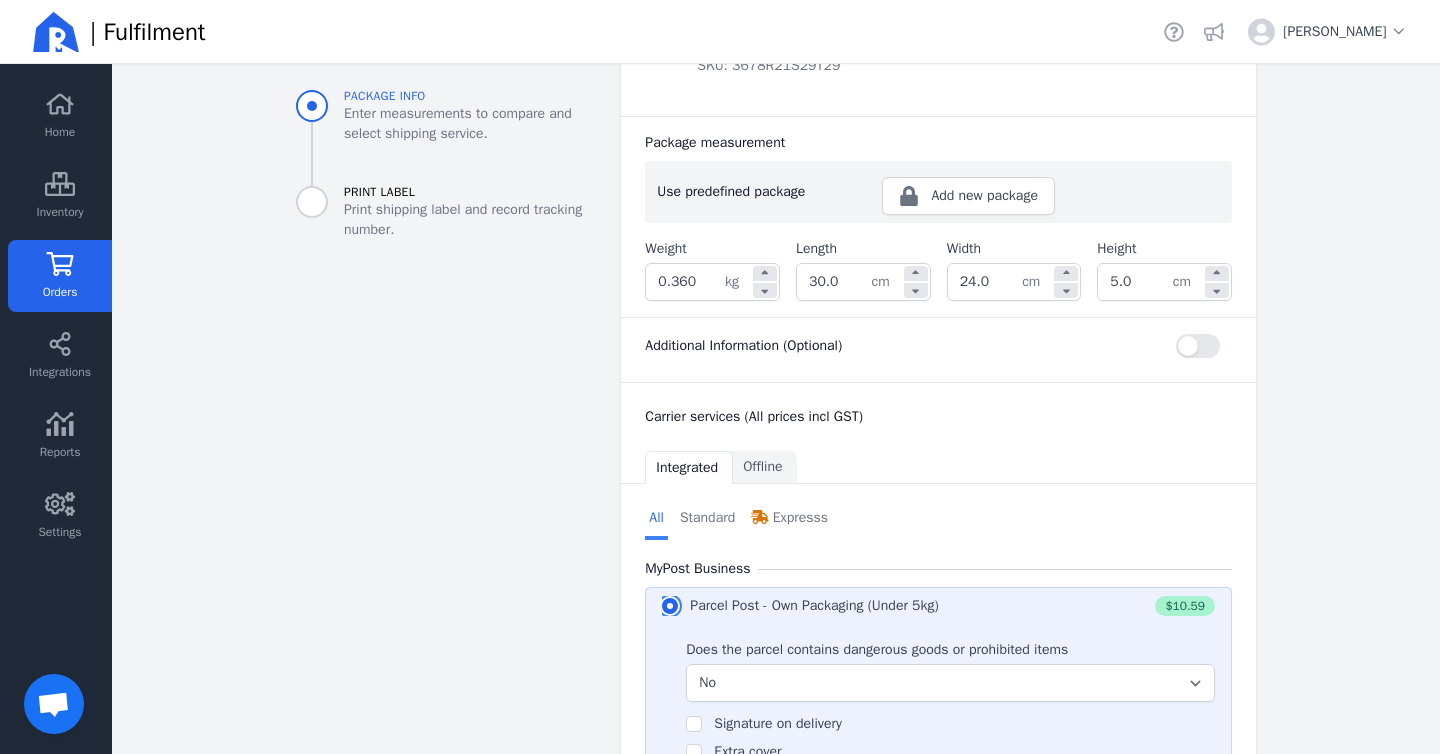 scroll, scrollTop: 654, scrollLeft: 0, axis: vertical 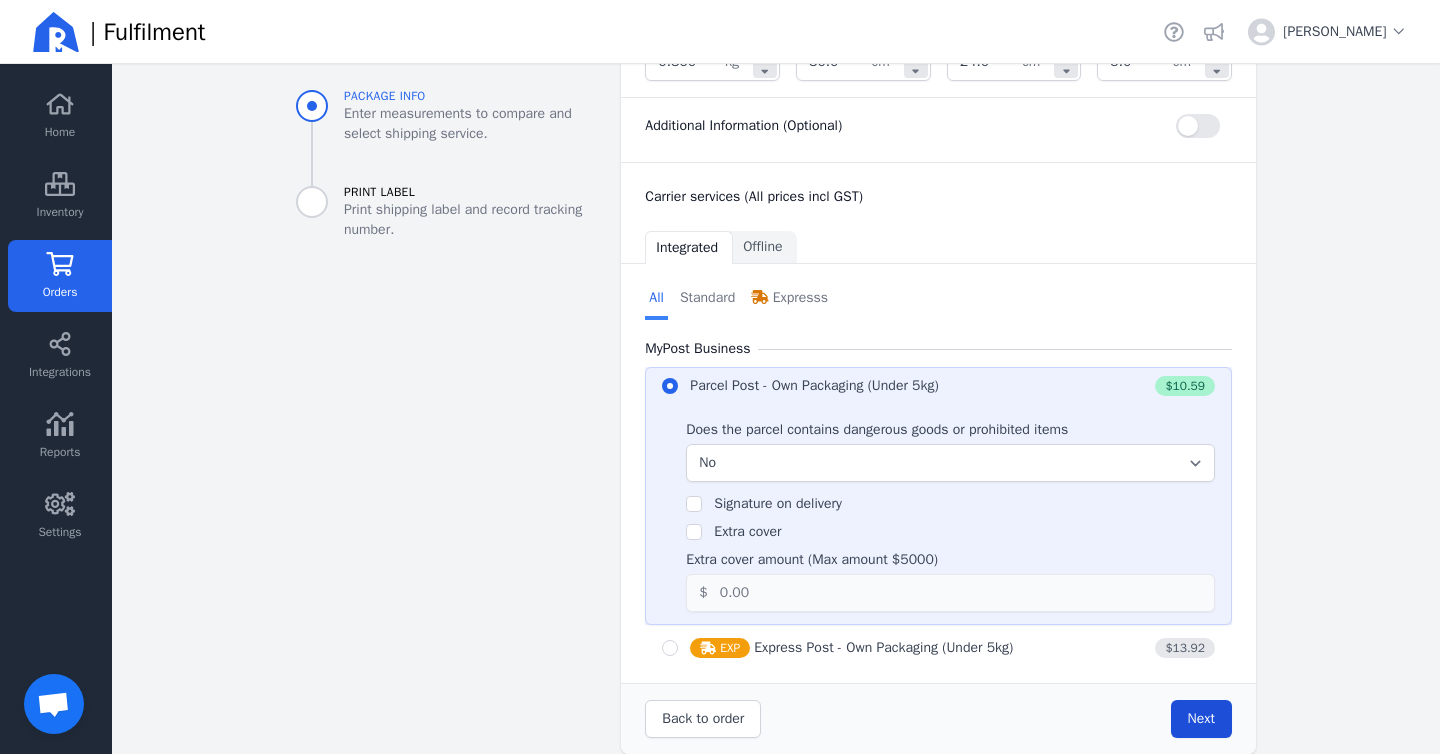 click on "Next" at bounding box center (1201, 718) 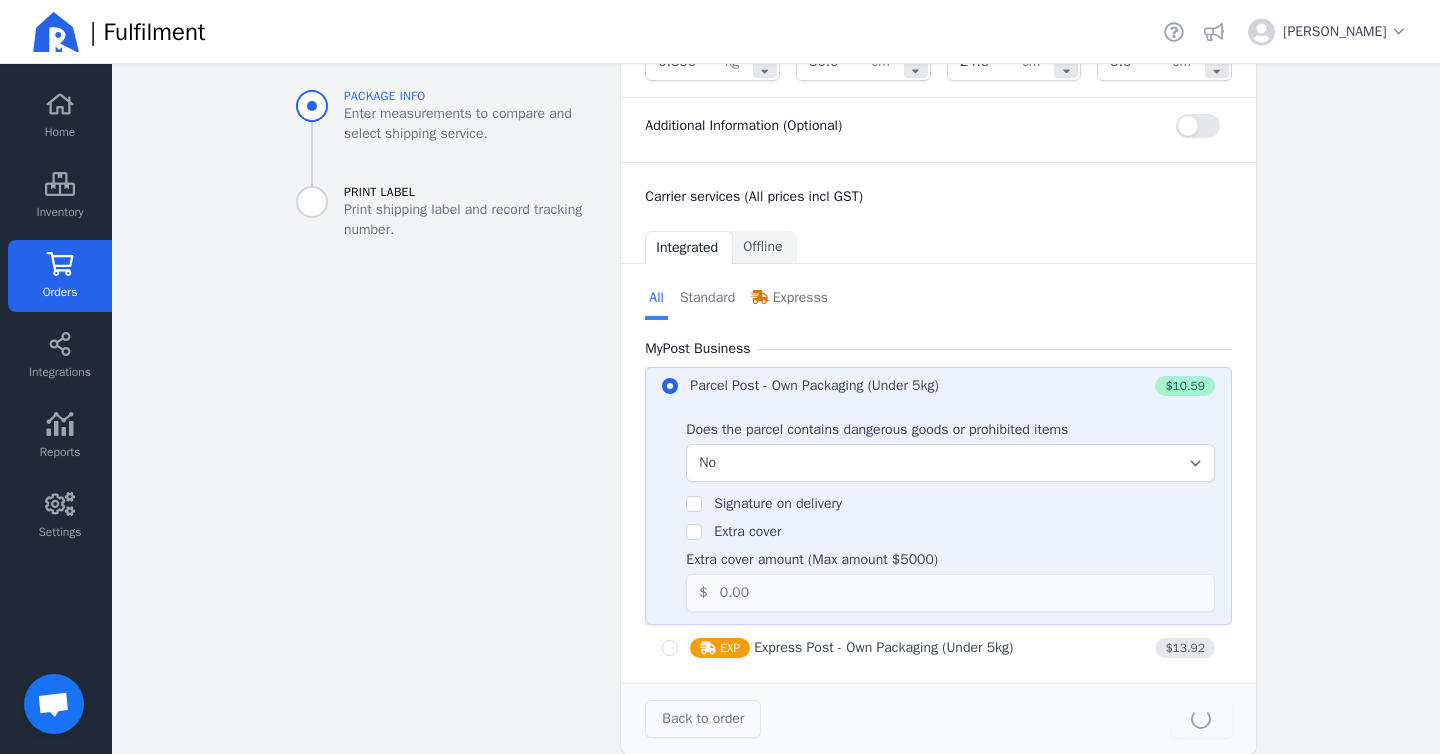 type on "30.0" 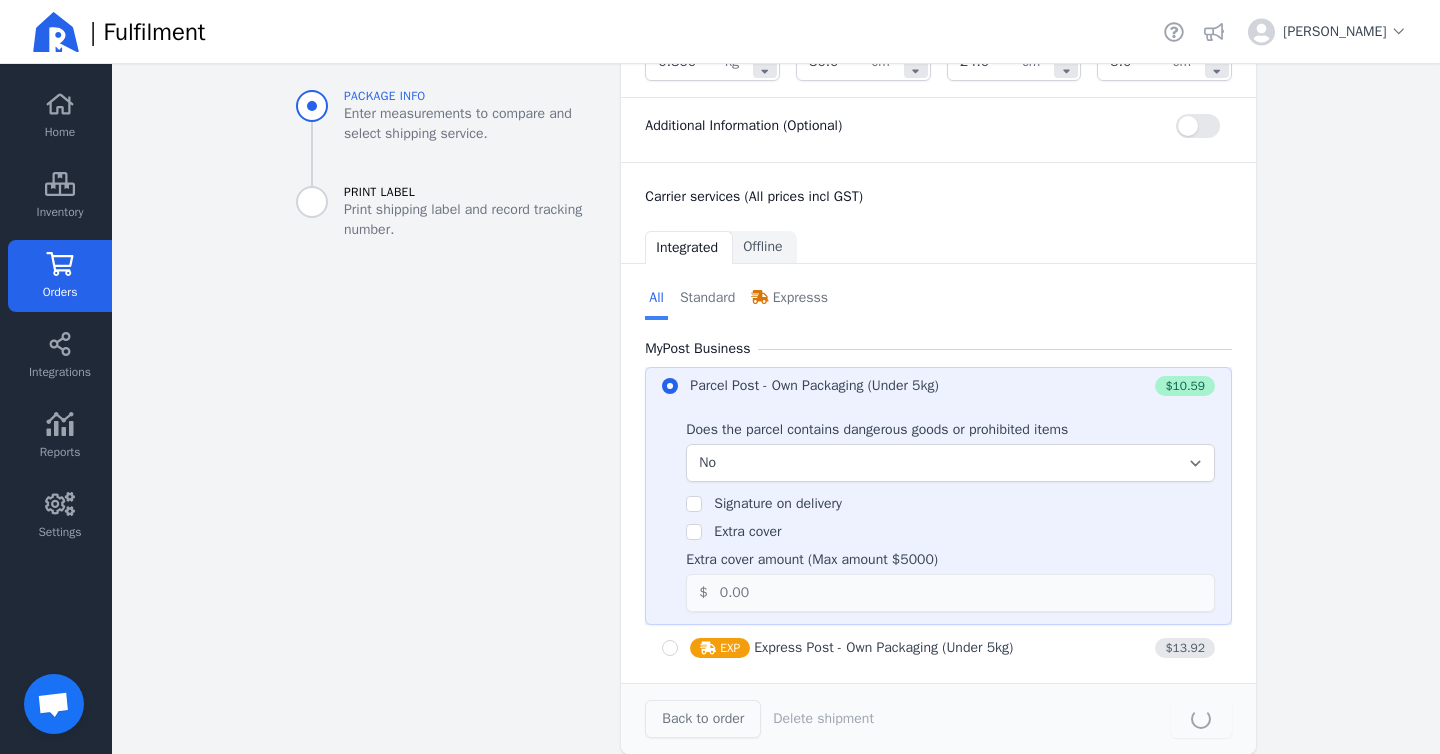 scroll, scrollTop: 0, scrollLeft: 0, axis: both 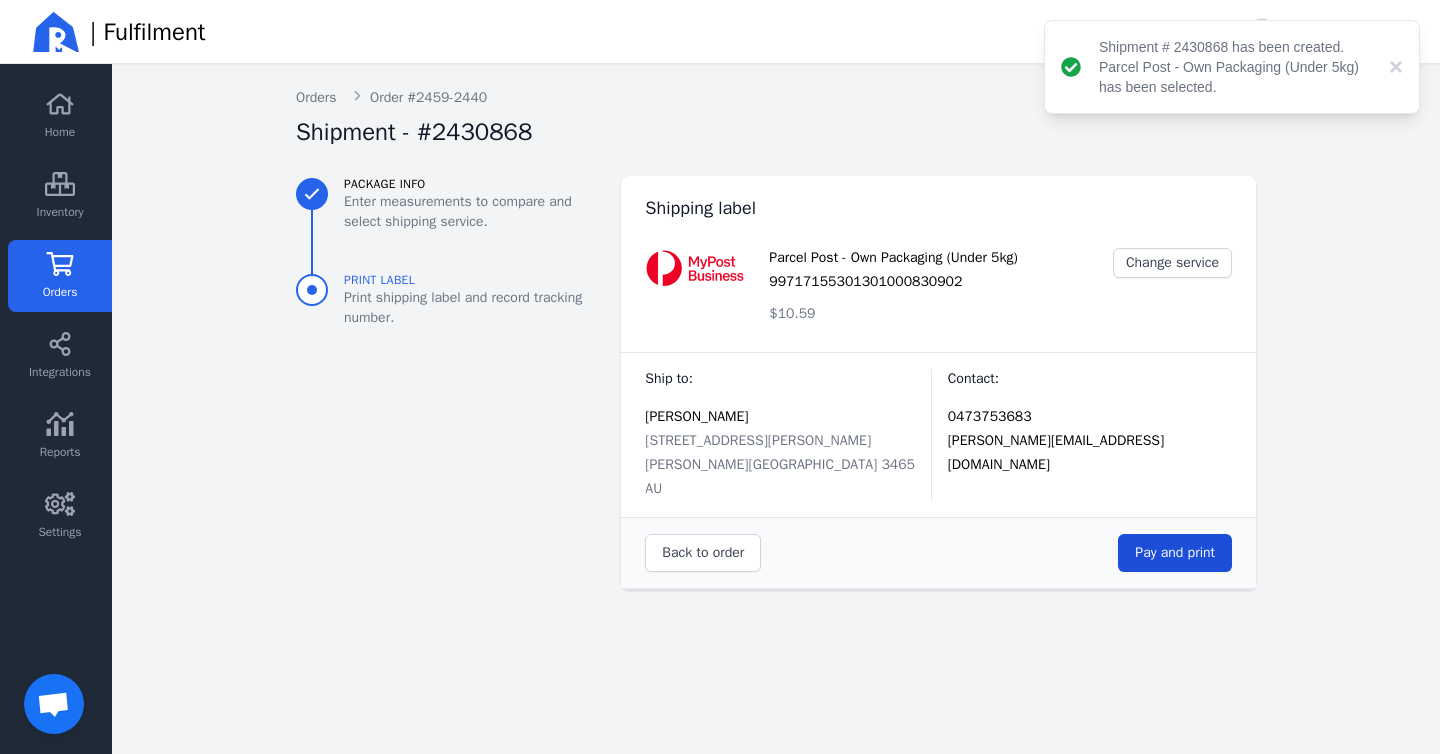 click on "Pay and print" at bounding box center [1175, 552] 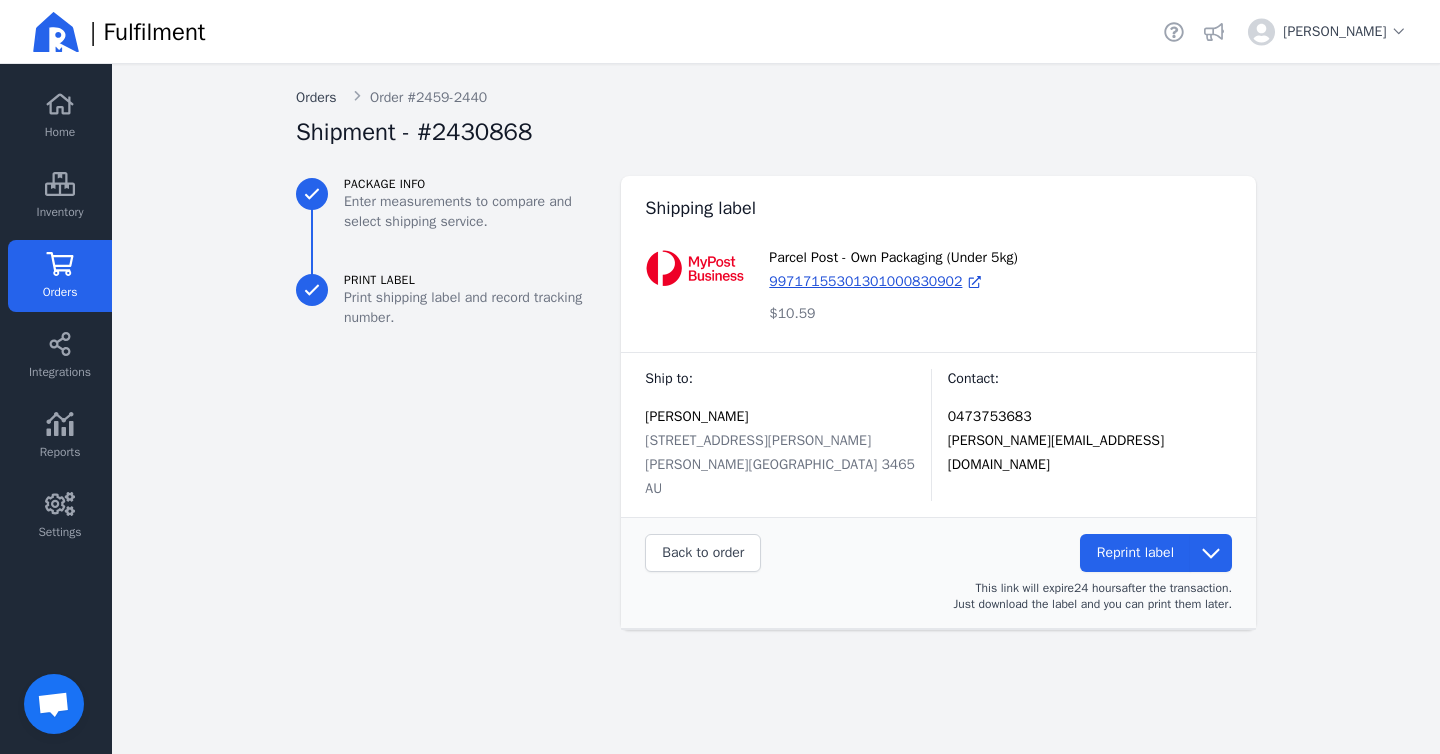 click on "Orders" at bounding box center [316, 98] 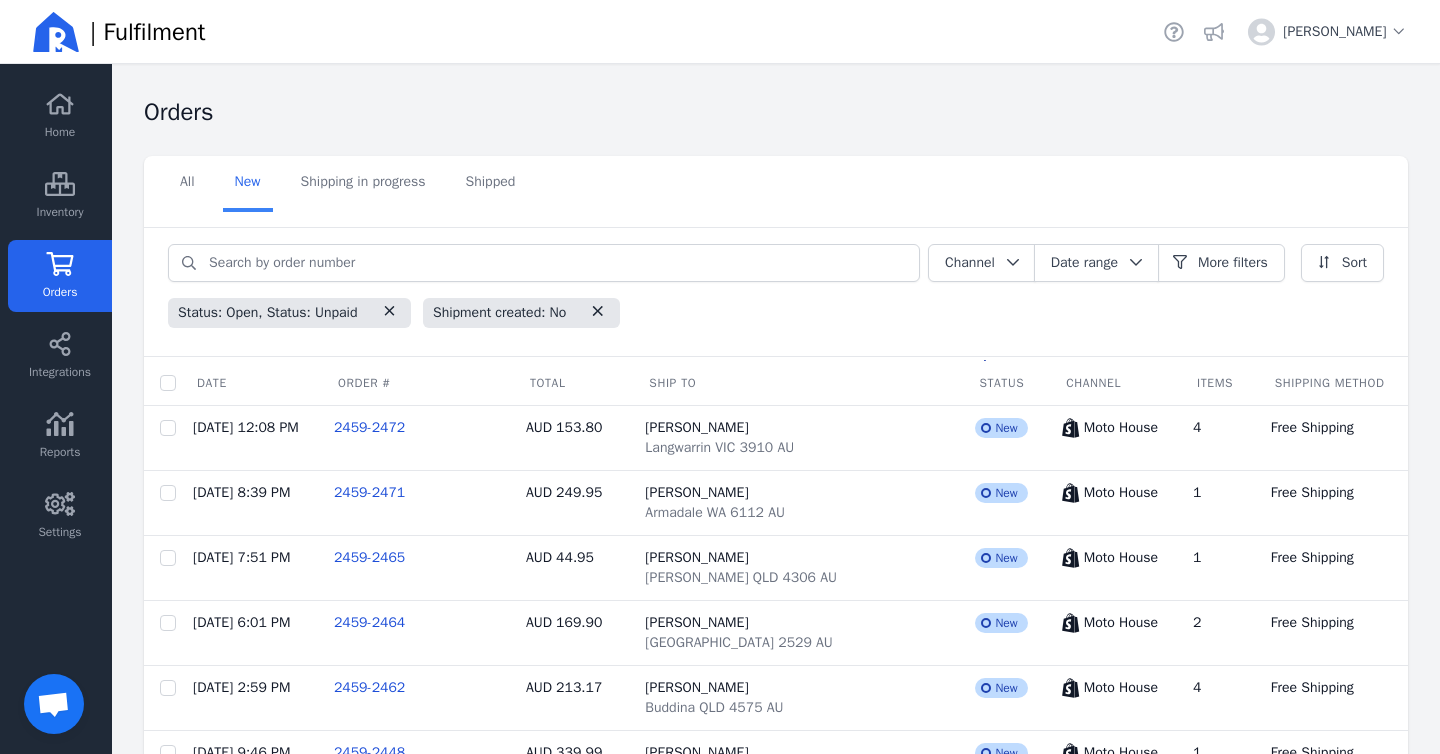 scroll, scrollTop: 619, scrollLeft: 0, axis: vertical 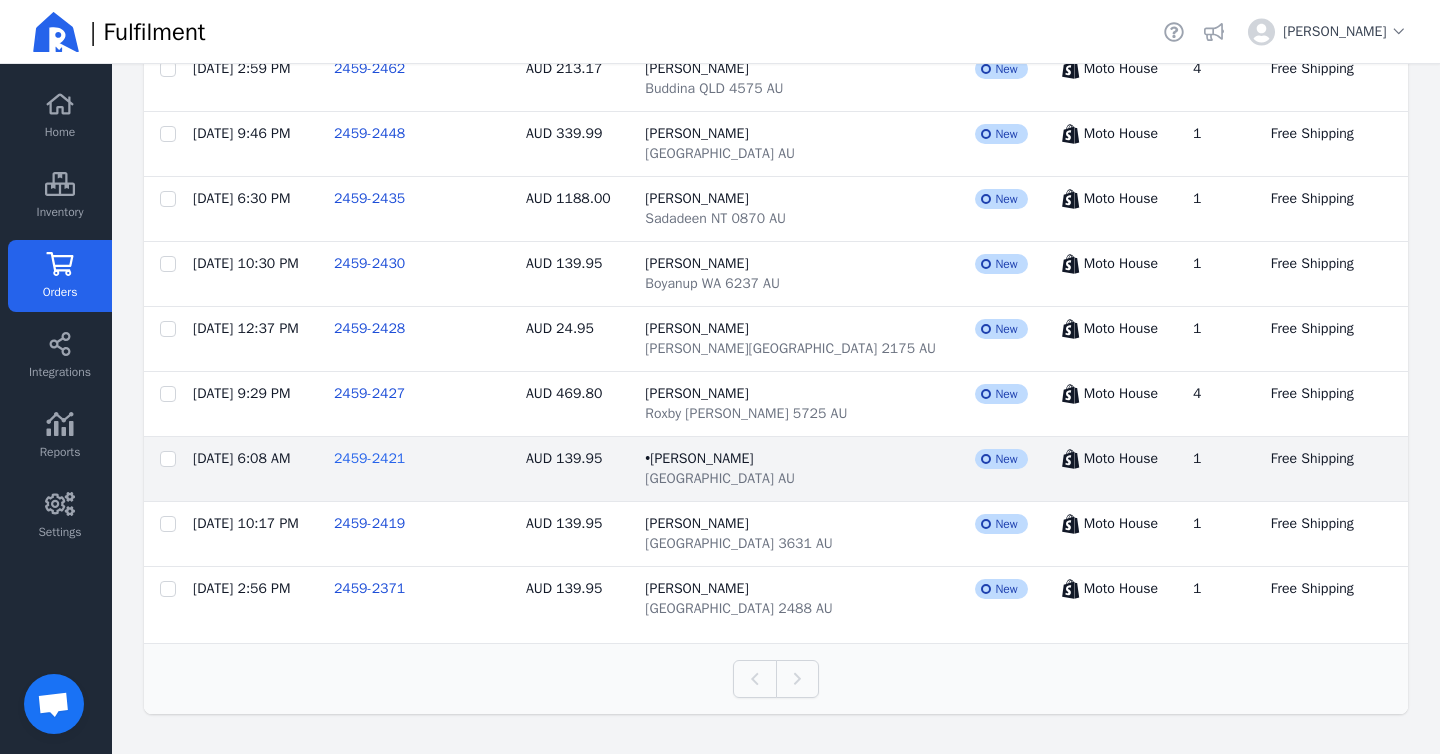 click on "2459-2421" 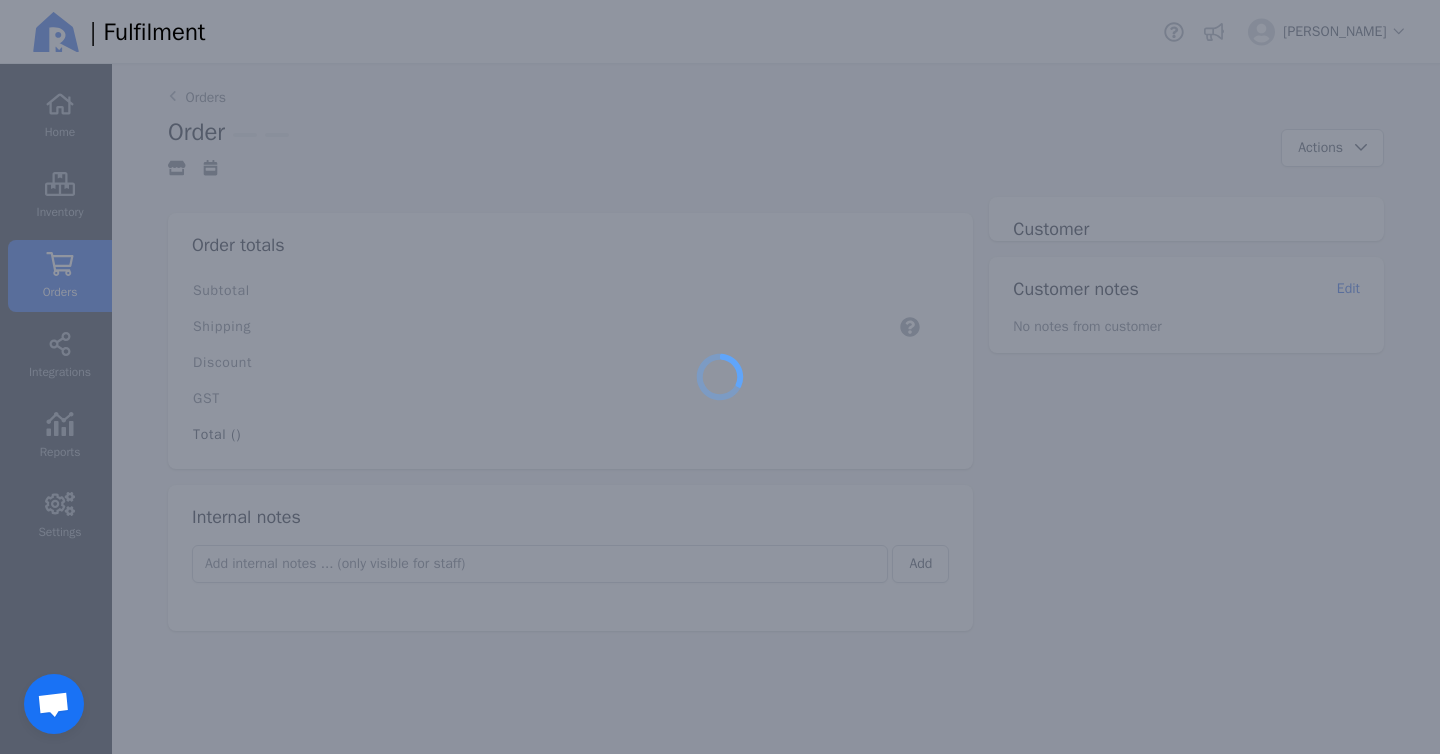 scroll, scrollTop: 0, scrollLeft: 0, axis: both 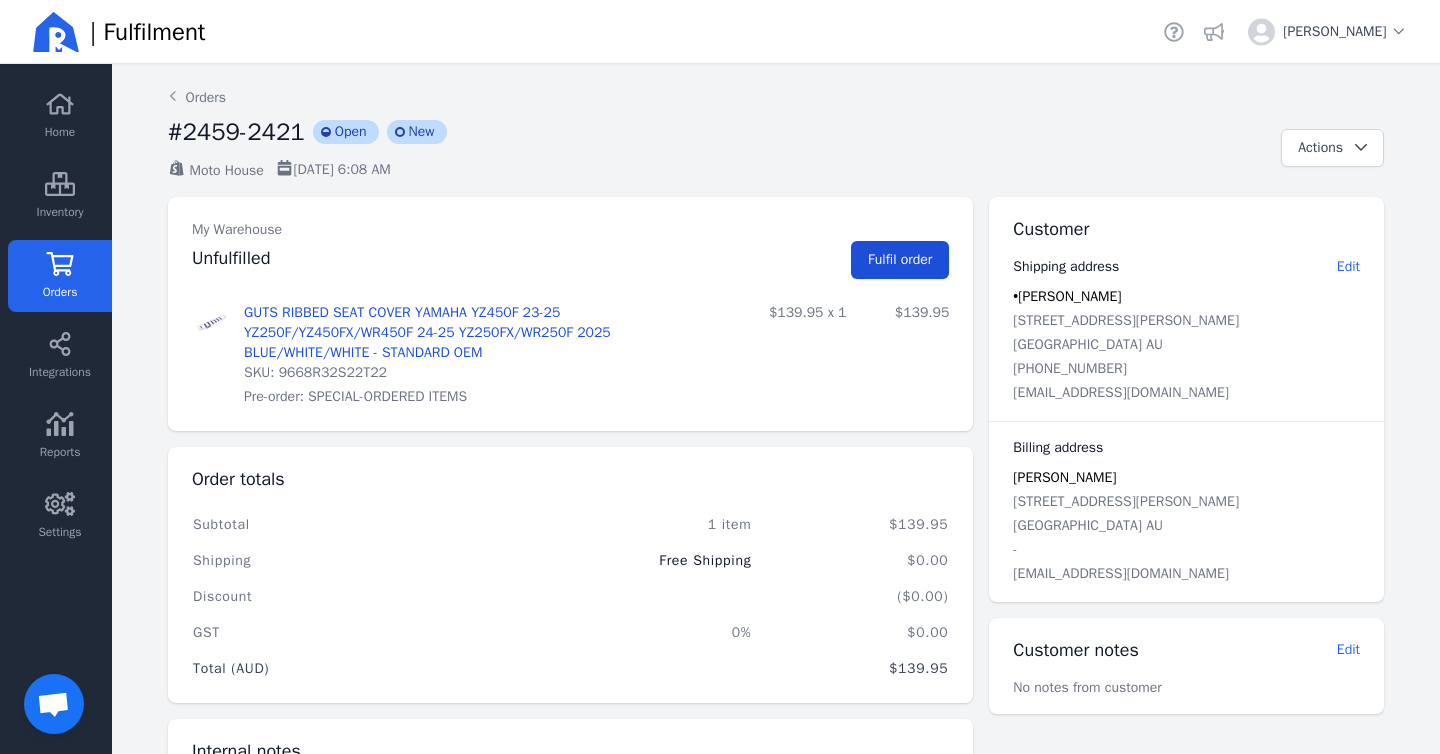 click on "Fulfil order" at bounding box center [900, 259] 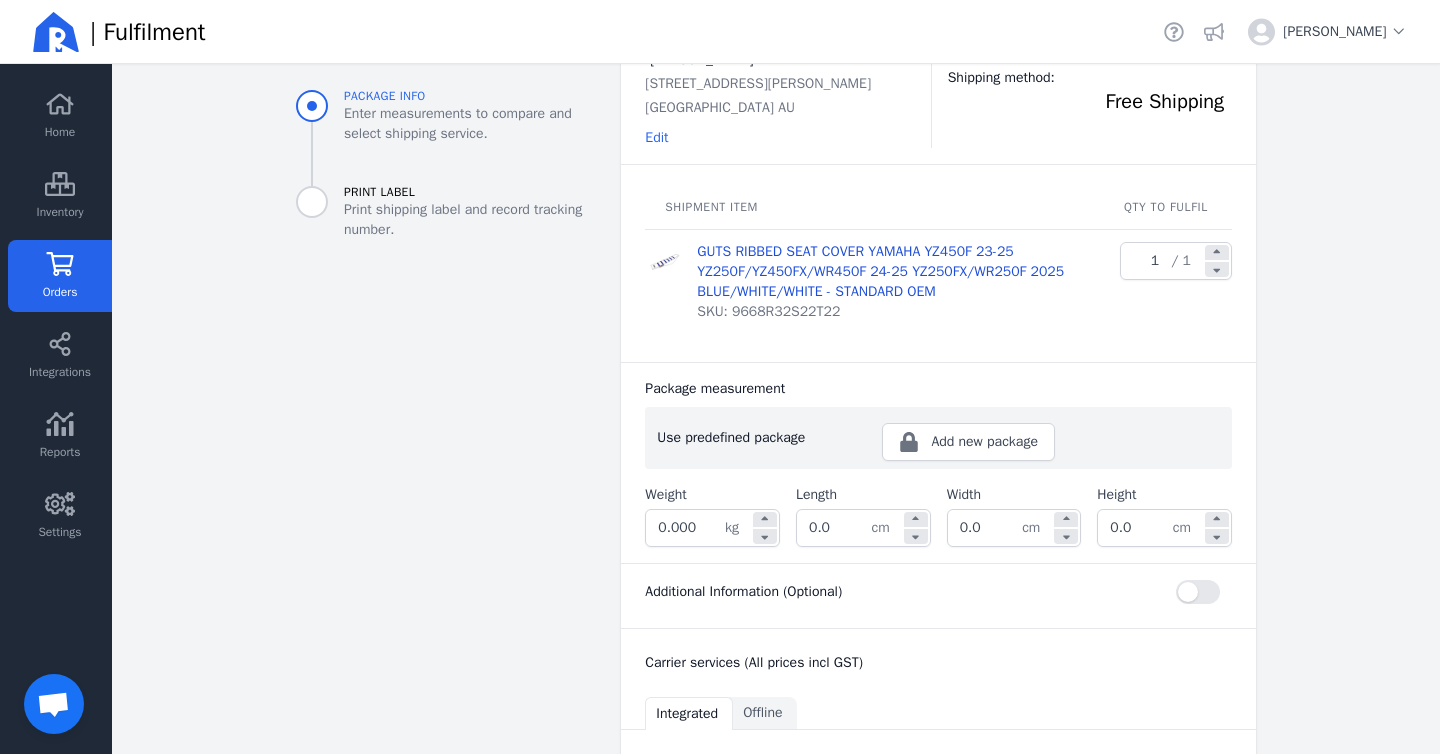 scroll, scrollTop: 275, scrollLeft: 0, axis: vertical 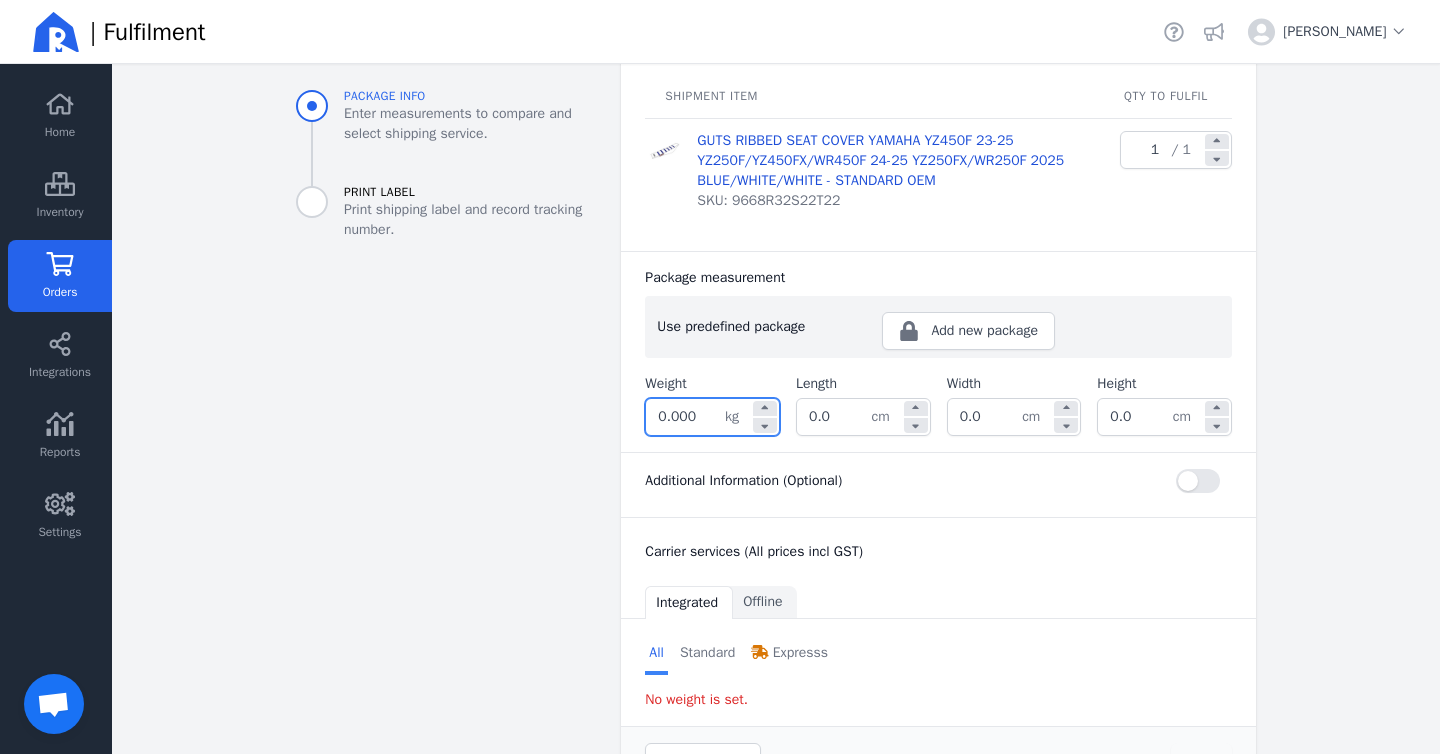 click on "0.000" 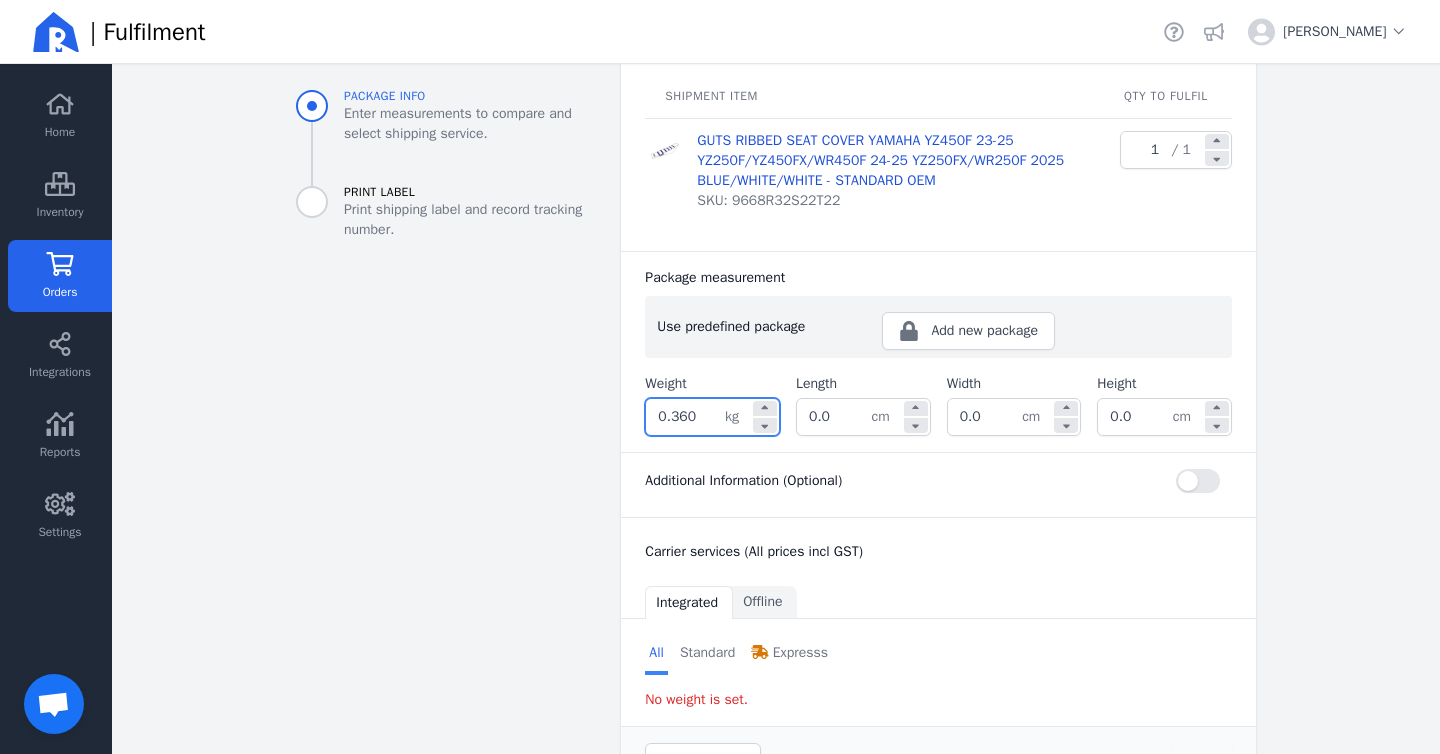 type on "0.360" 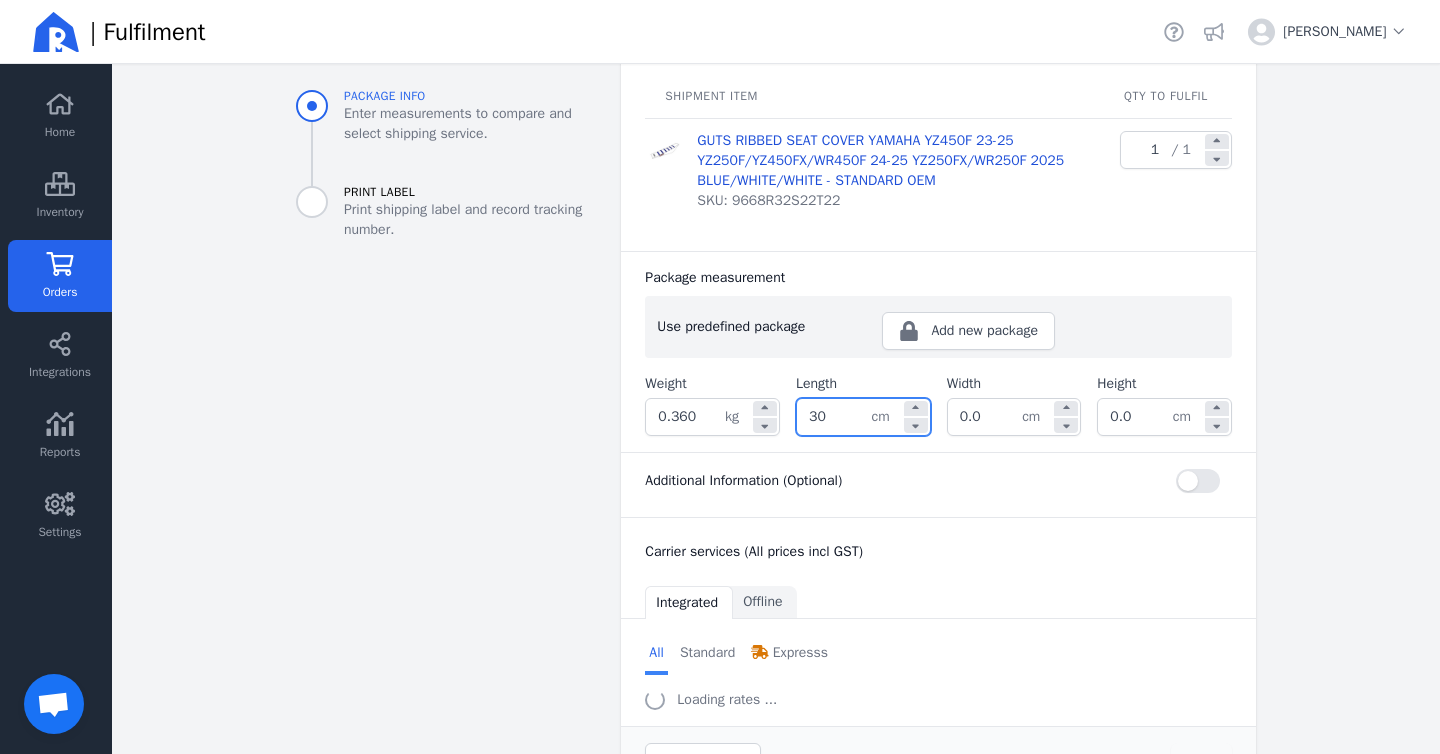 type on "30.0" 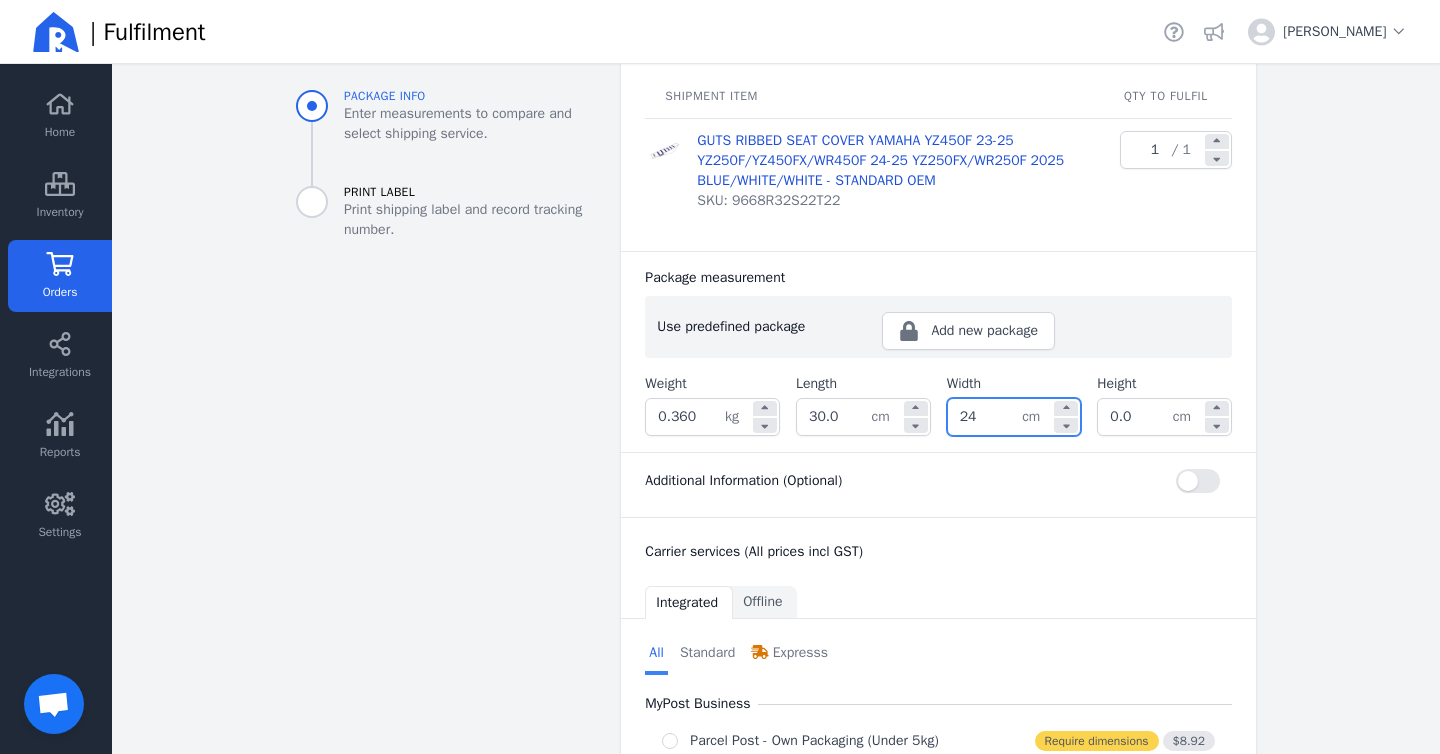 type on "24.0" 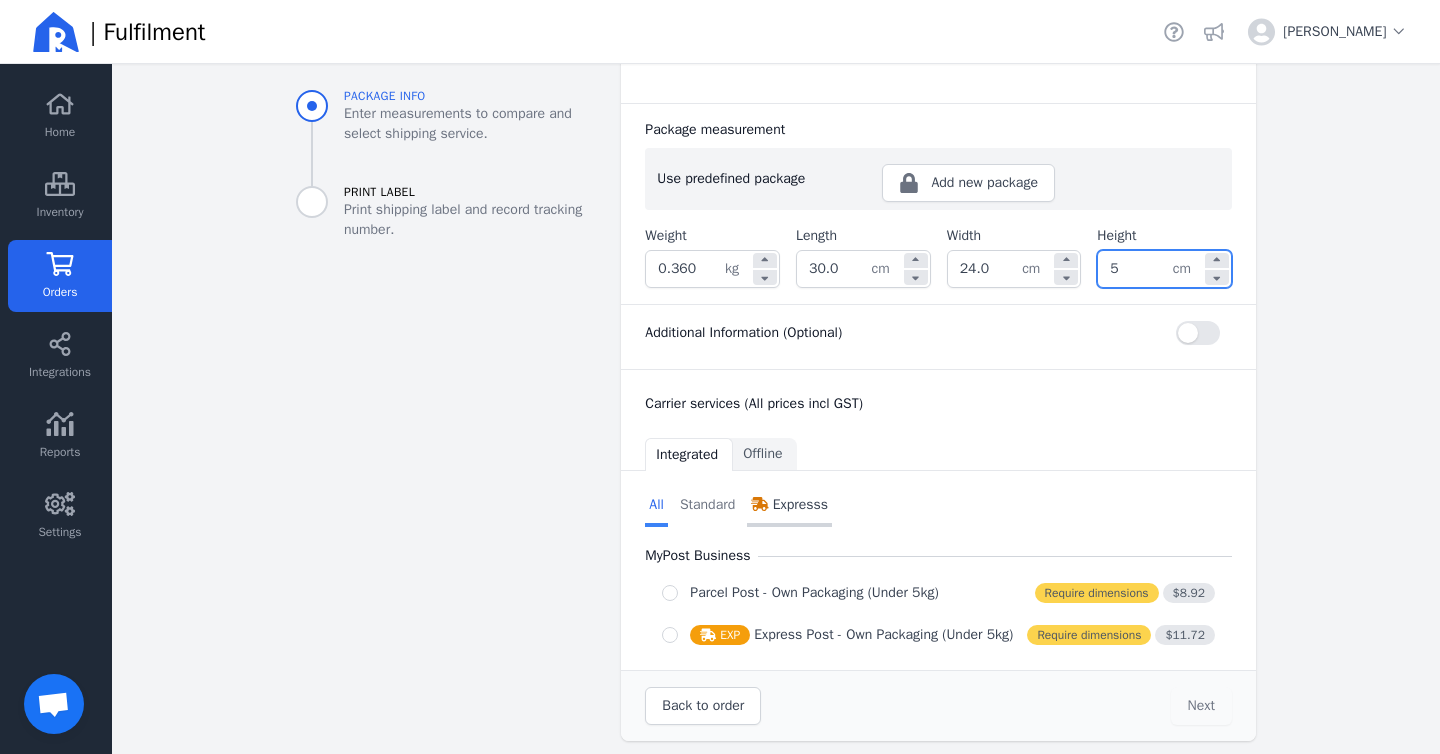 scroll, scrollTop: 434, scrollLeft: 0, axis: vertical 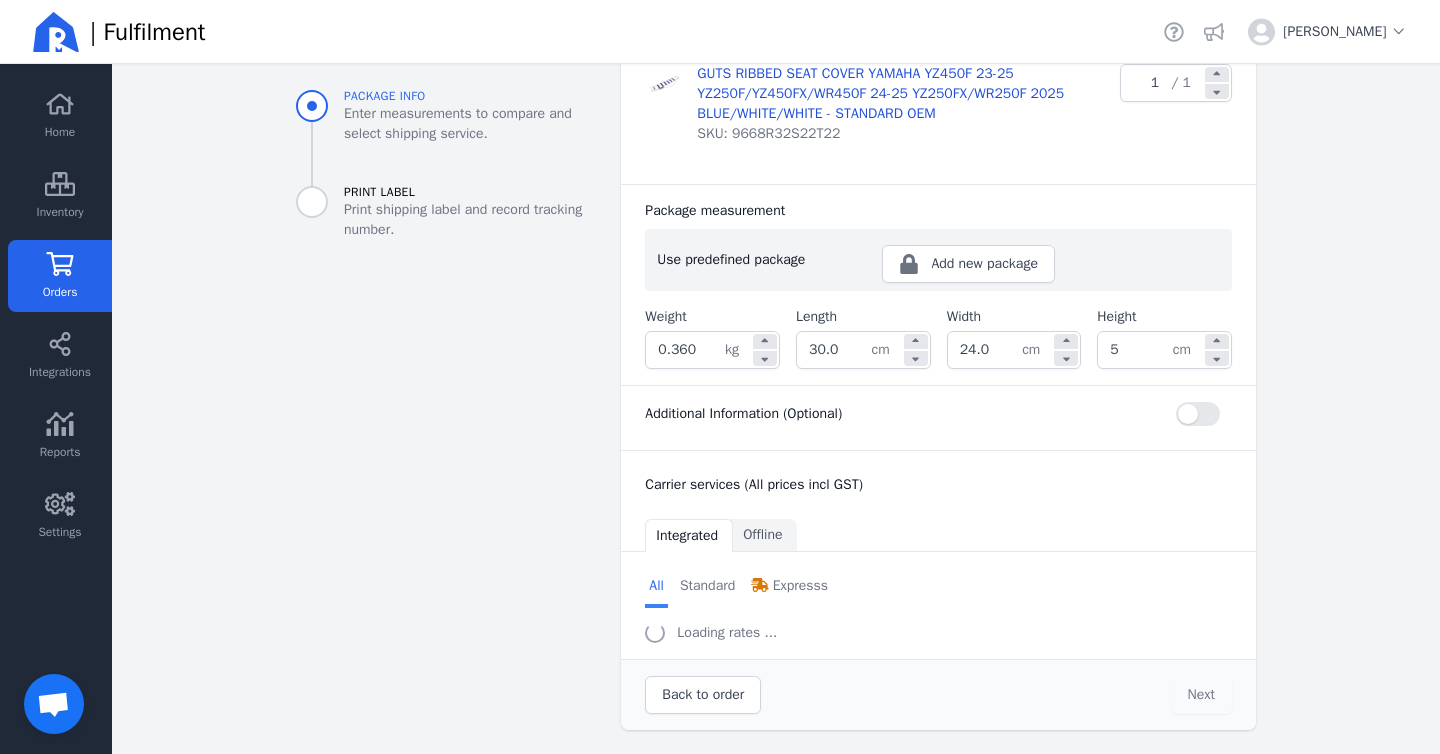 type on "5.0" 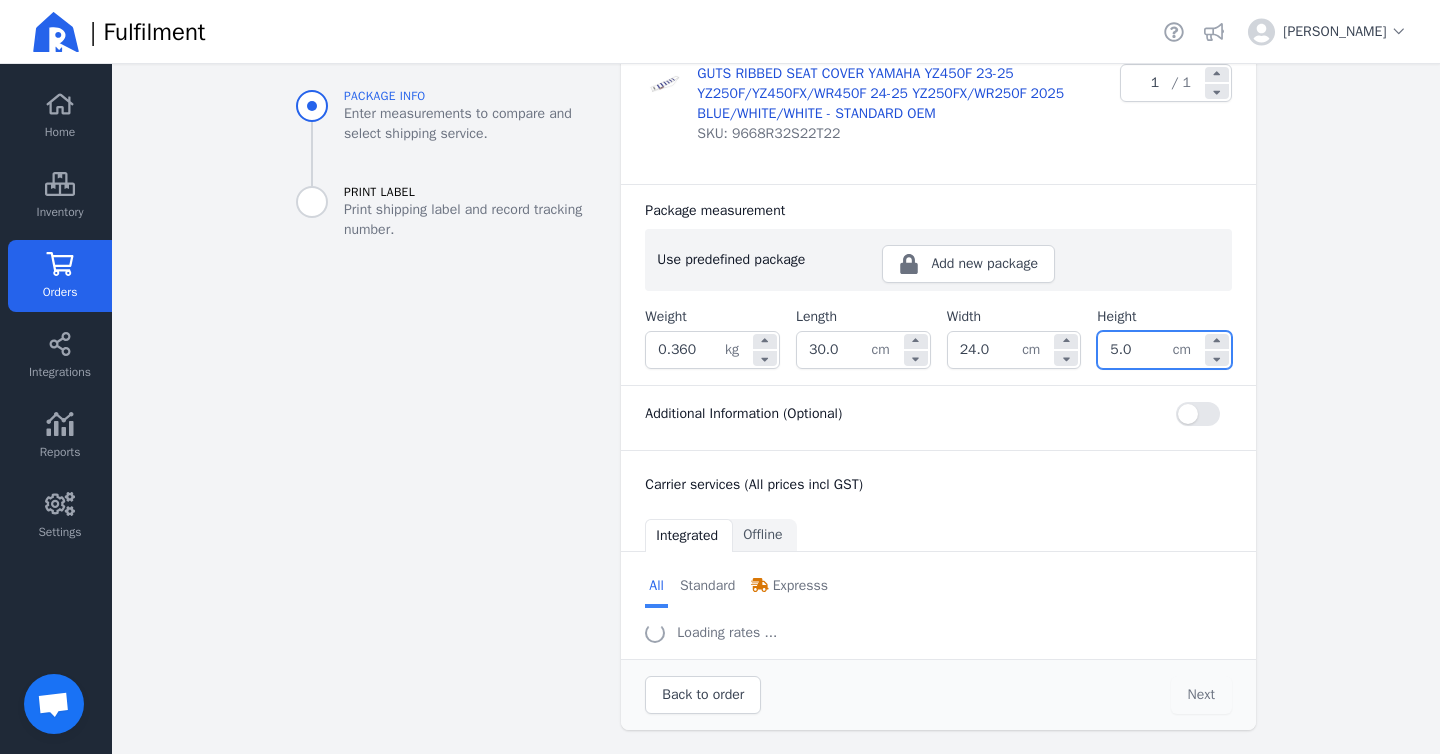 scroll, scrollTop: 434, scrollLeft: 0, axis: vertical 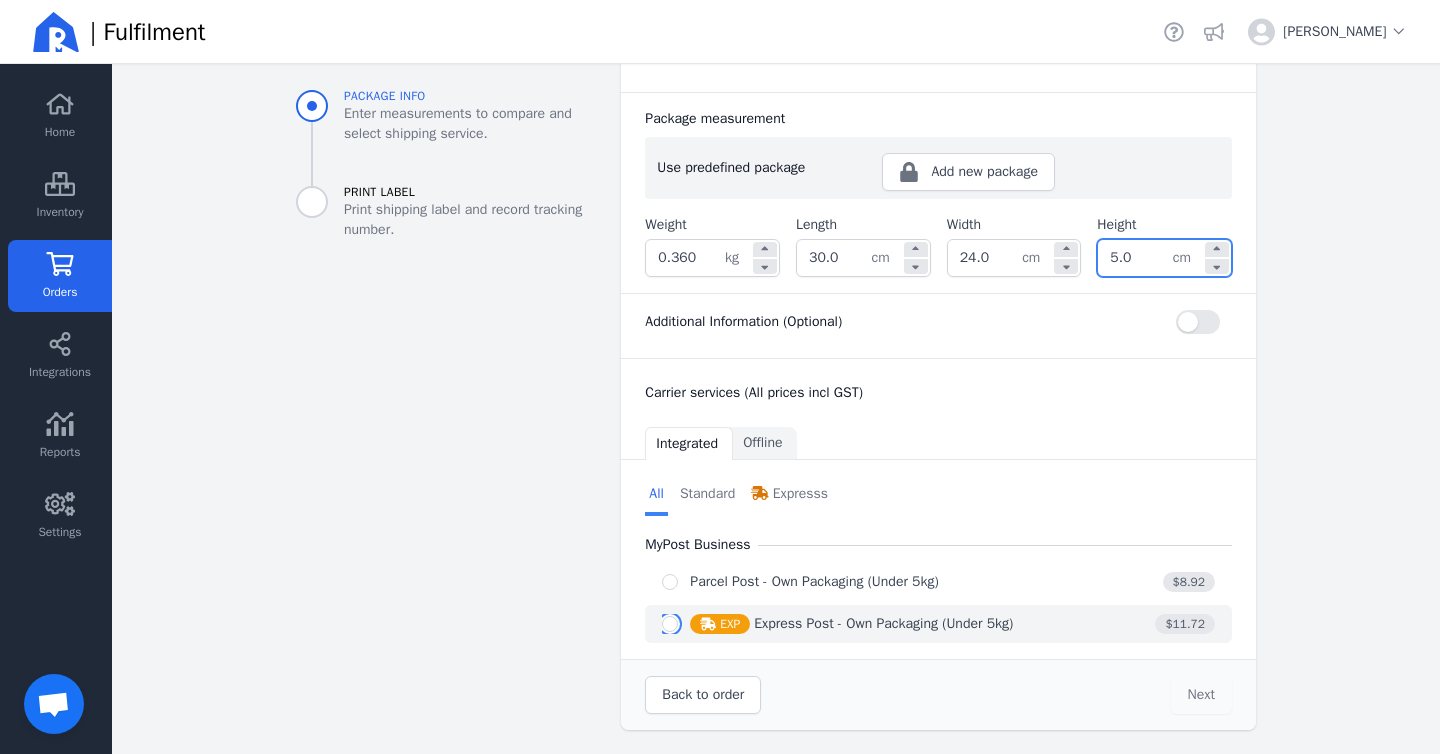 click at bounding box center (670, 624) 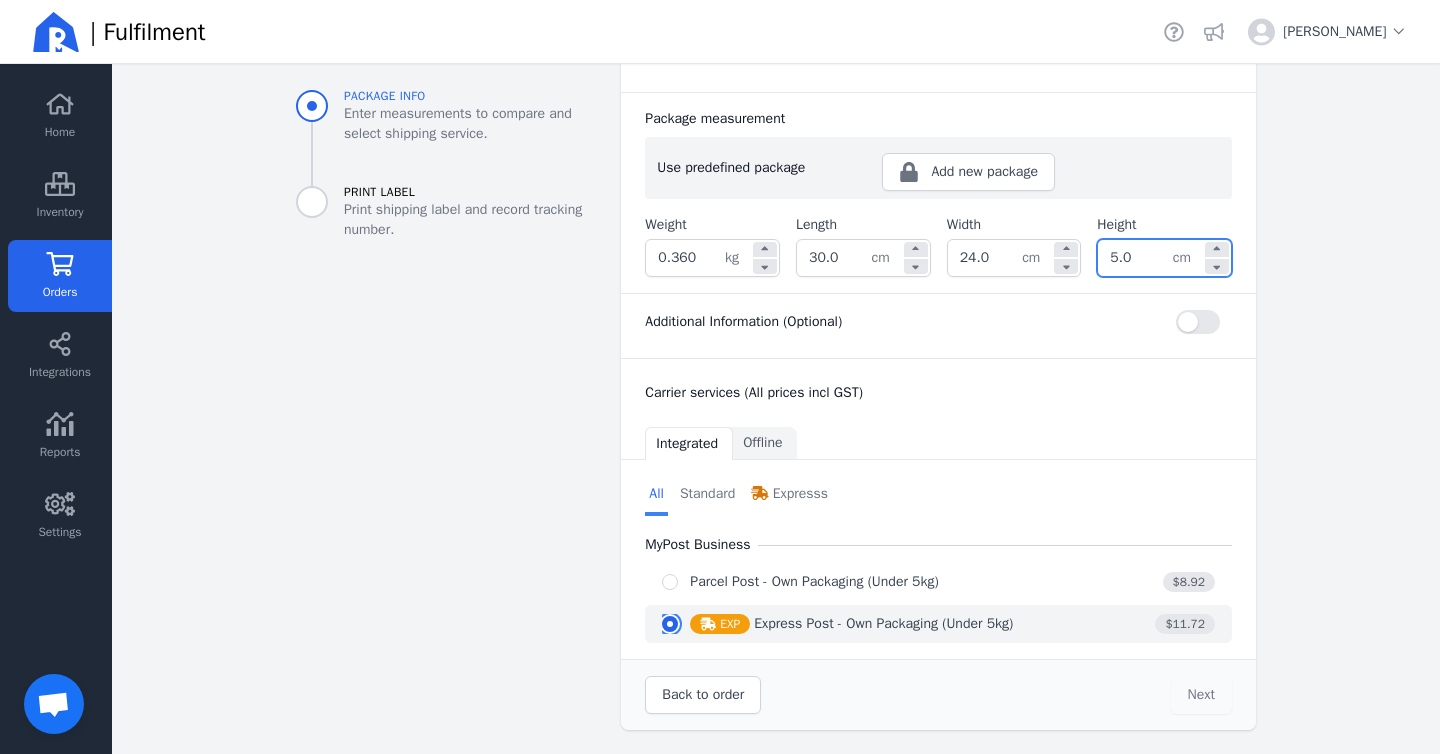 radio on "true" 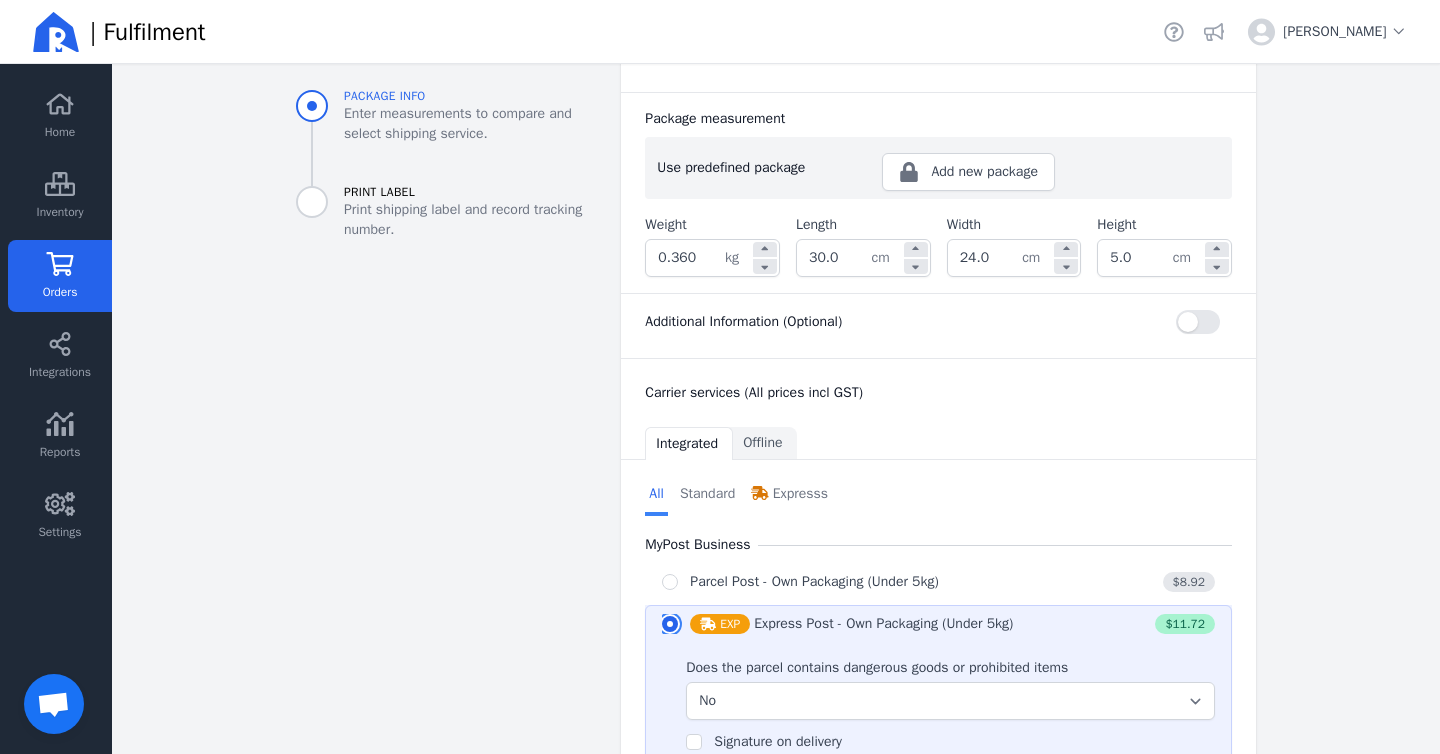 scroll, scrollTop: 636, scrollLeft: 0, axis: vertical 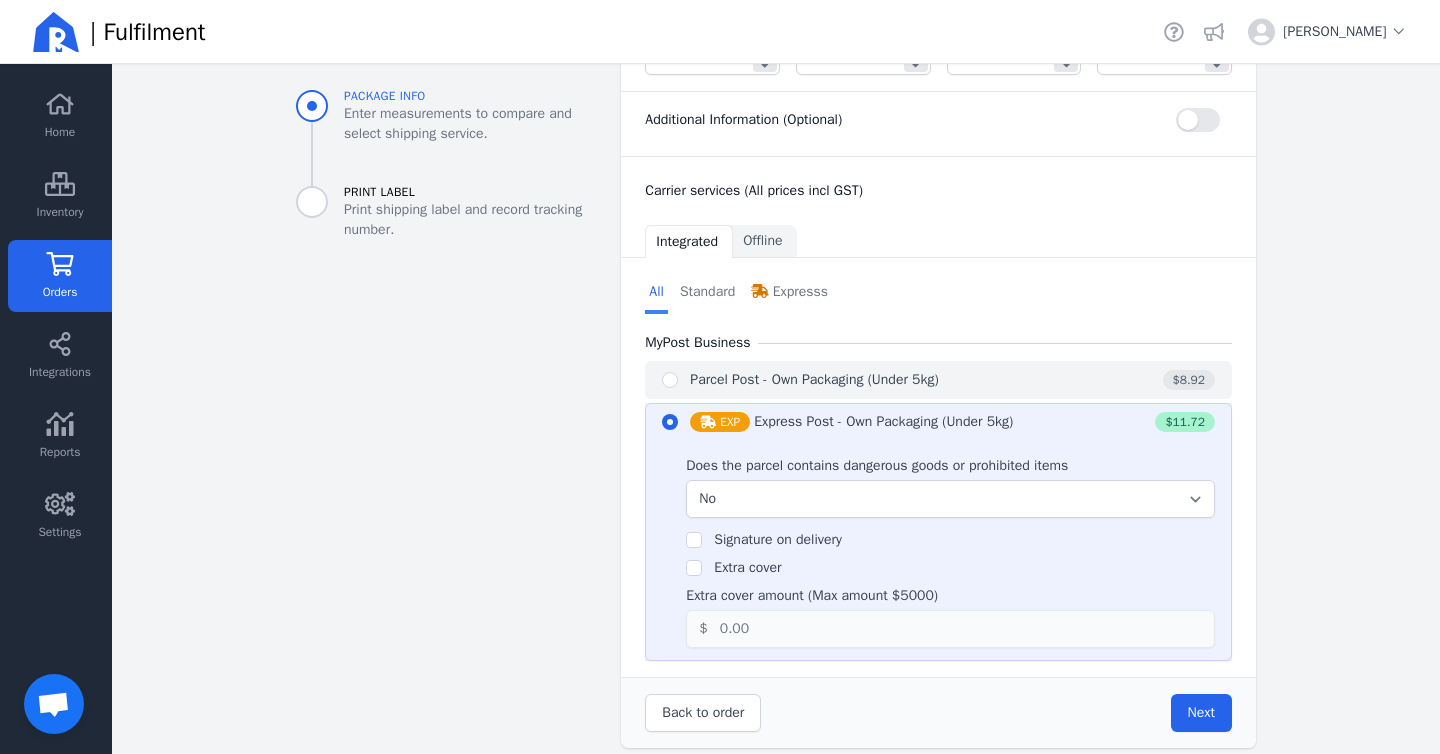 click on "Parcel Post - Own Packaging (Under 5kg)" 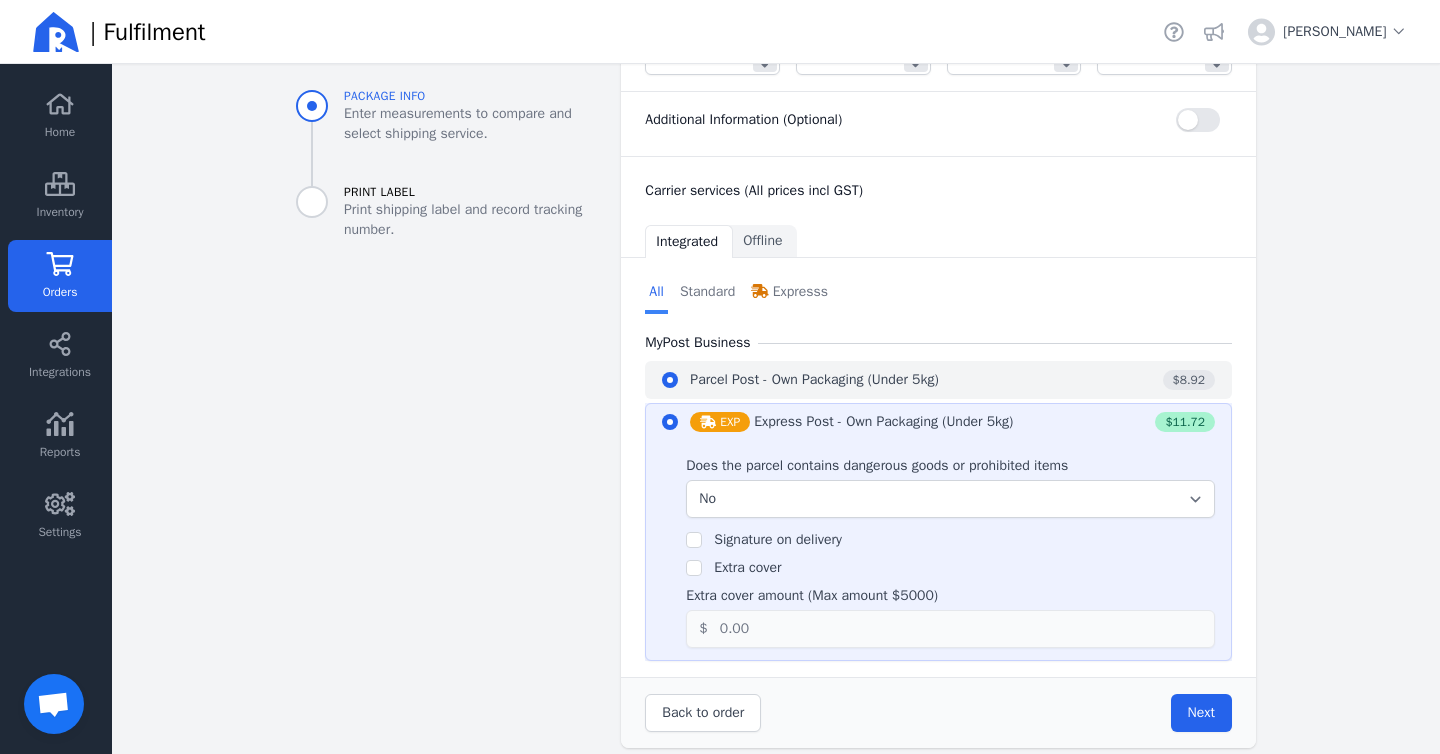 radio on "true" 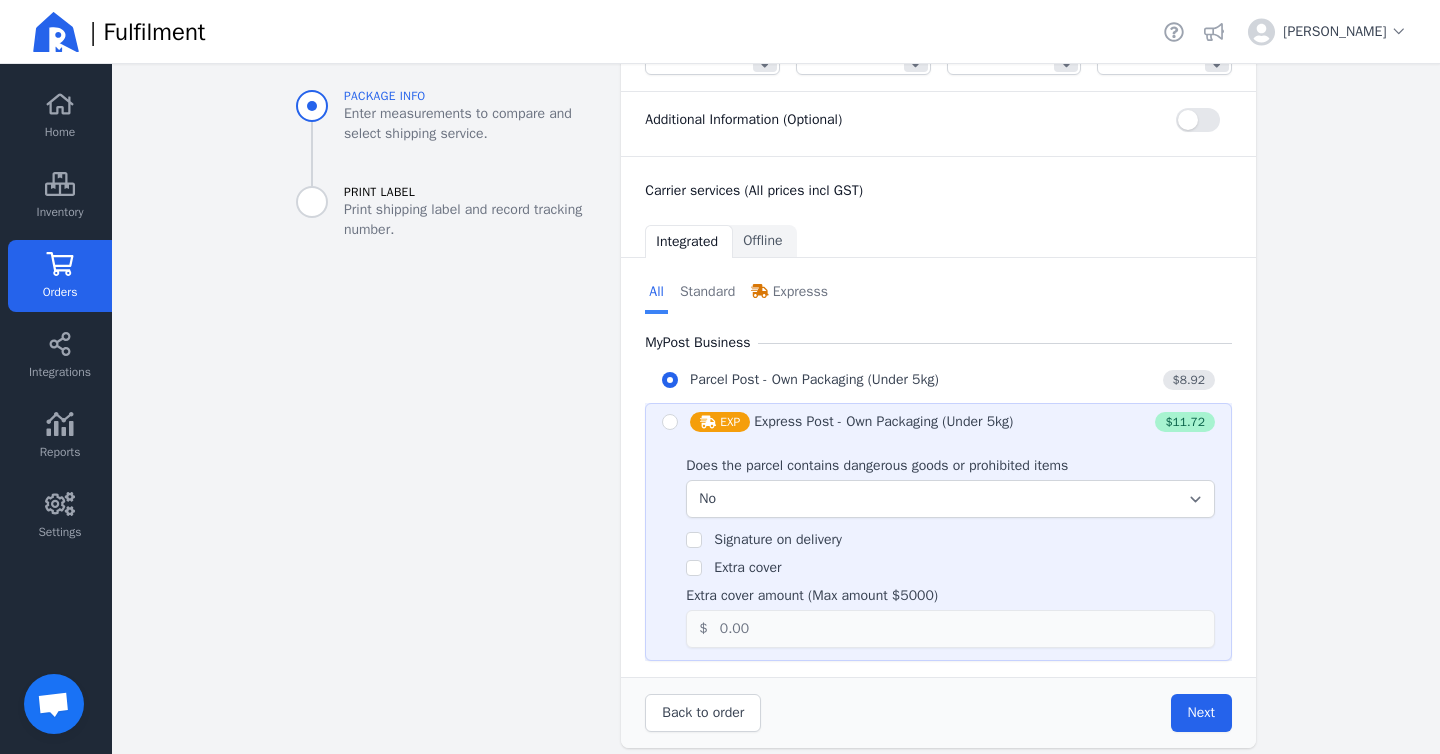 select on "0" 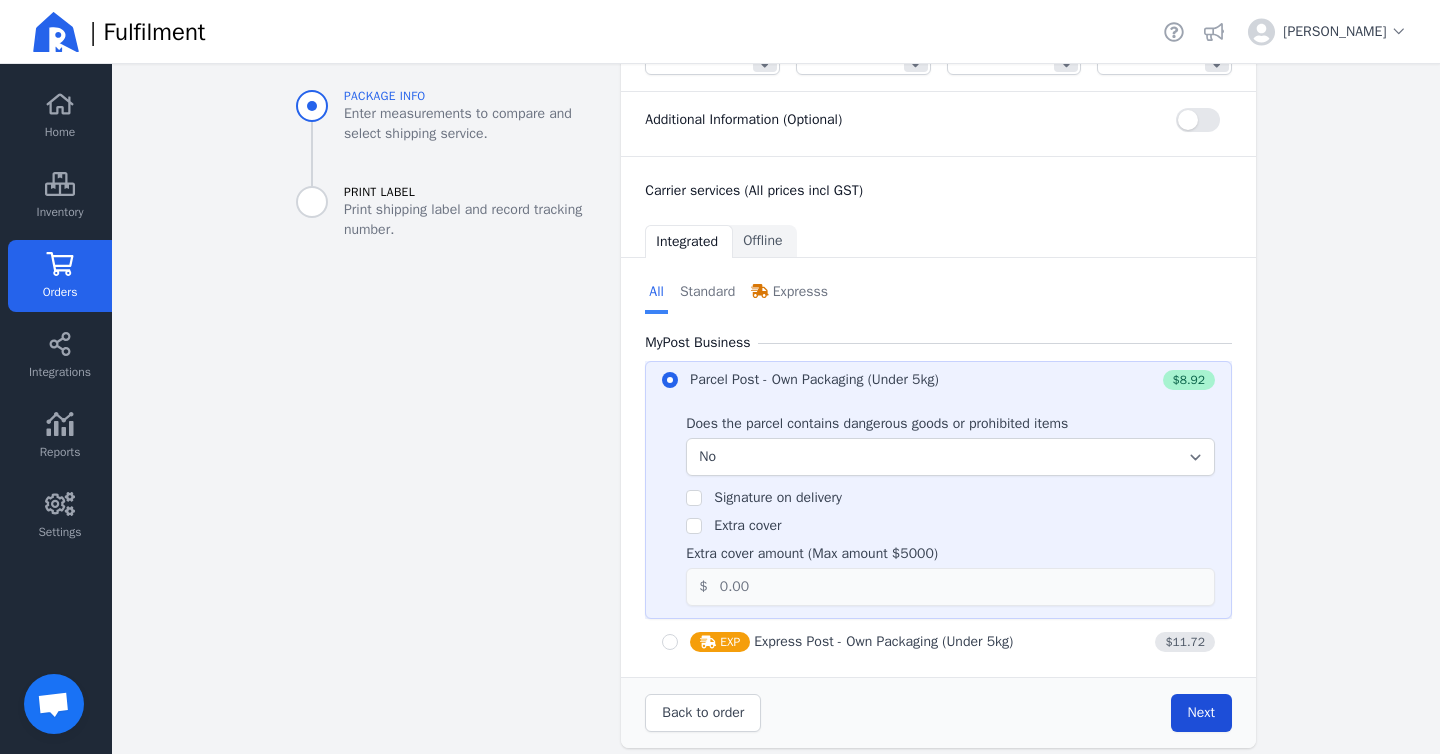 click on "Next" at bounding box center (1201, 712) 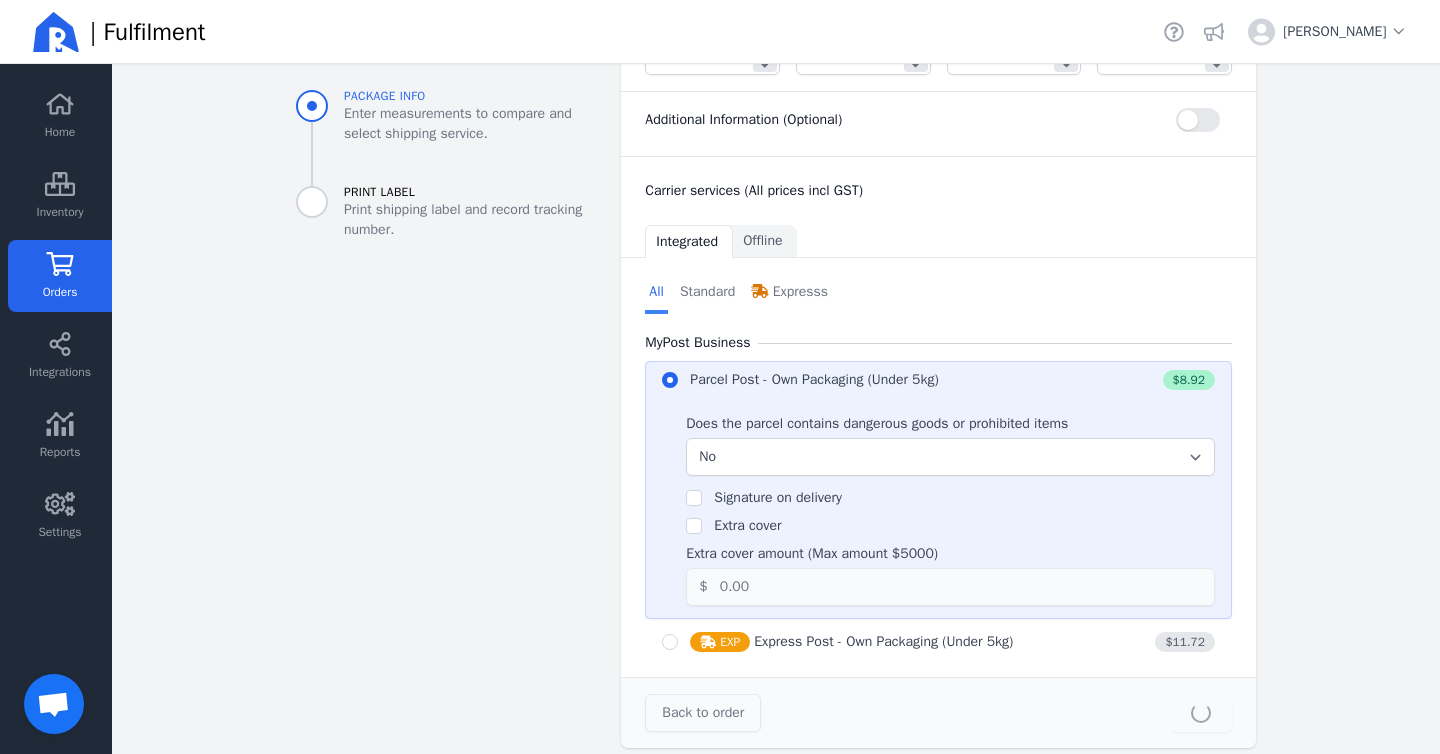 type on "30.0" 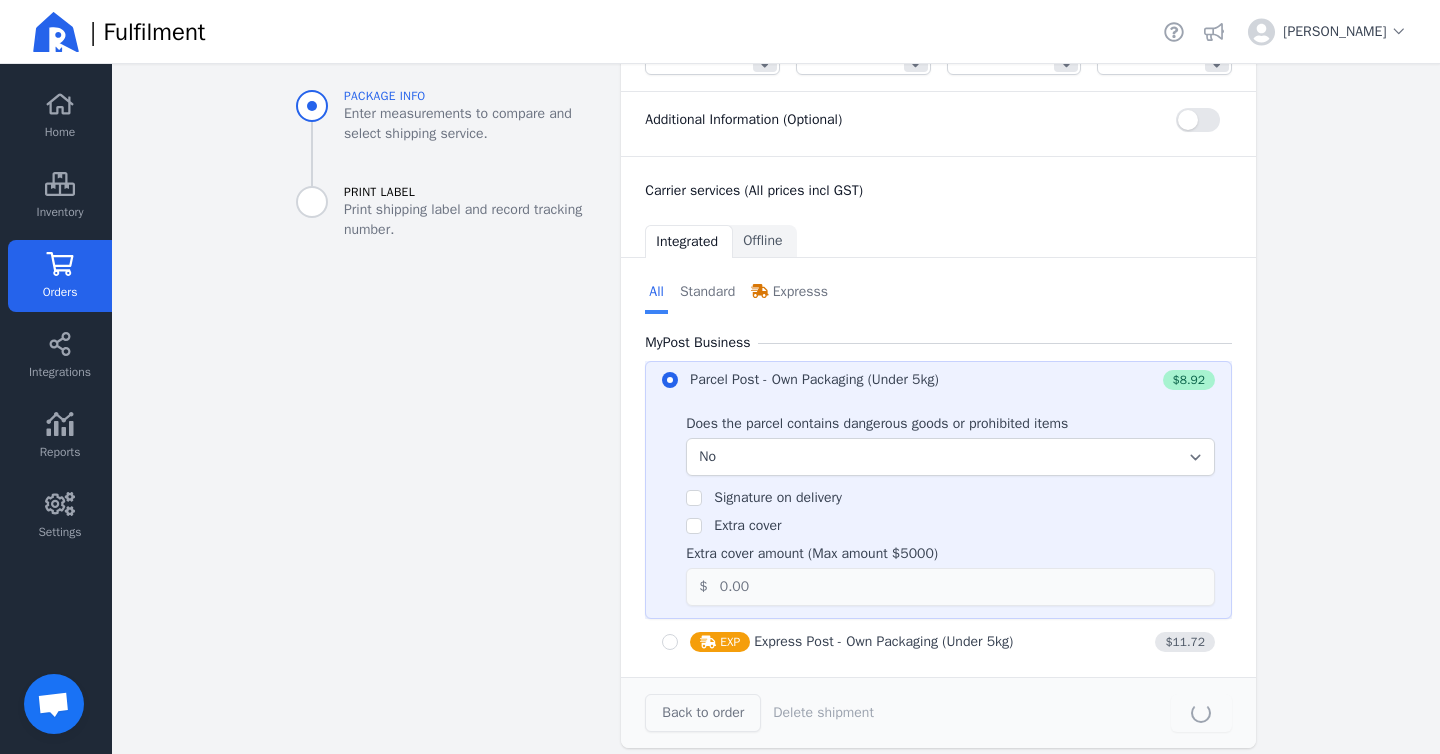 scroll, scrollTop: 0, scrollLeft: 0, axis: both 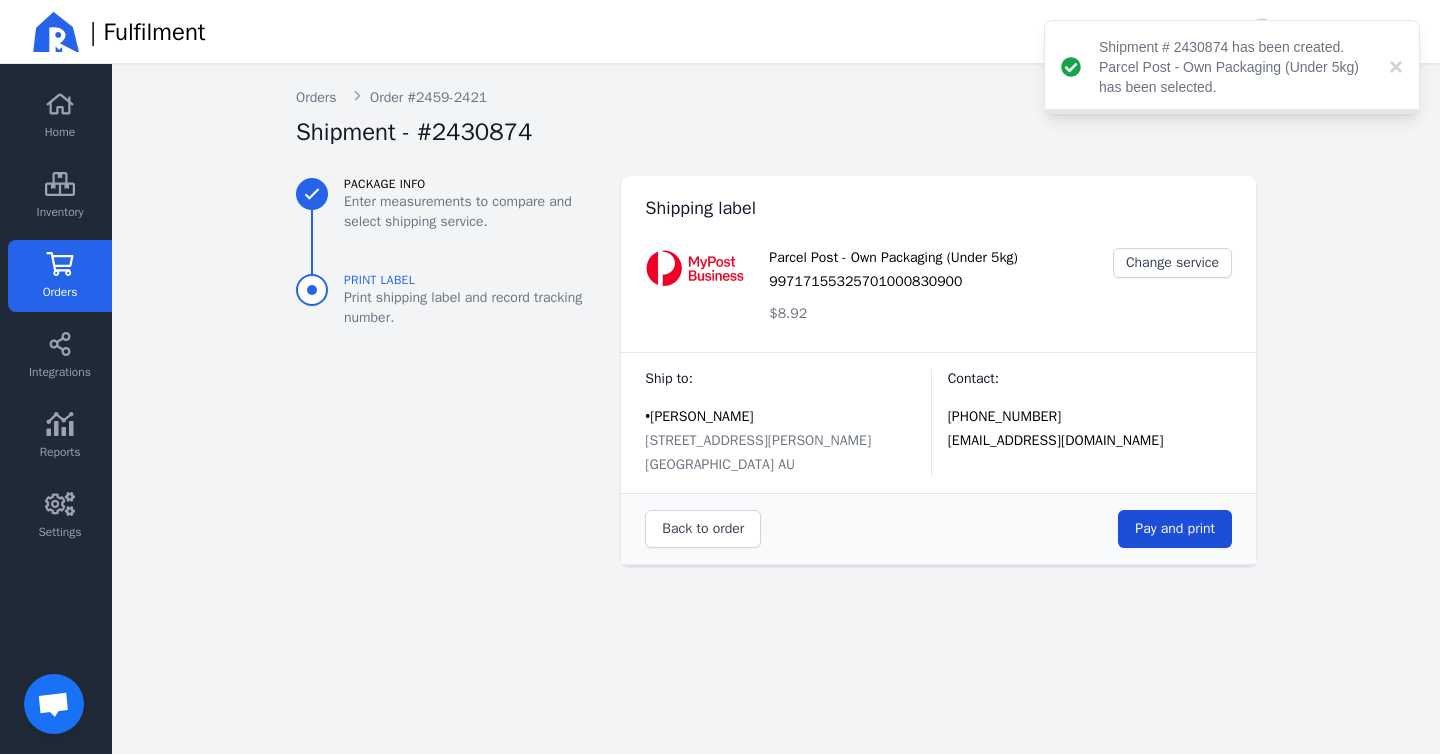 click on "Pay and print" at bounding box center [1175, 528] 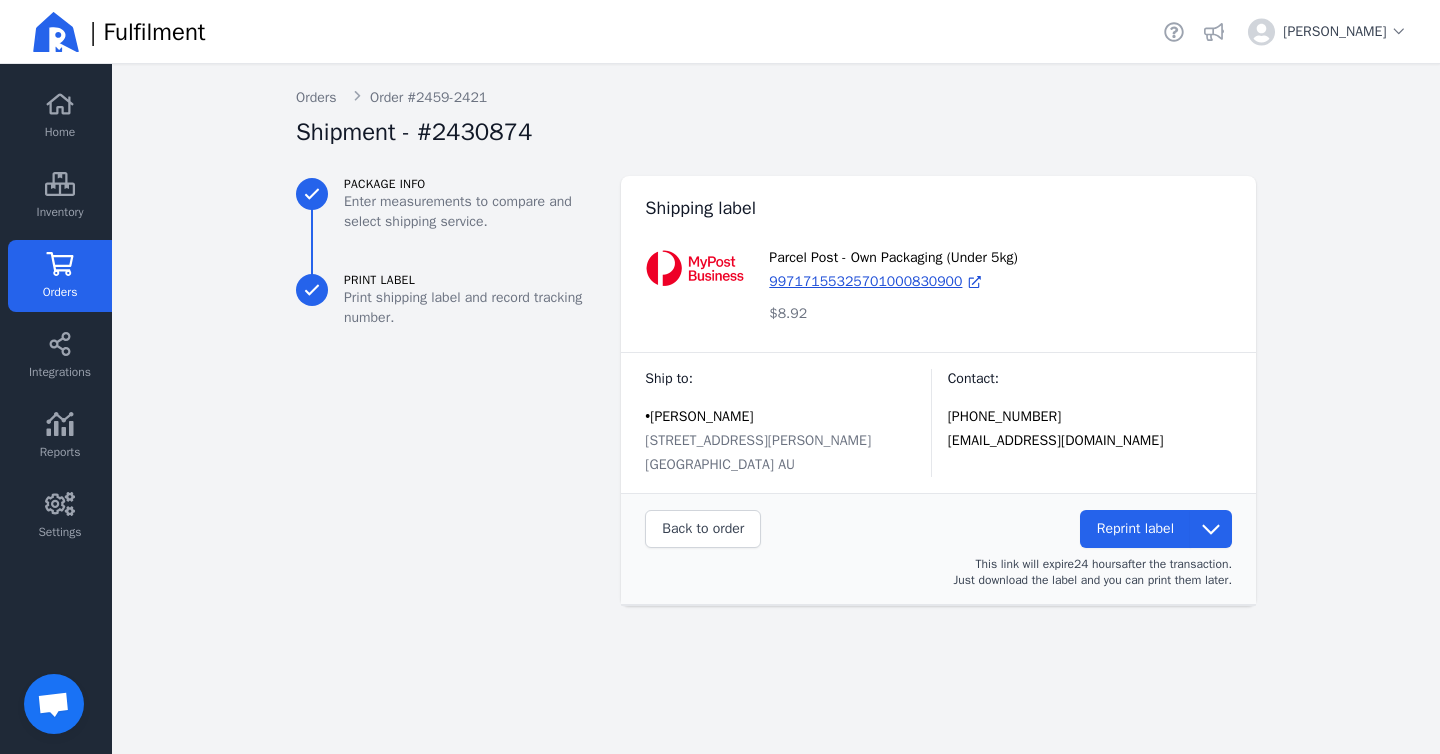 click on "Orders" 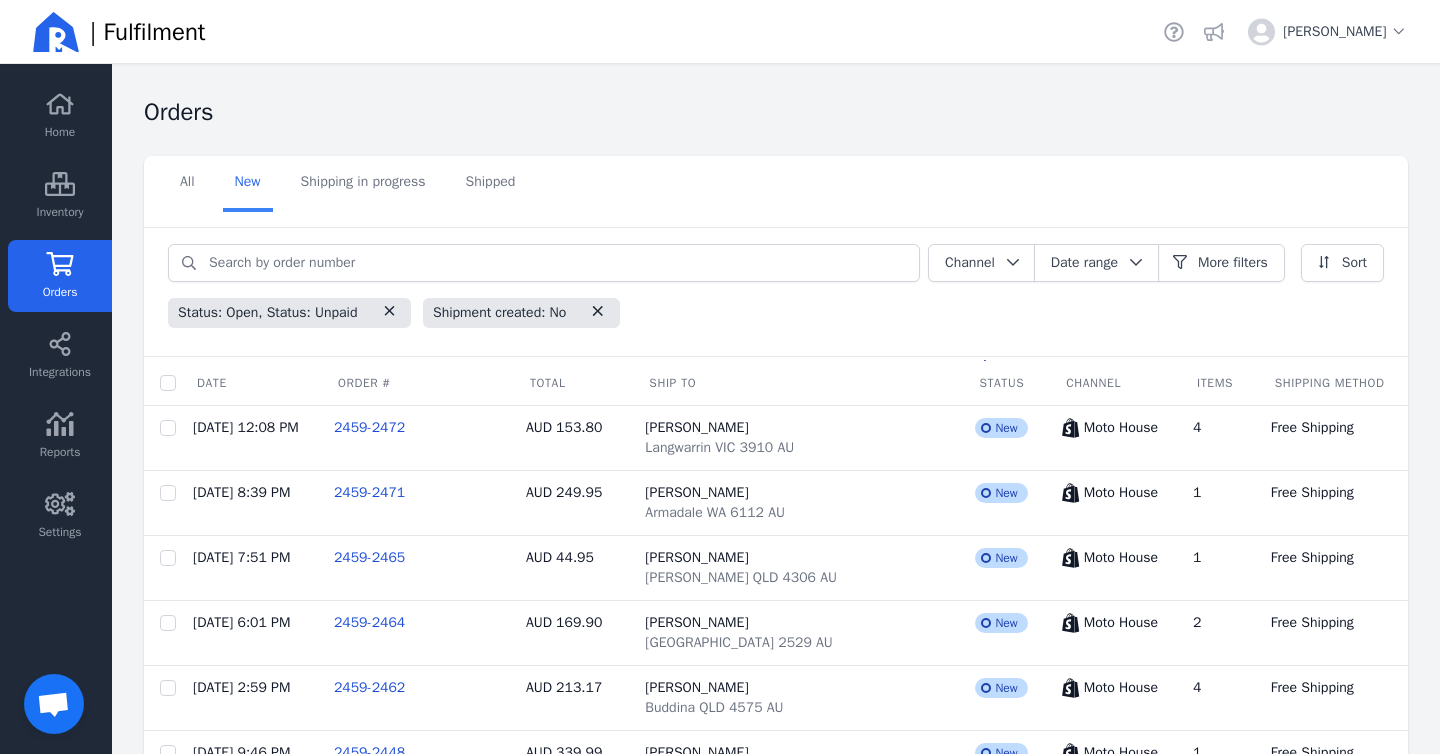 scroll, scrollTop: 554, scrollLeft: 0, axis: vertical 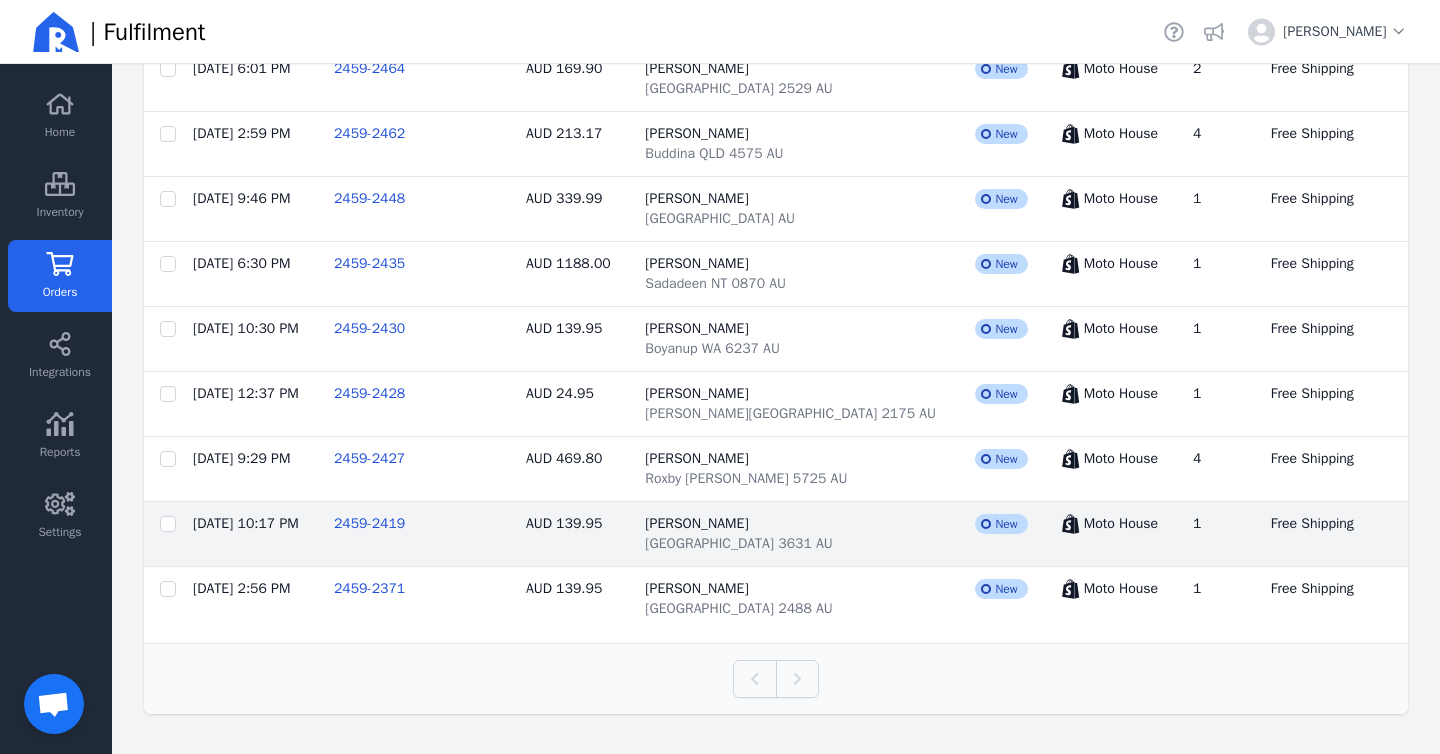 click on "[PERSON_NAME]" 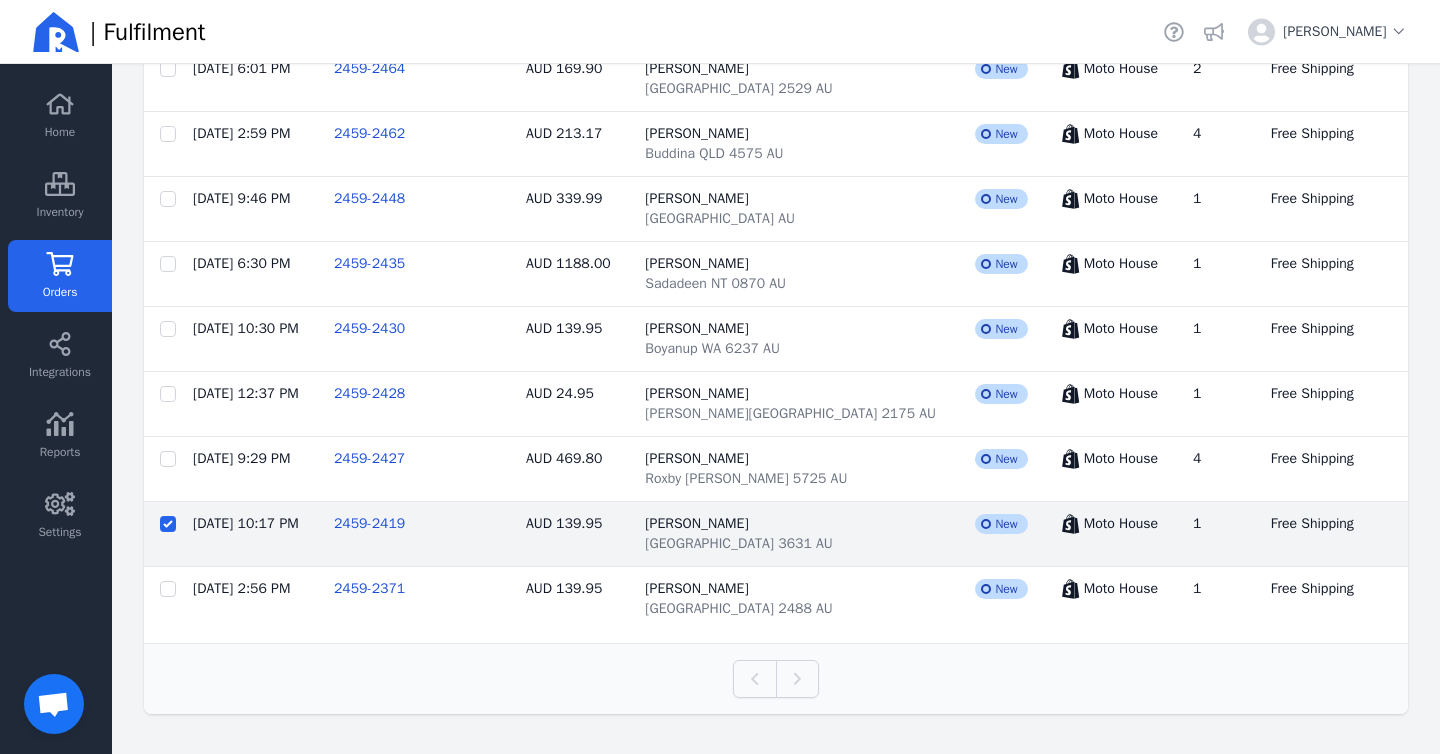 checkbox on "false" 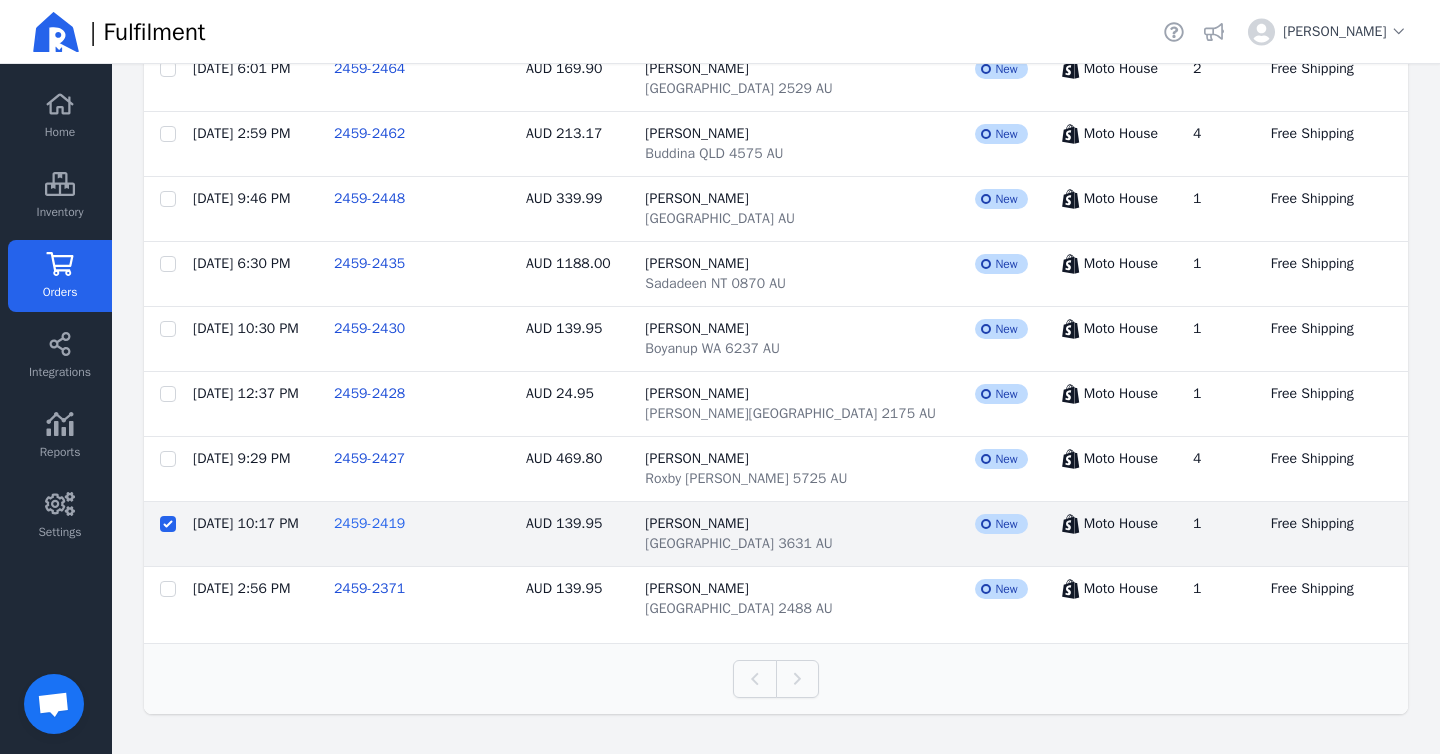 click on "2459-2419" 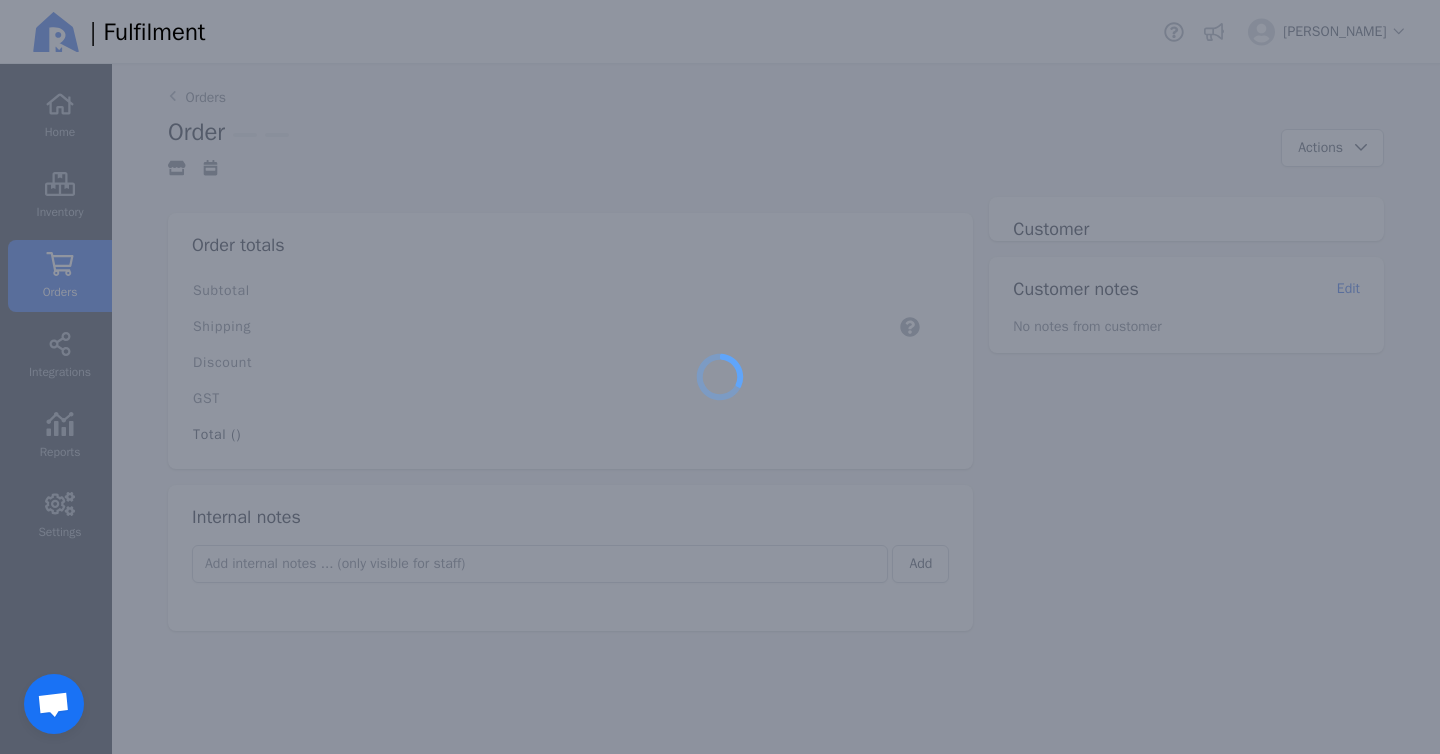 scroll, scrollTop: 0, scrollLeft: 0, axis: both 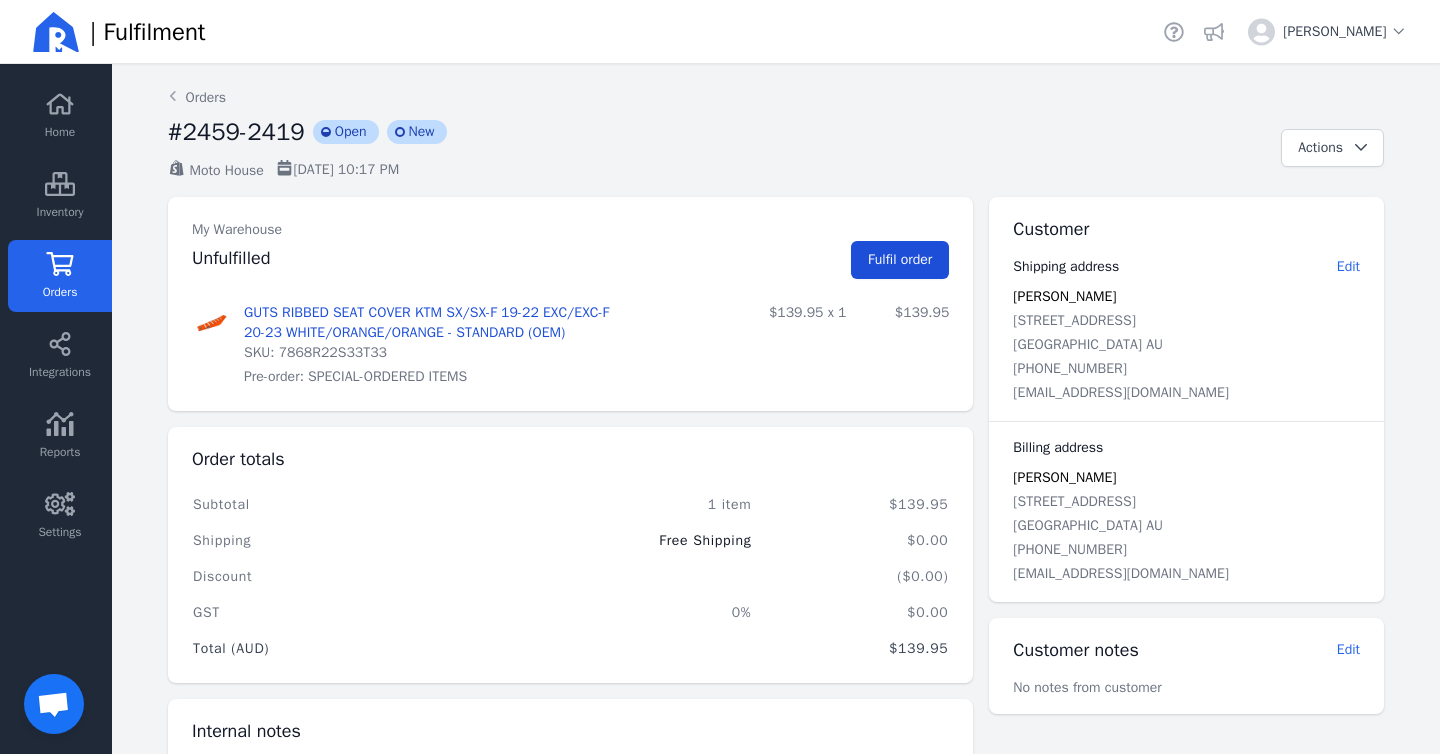 click on "Fulfil order" at bounding box center [900, 259] 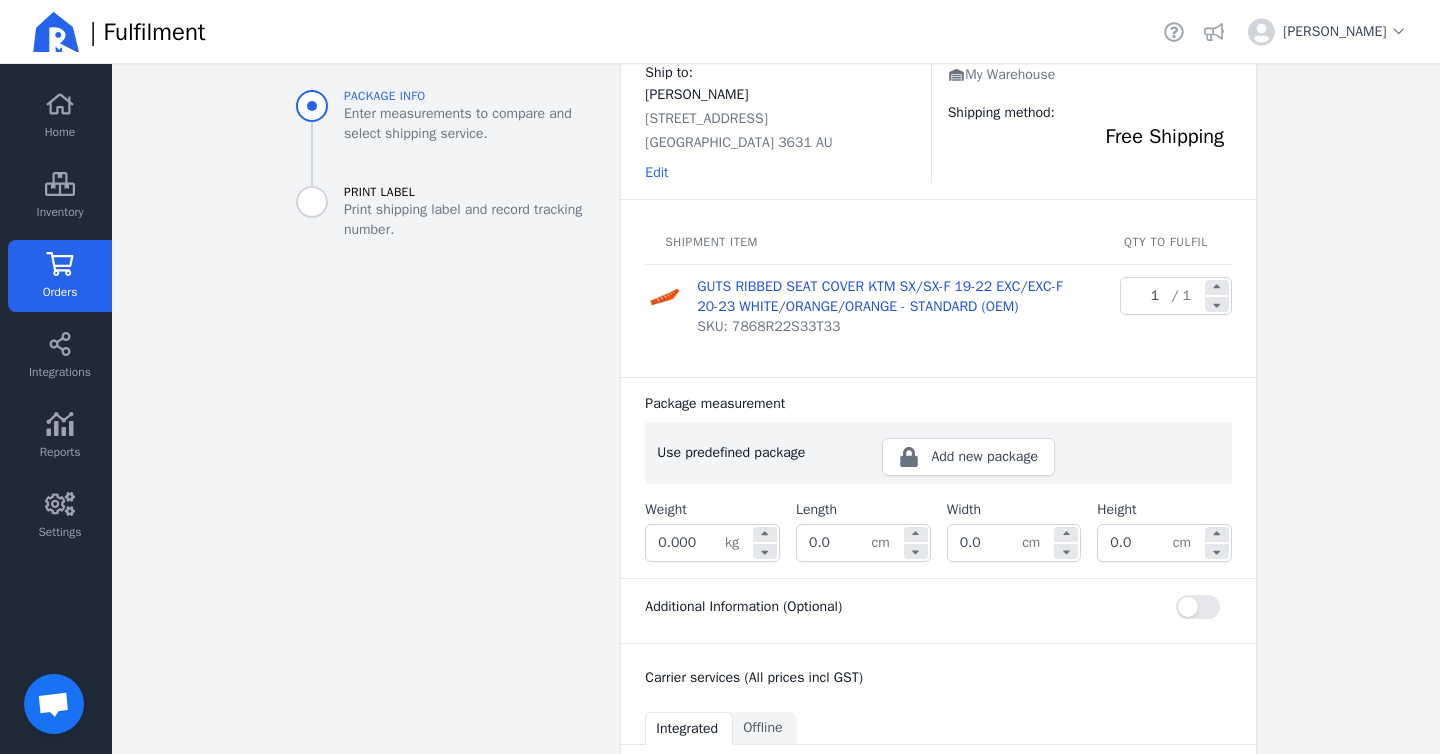 scroll, scrollTop: 222, scrollLeft: 0, axis: vertical 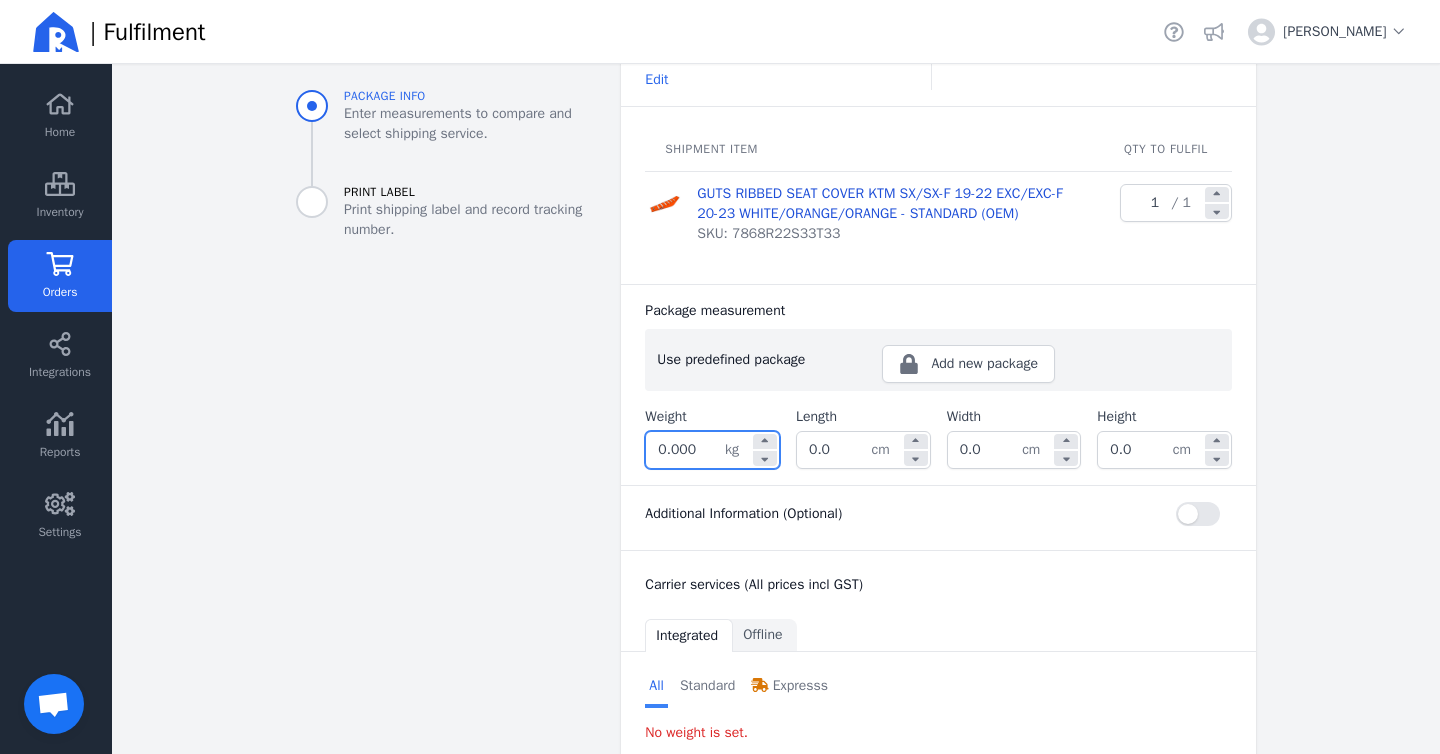 drag, startPoint x: 698, startPoint y: 448, endPoint x: 733, endPoint y: 448, distance: 35 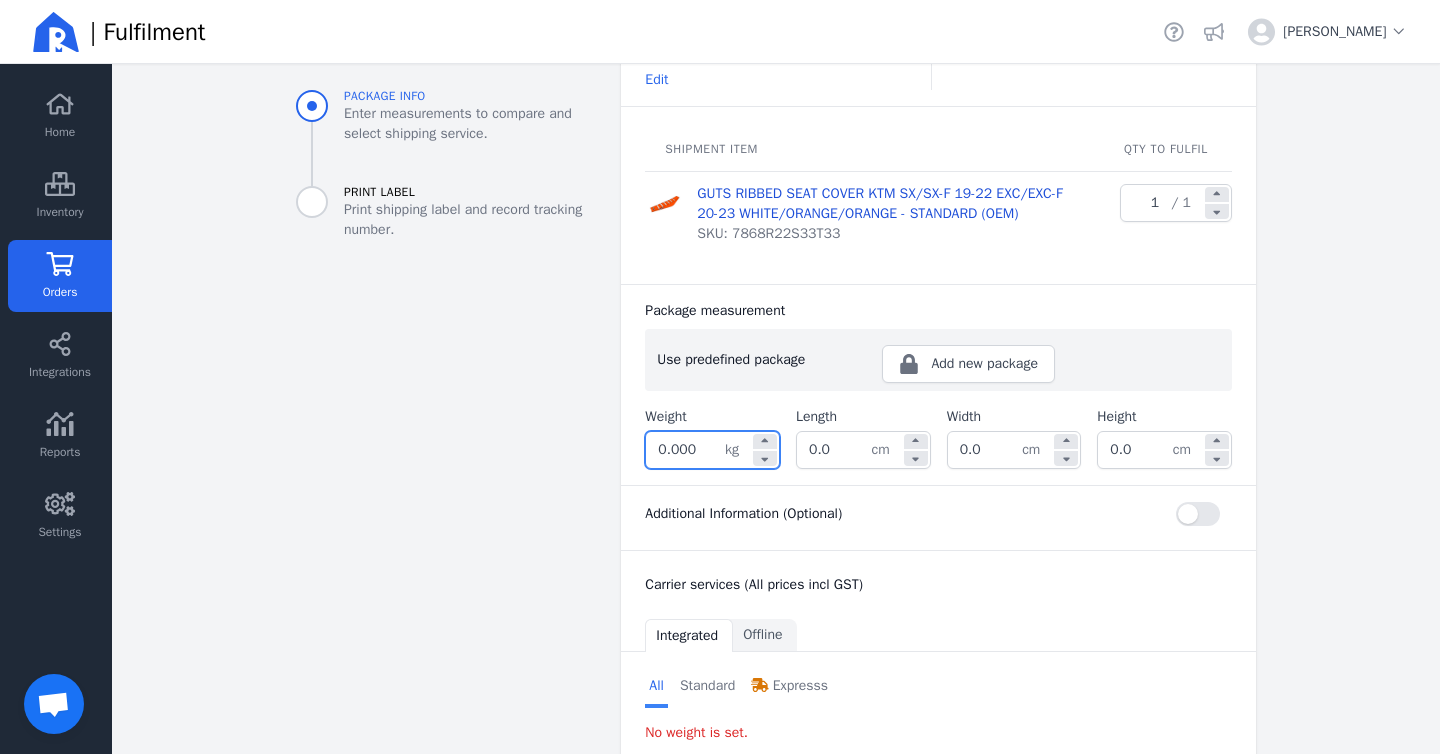 click on "0.000 kg" 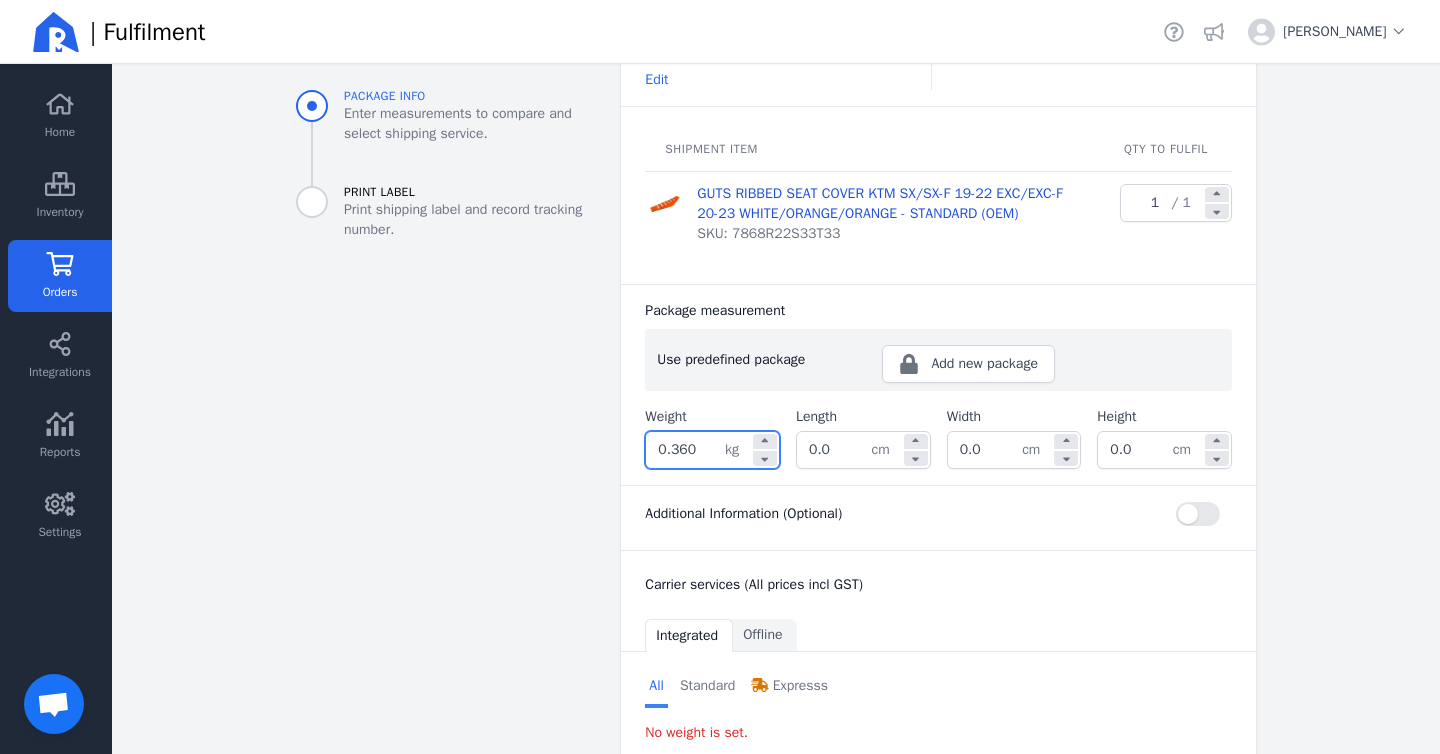 type on "0.360" 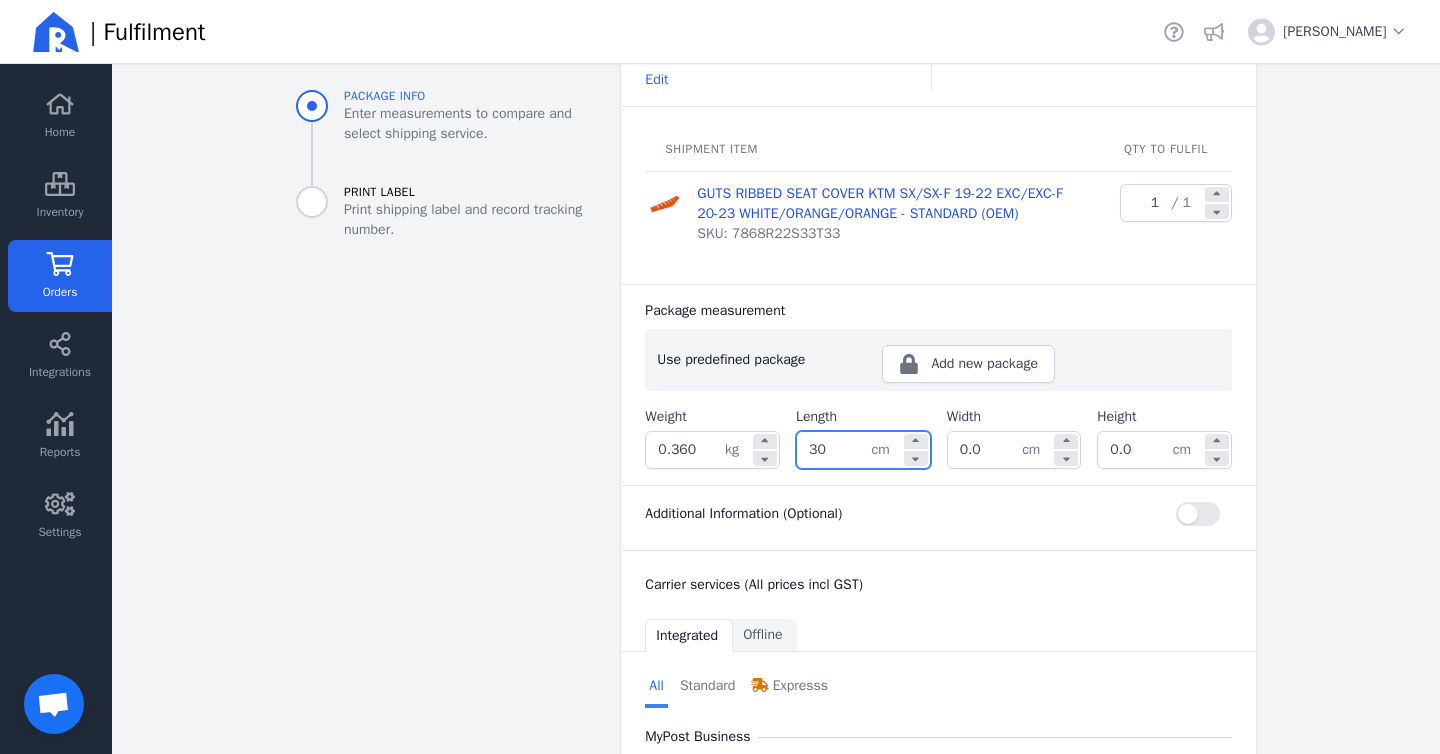 type on "30.0" 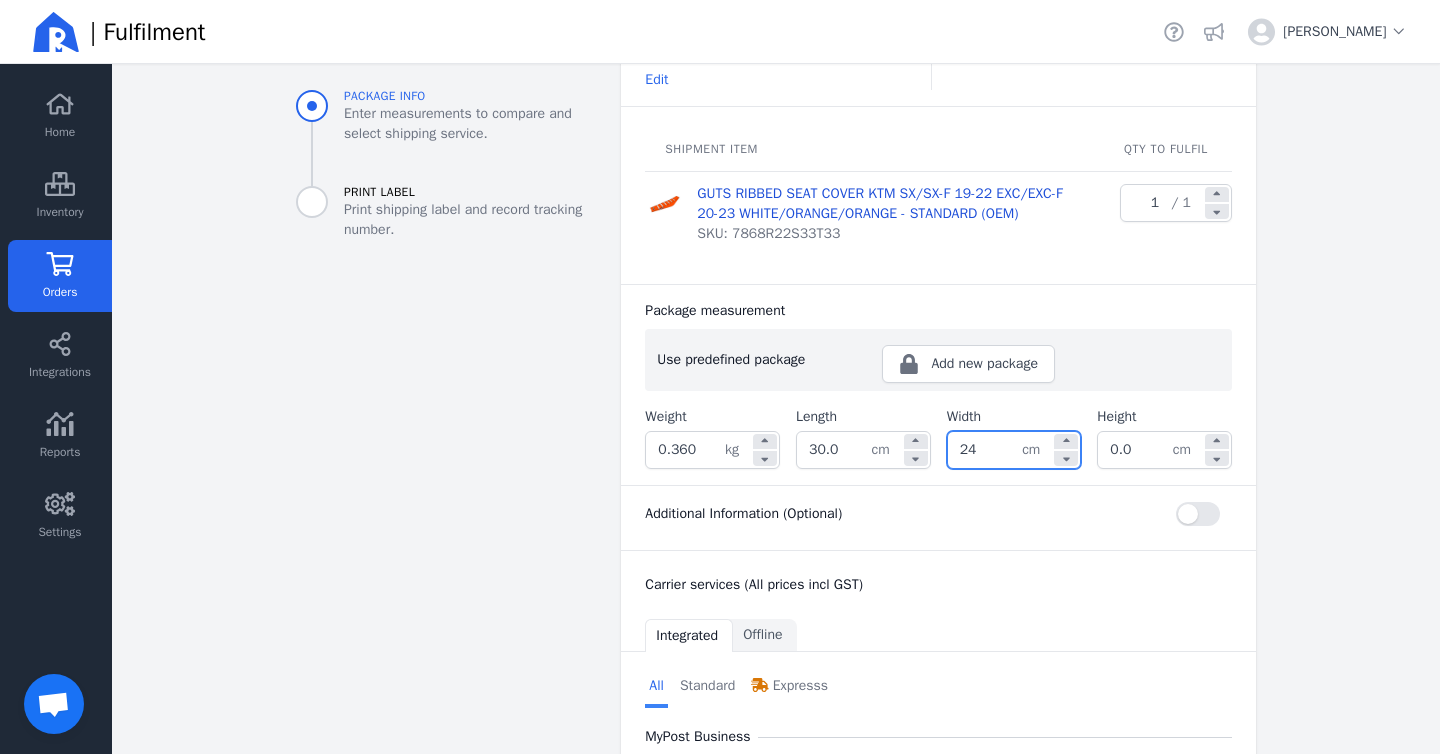 type on "24.0" 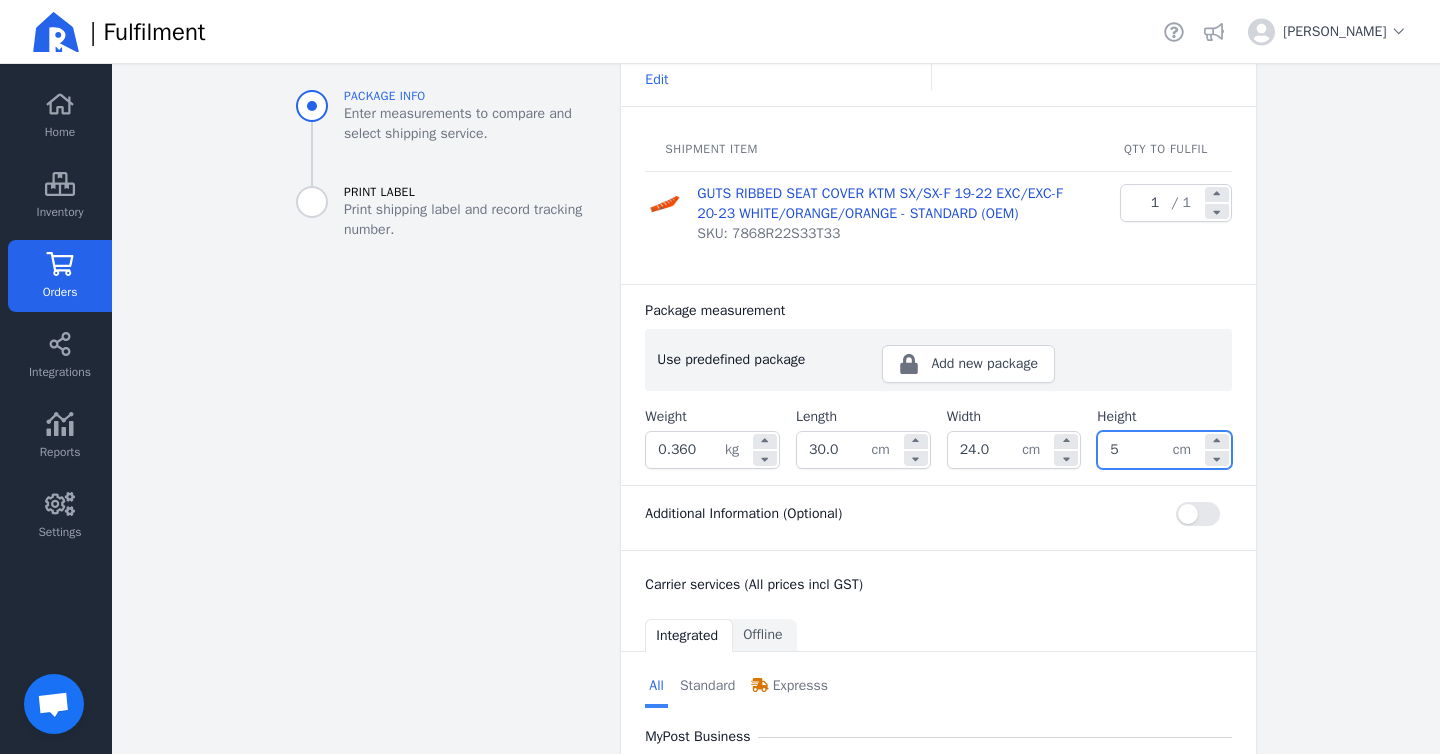 type on "5.0" 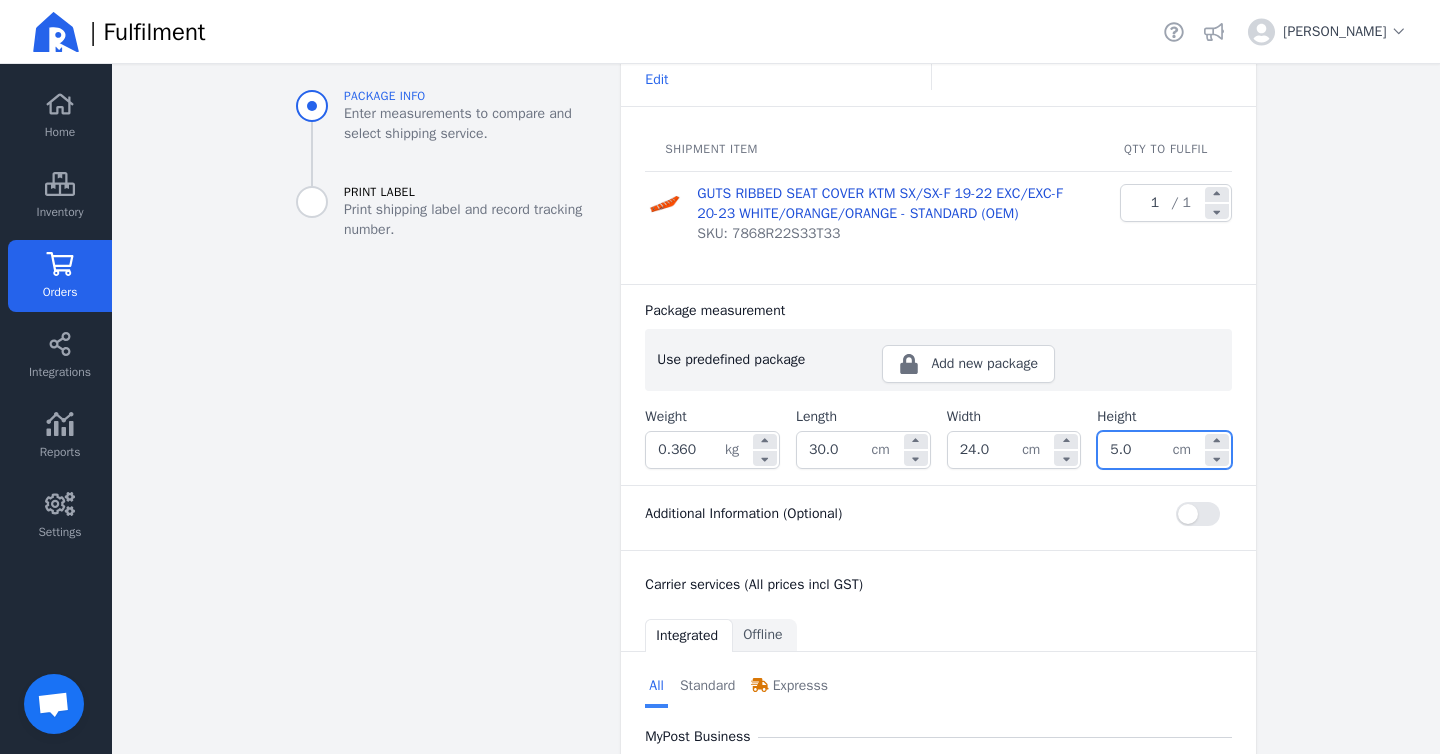 click on "Package info Enter measurements to compare and select shipping service. Print Label Print shipping label and record tracking number." 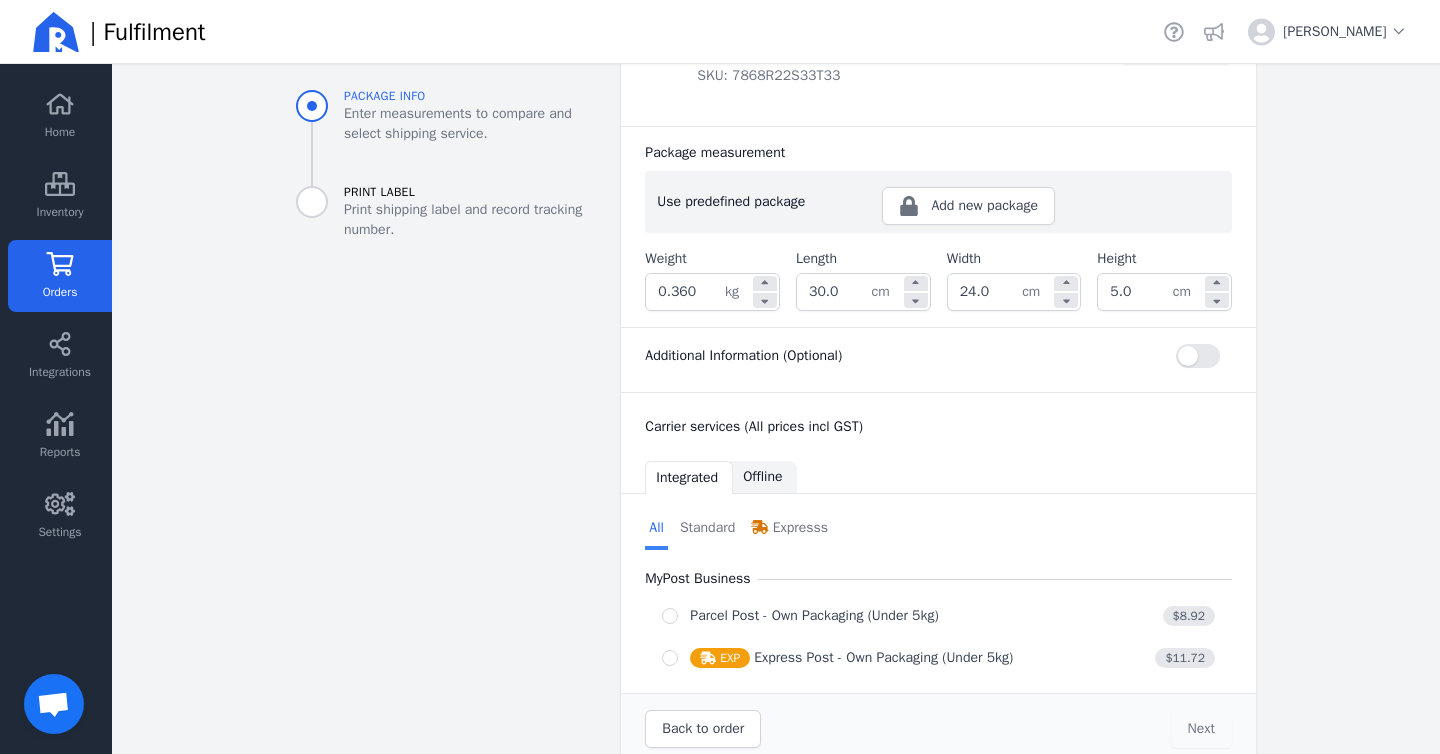 scroll, scrollTop: 397, scrollLeft: 0, axis: vertical 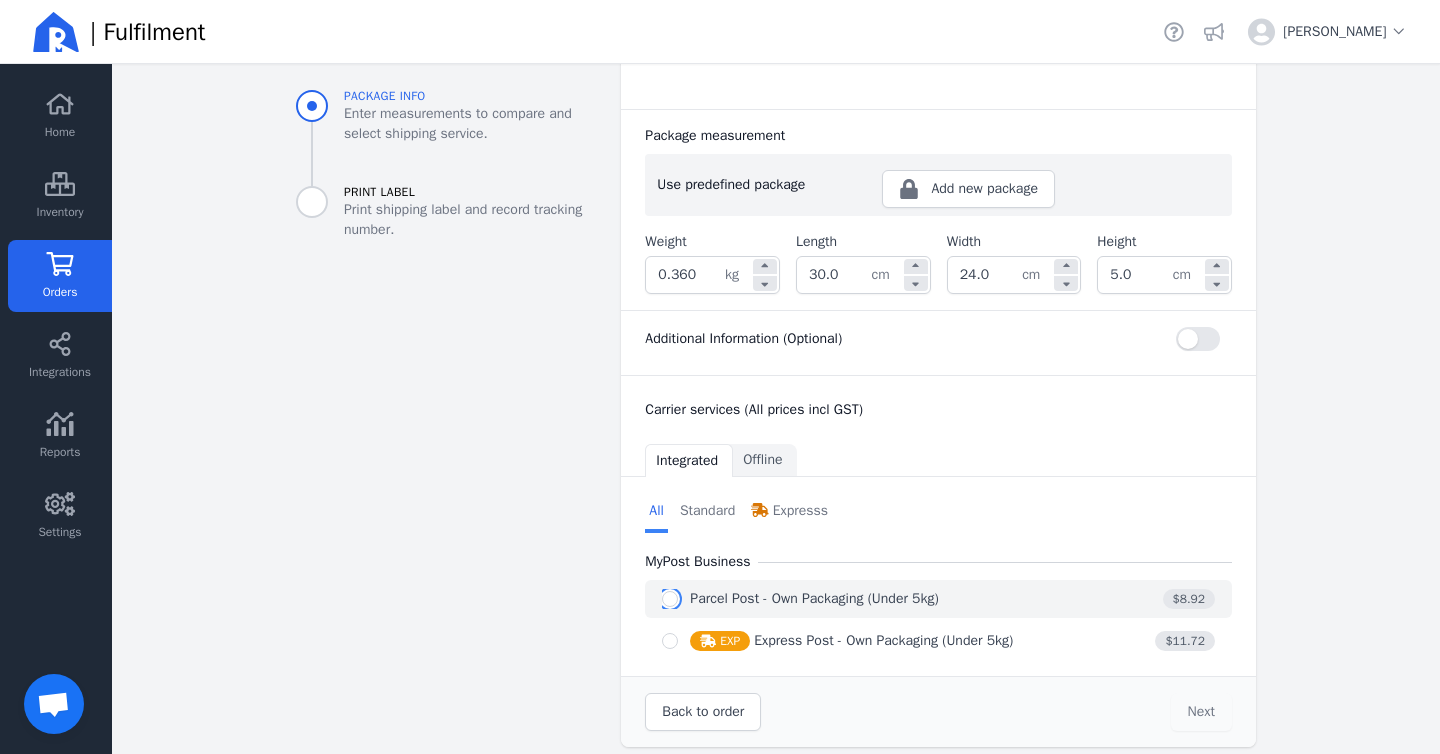 click at bounding box center (670, 599) 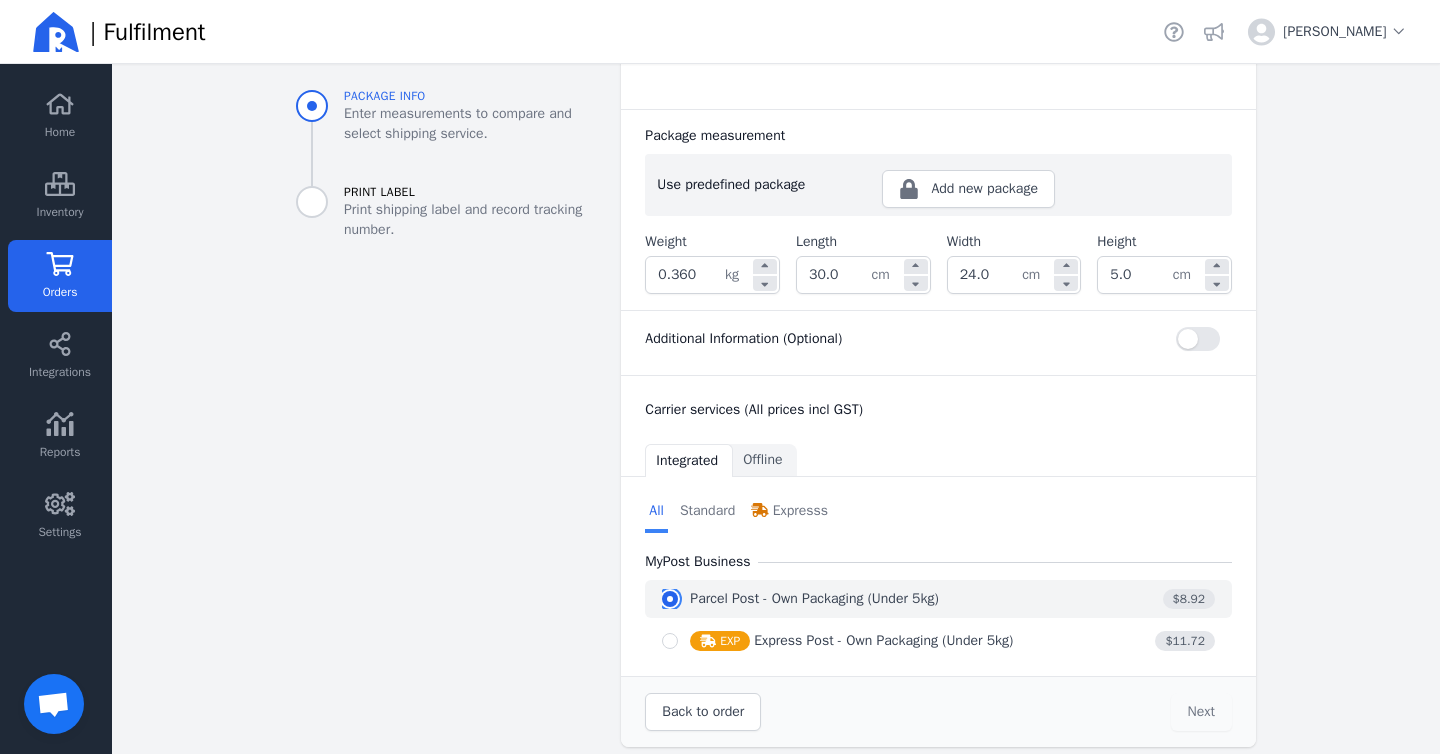 radio on "true" 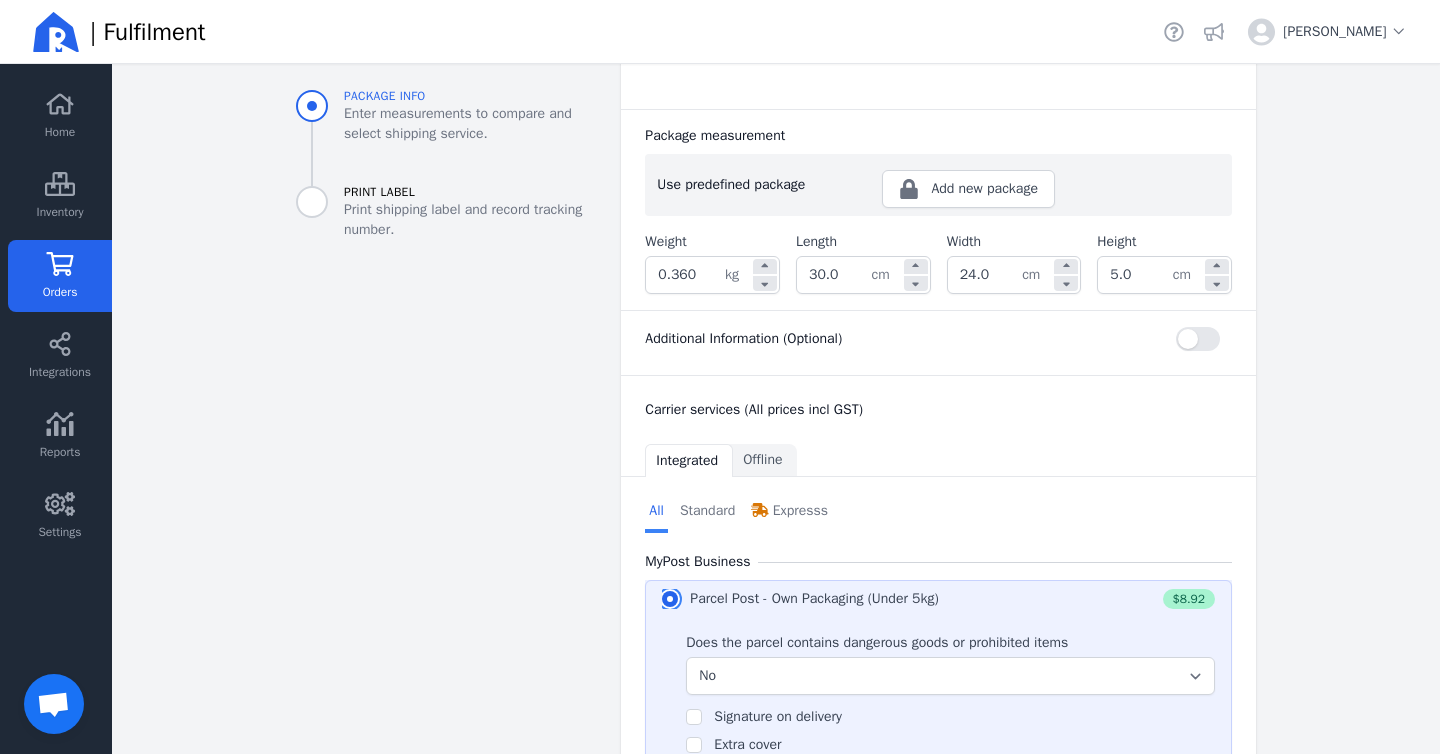 scroll, scrollTop: 634, scrollLeft: 0, axis: vertical 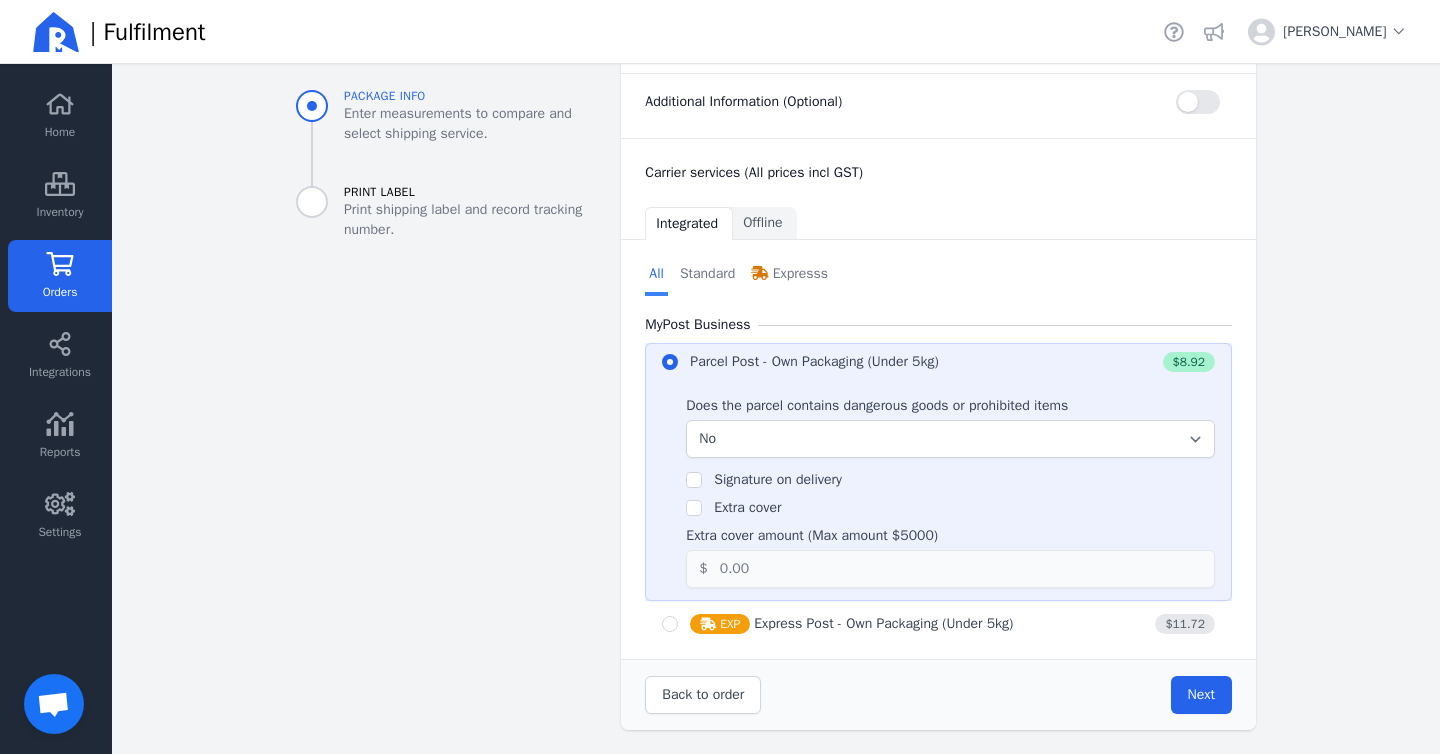 click on "Back to order Next" 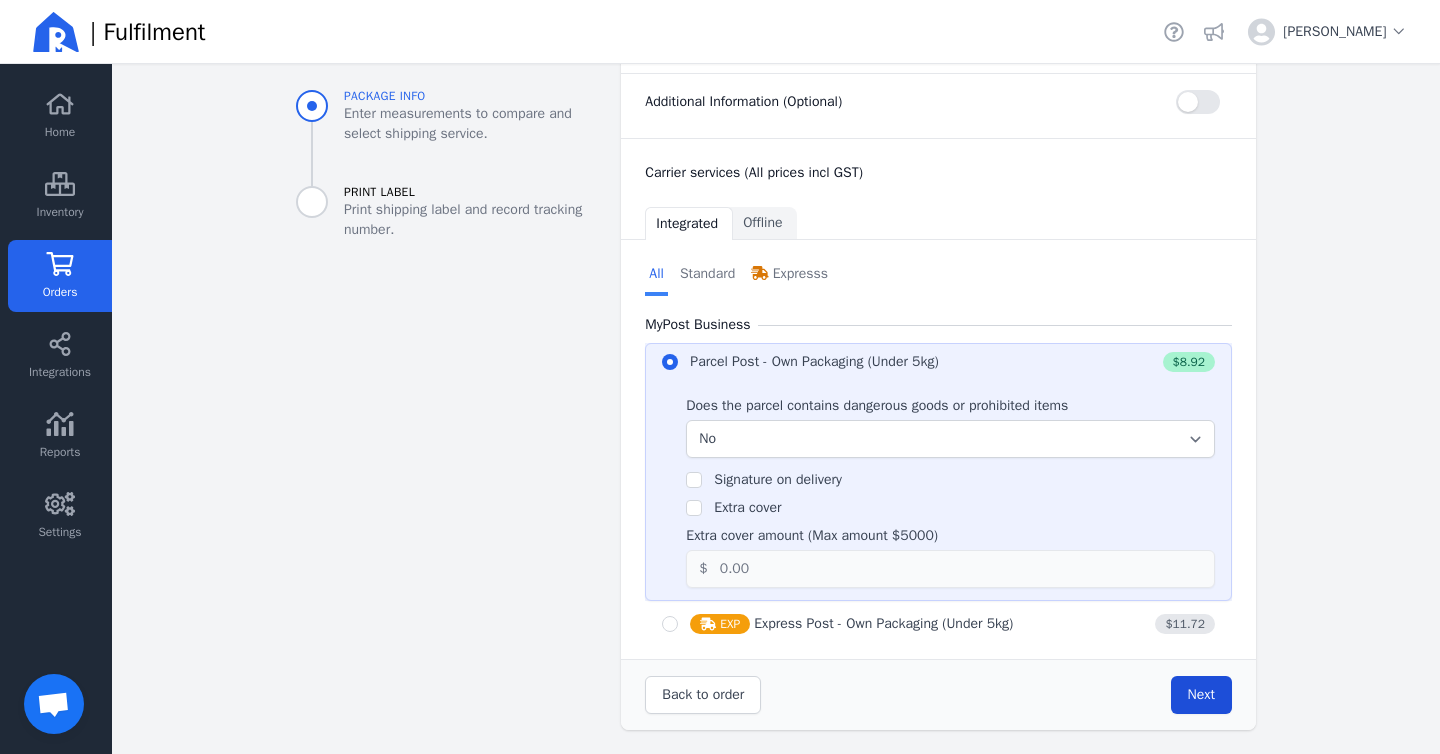 click on "Next" at bounding box center (1201, 694) 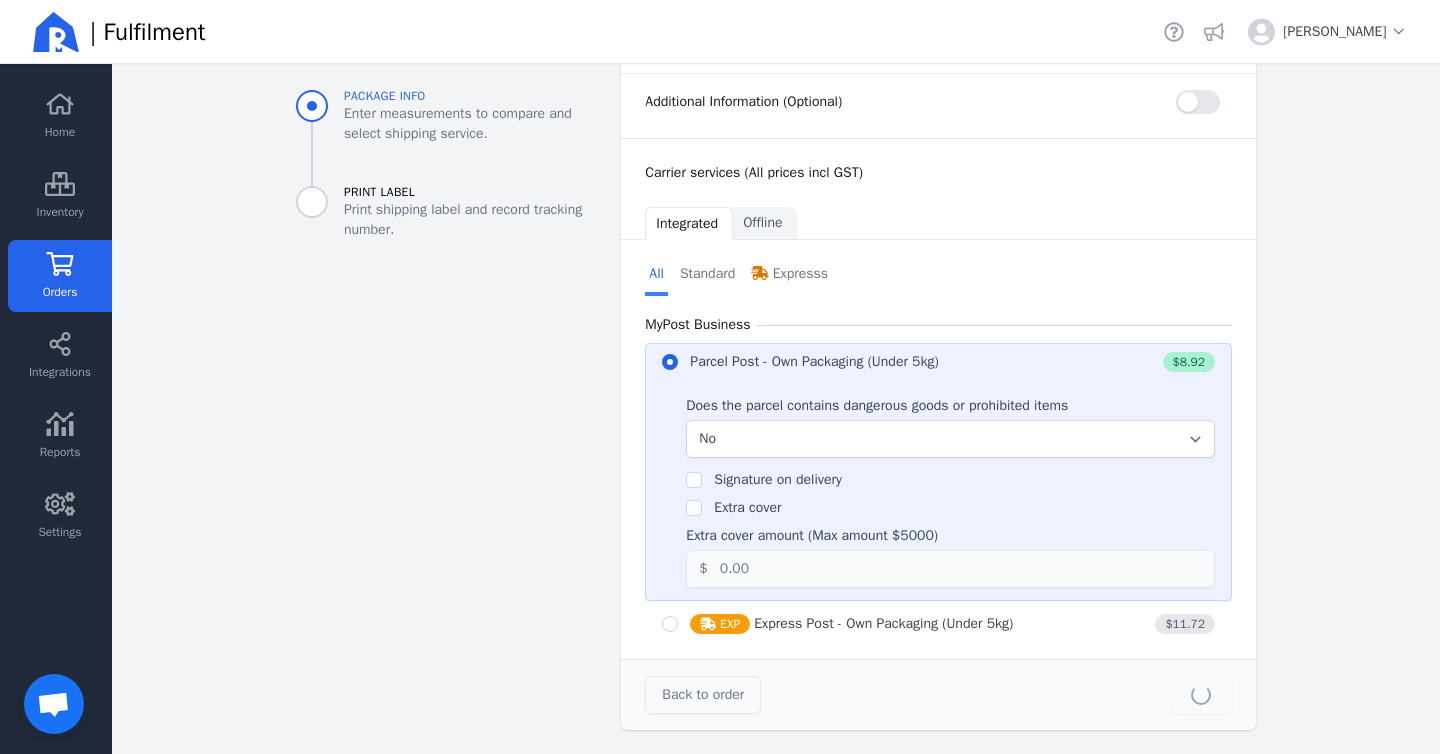 type on "30.0" 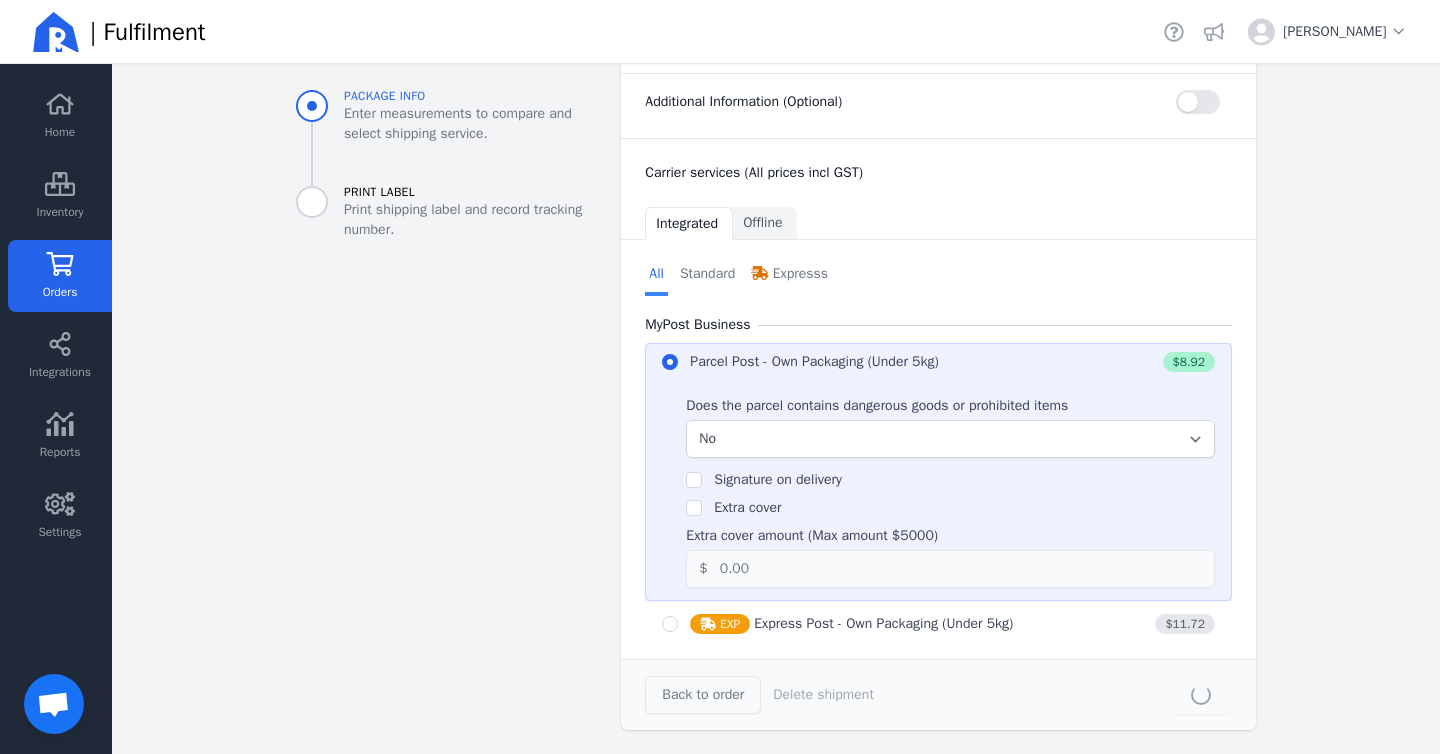 scroll, scrollTop: 0, scrollLeft: 0, axis: both 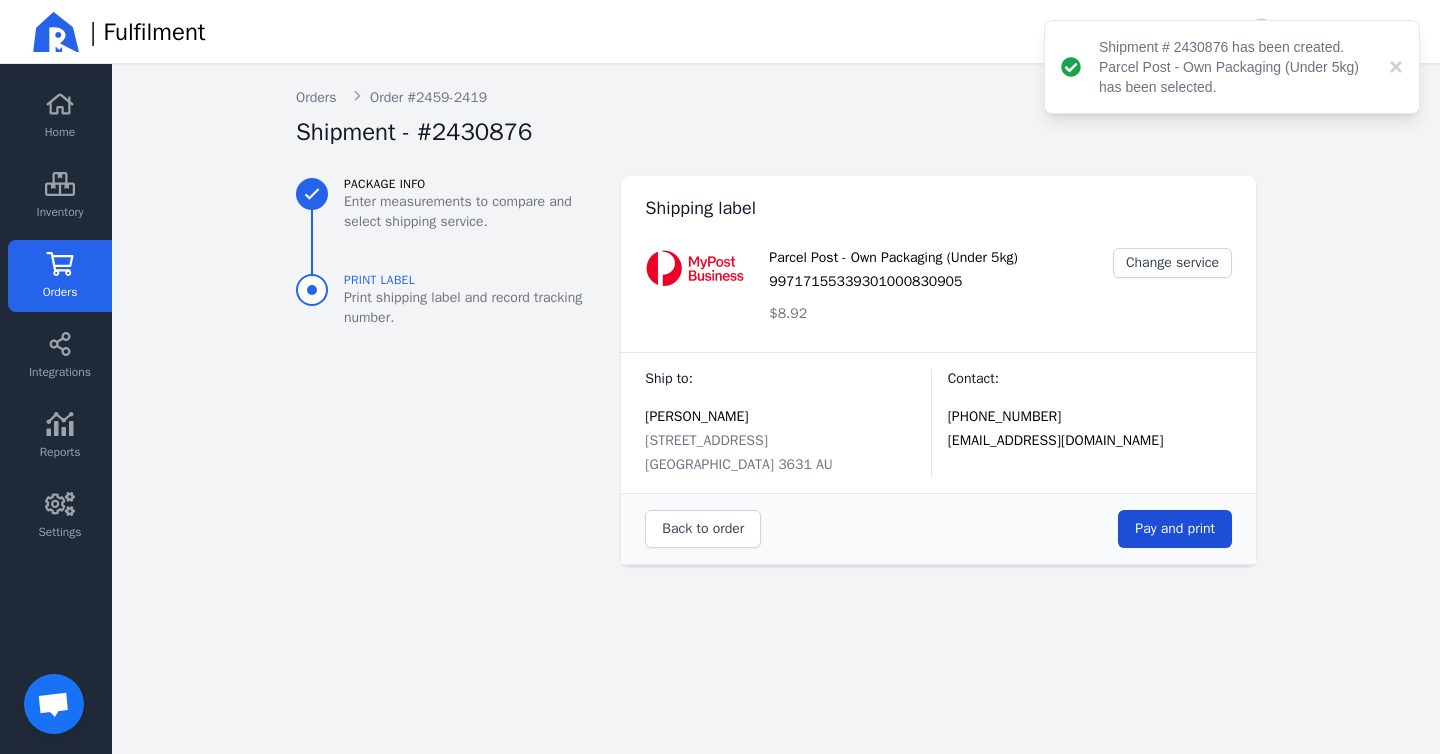 click on "Pay and print" at bounding box center [1175, 528] 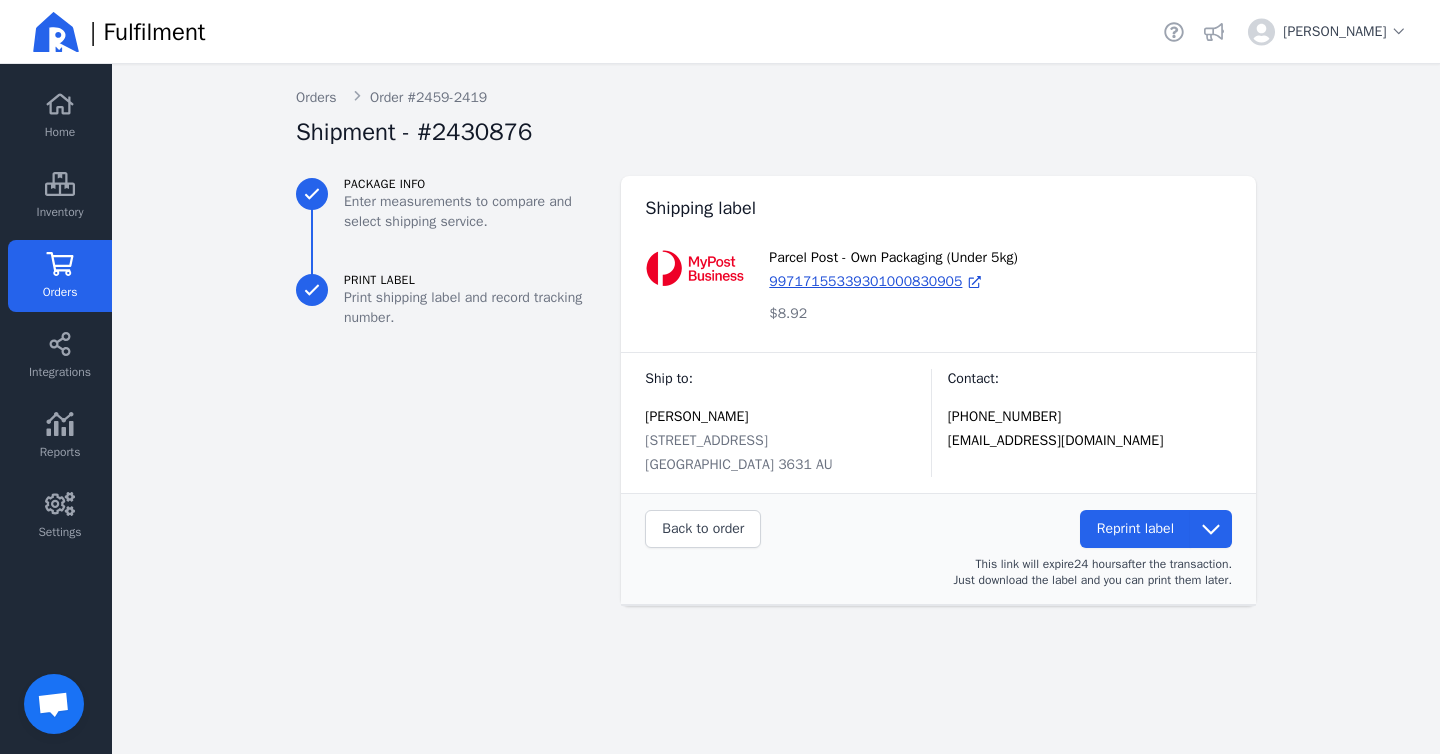 click on "Ship to:  [PERSON_NAME] [STREET_ADDRESS] AU Contact:  [PHONE_NUMBER] [EMAIL_ADDRESS][DOMAIN_NAME]" 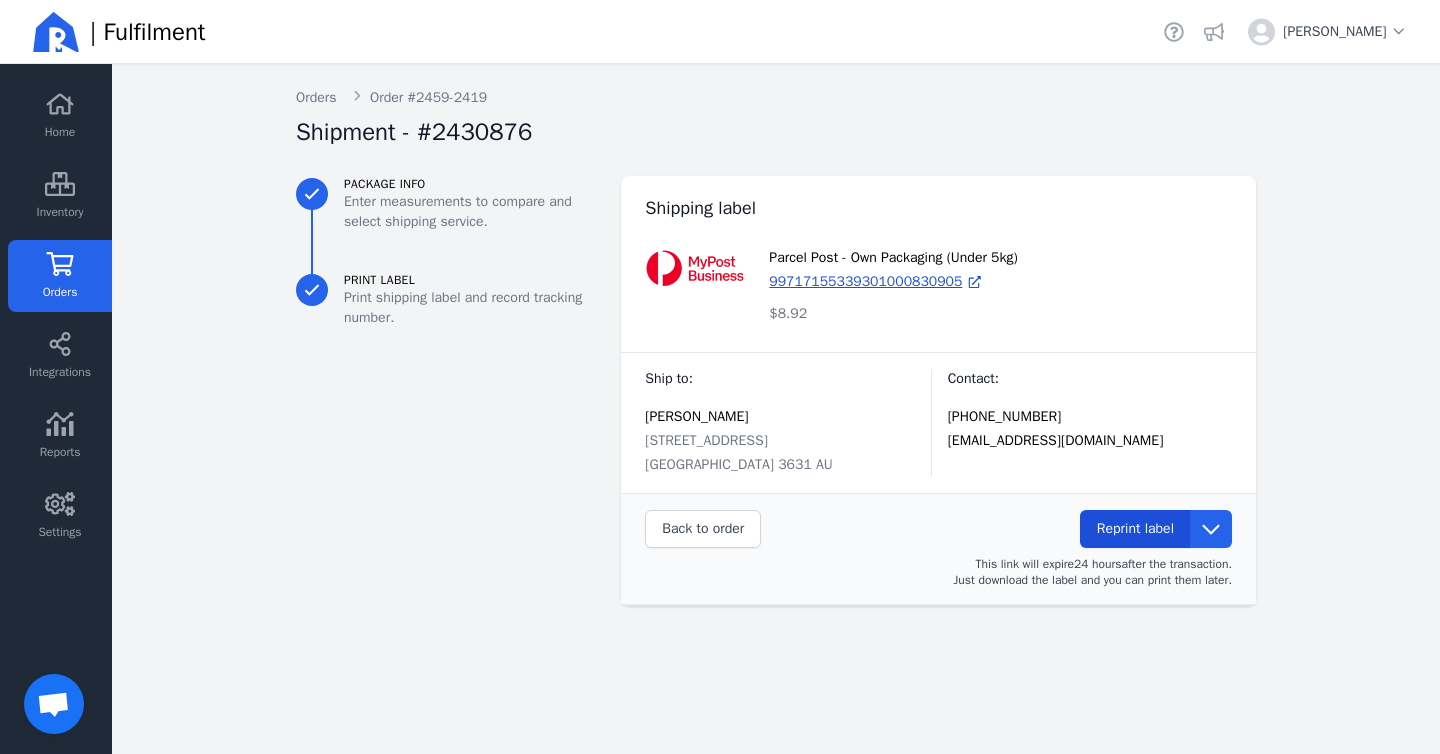 click on "Reprint label" at bounding box center [1135, 529] 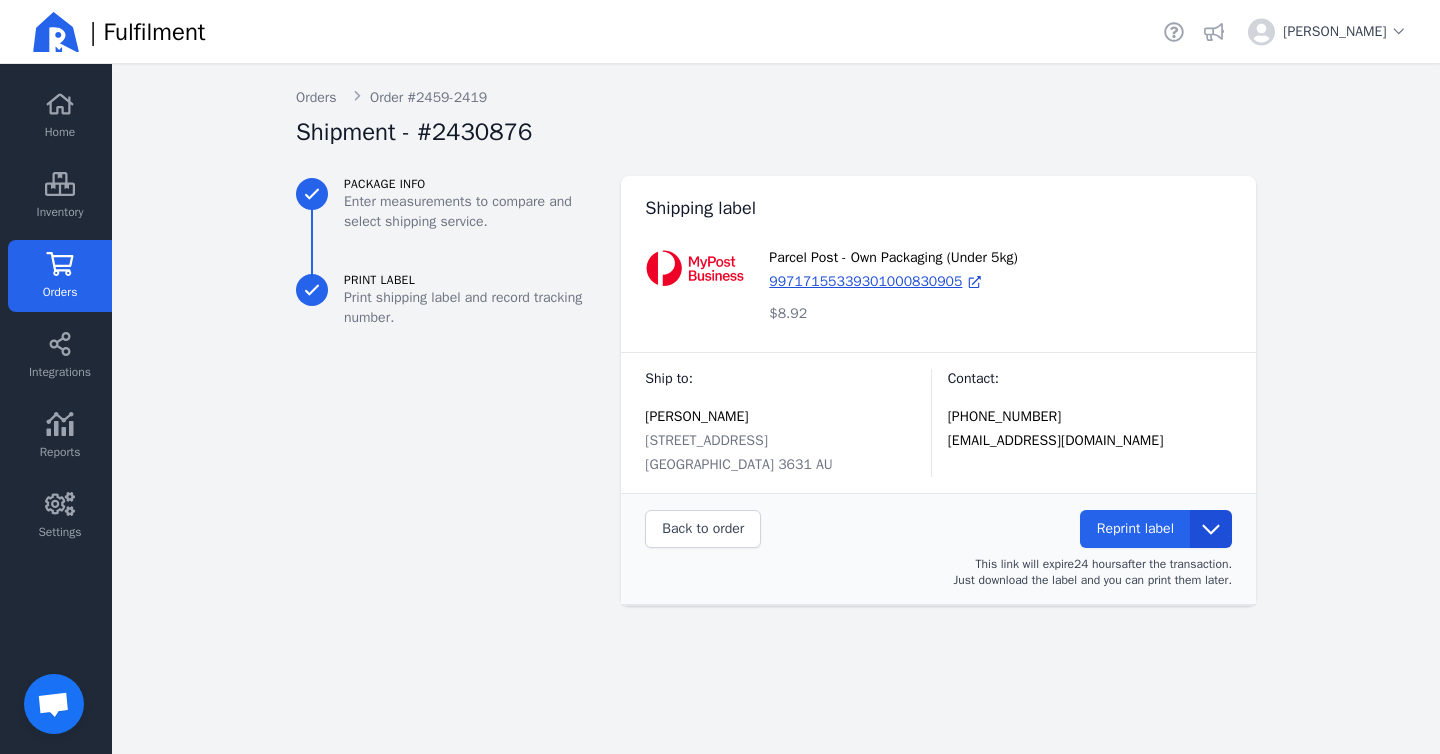 click 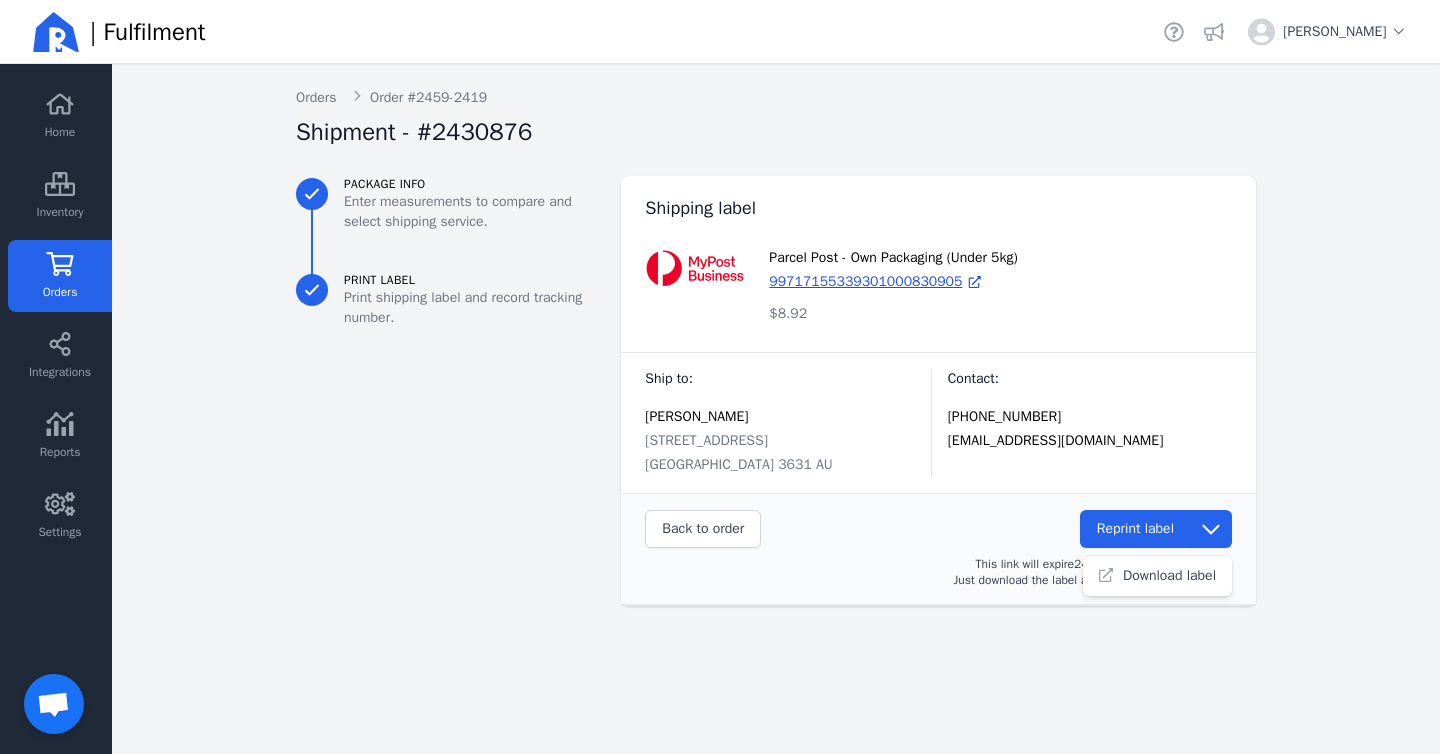 click on "Ship to:  [PERSON_NAME] [STREET_ADDRESS] AU Contact:  [PHONE_NUMBER] [EMAIL_ADDRESS][DOMAIN_NAME]" 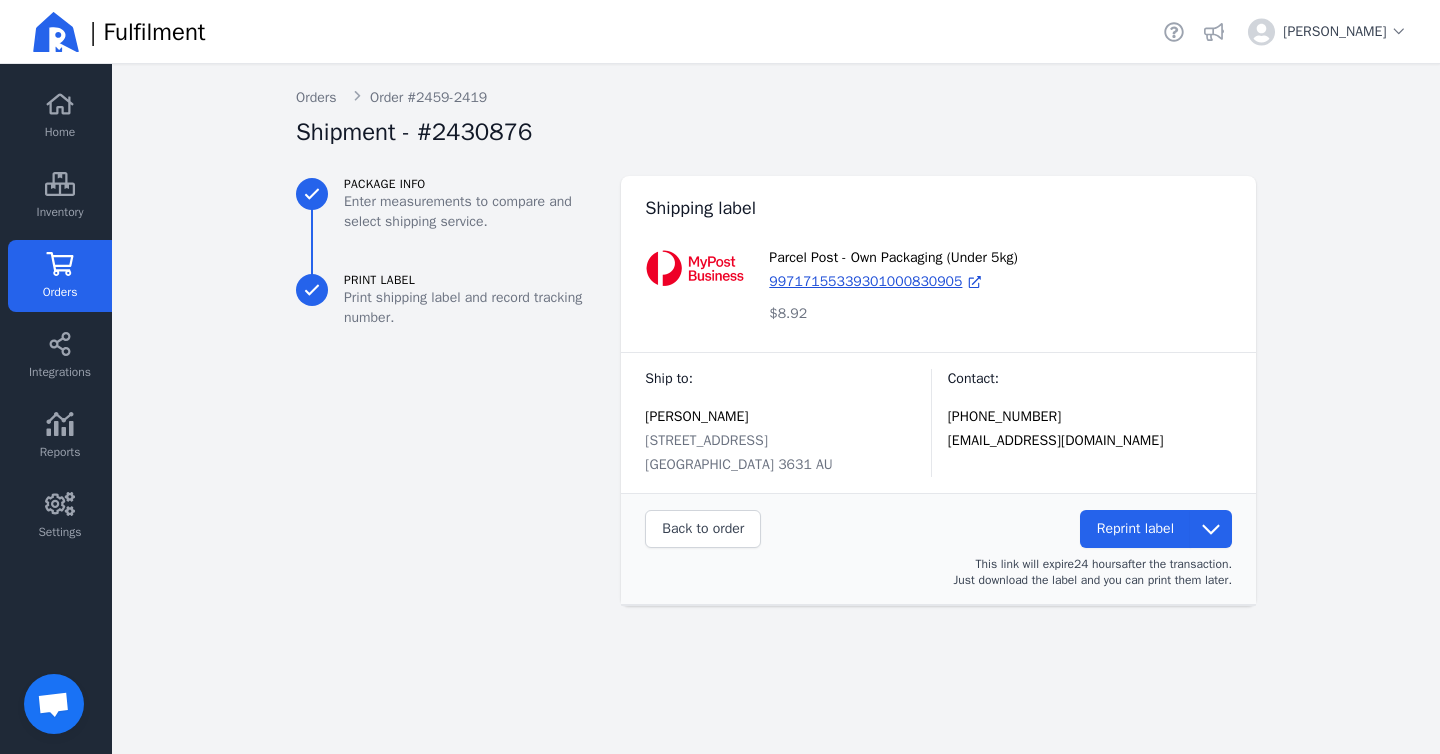 click on "Orders" 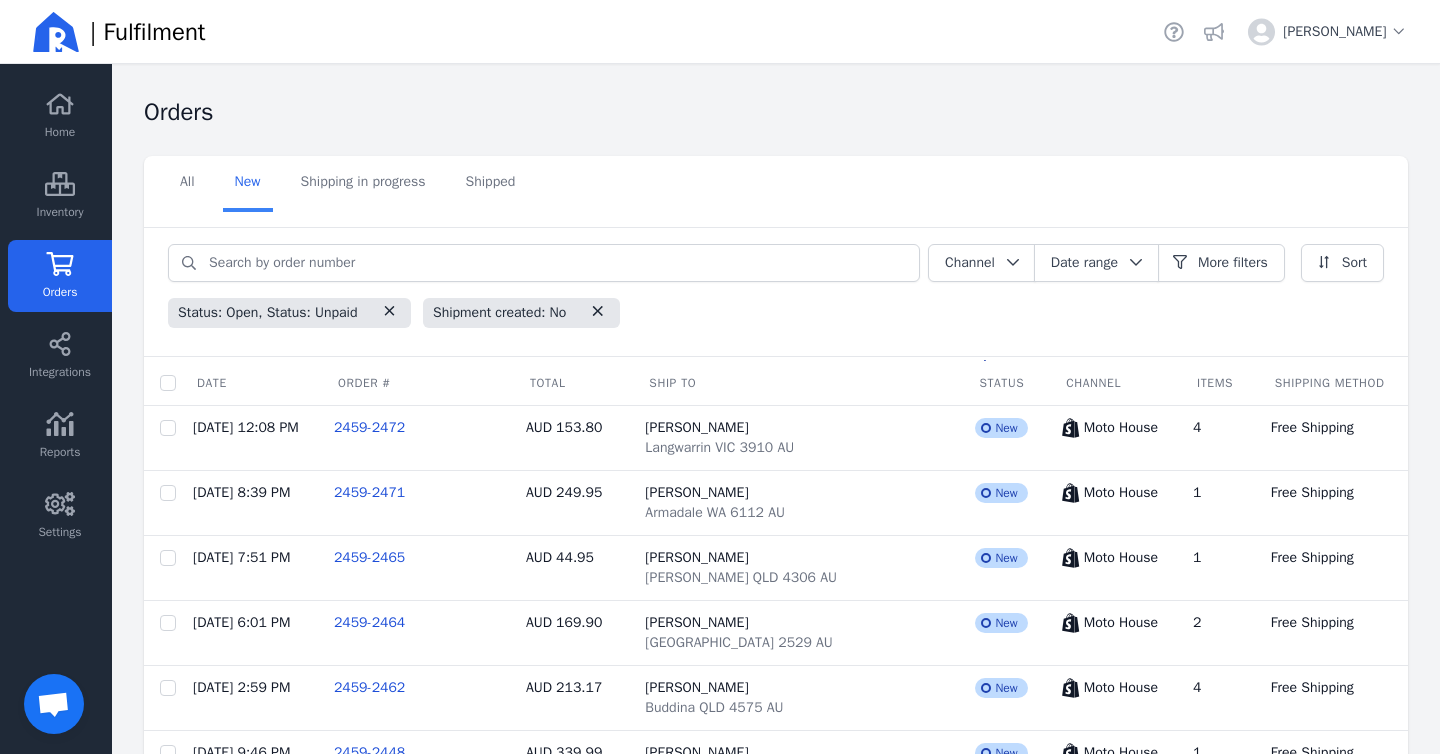 click on "All   New   Shipping in progress   Shipped" at bounding box center [776, 184] 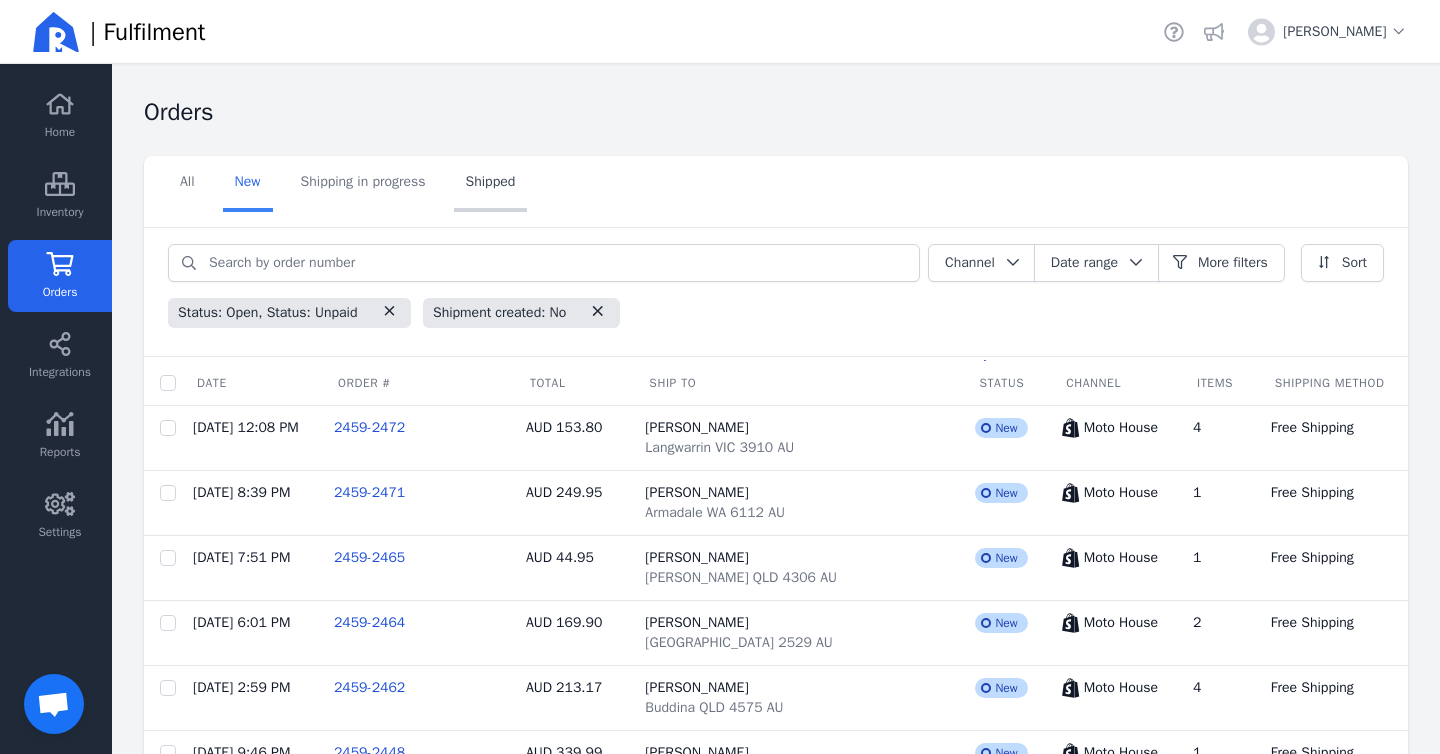 click on "Shipped" 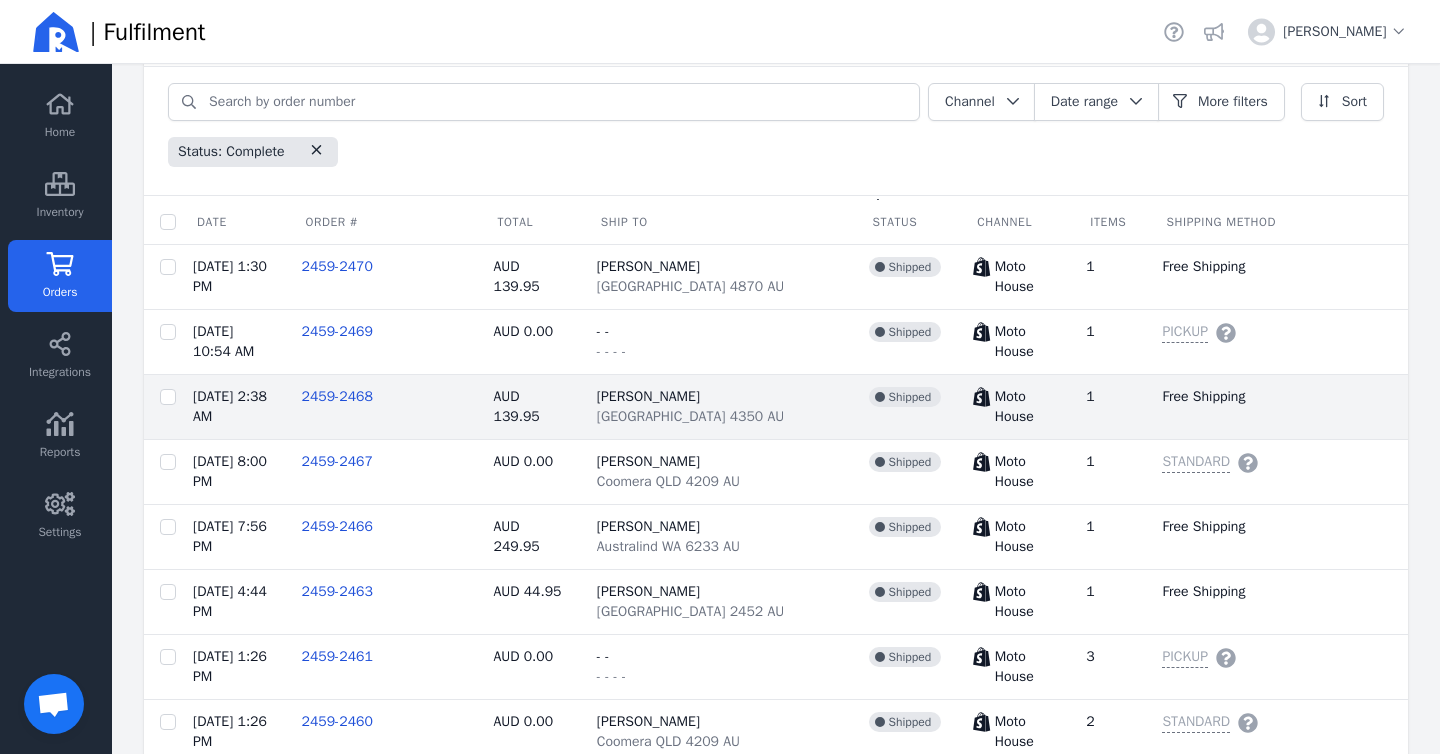 scroll, scrollTop: 0, scrollLeft: 0, axis: both 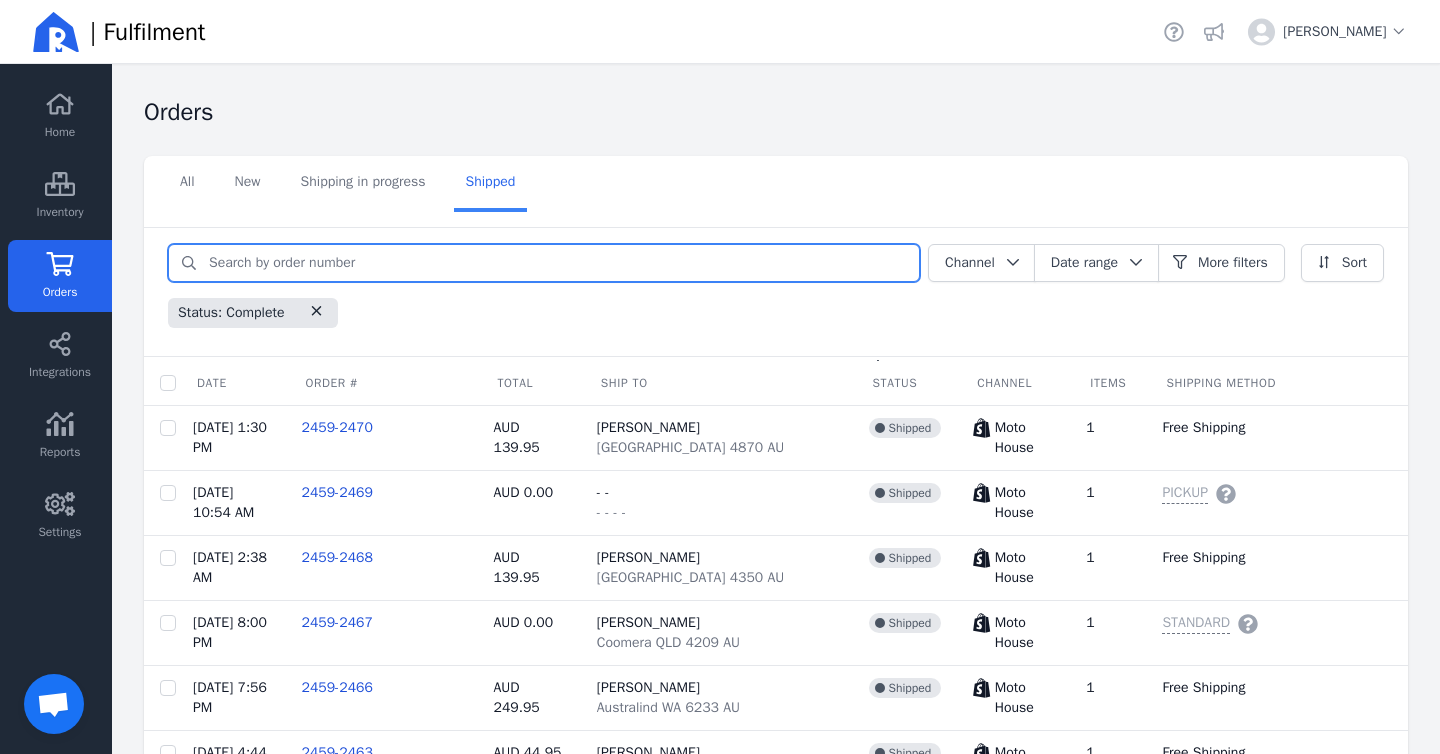 click 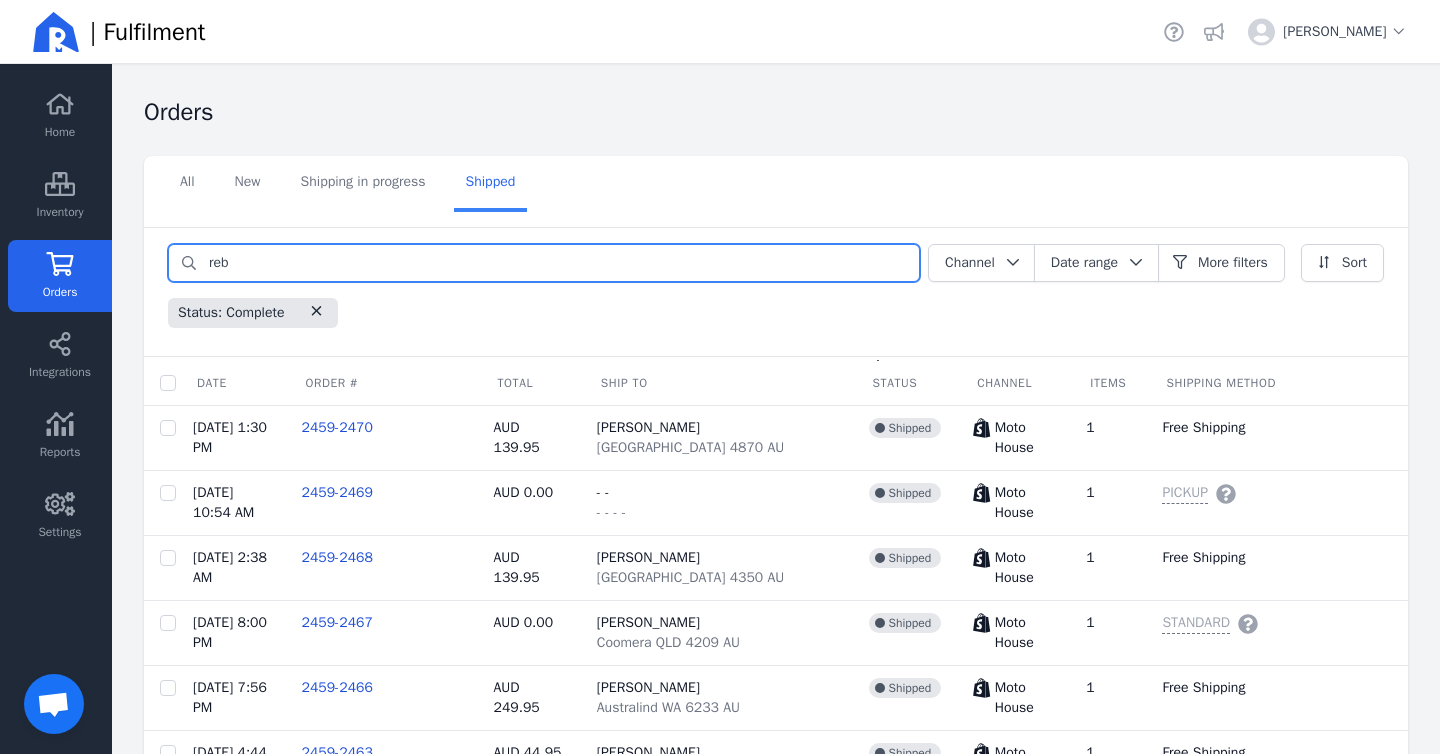 type on "reb" 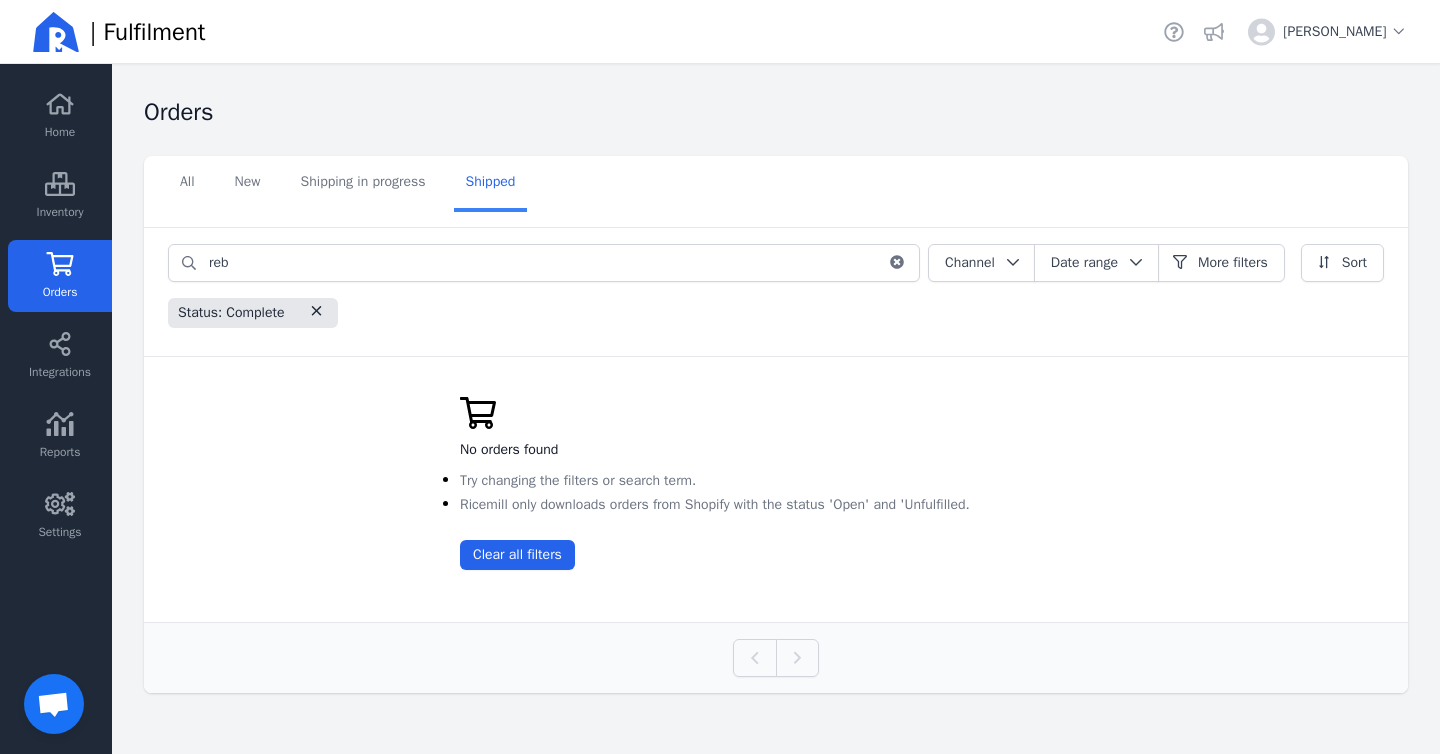 click on "Orders" 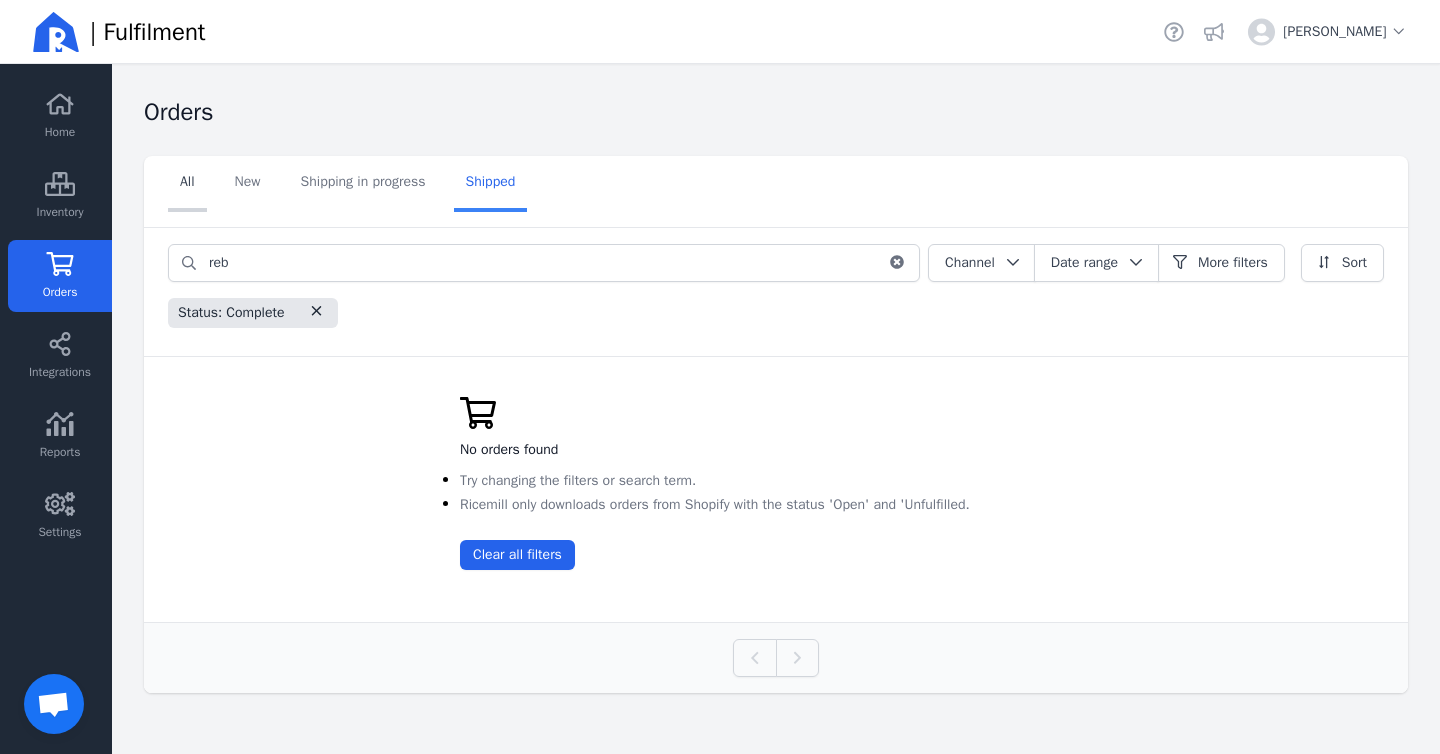 click on "All" 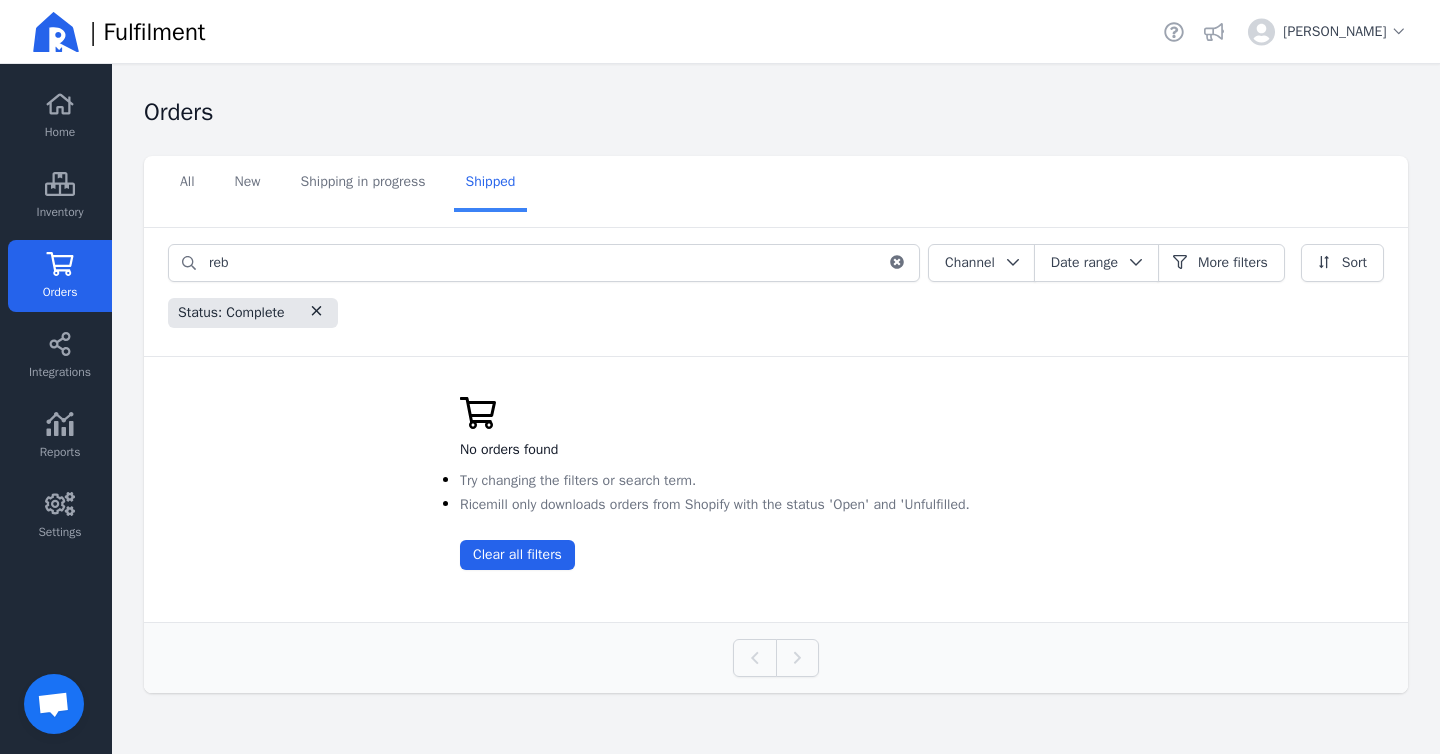 type 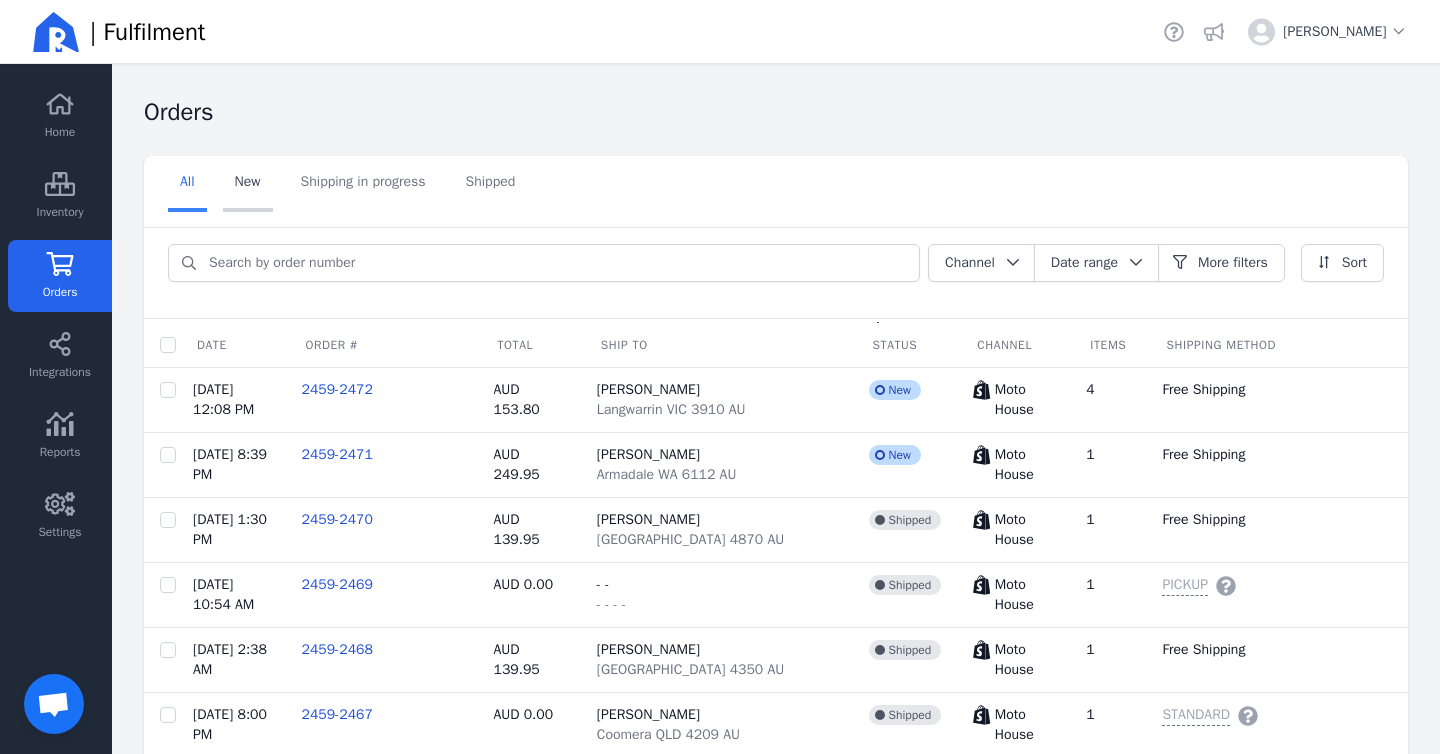 click on "New" 